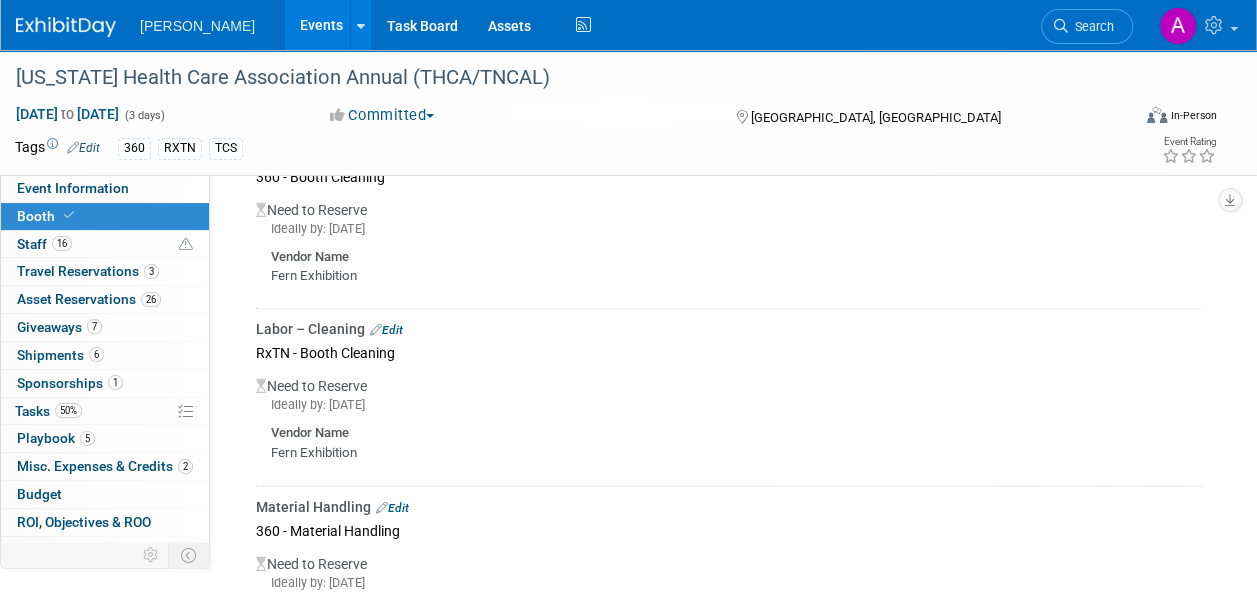 scroll, scrollTop: 0, scrollLeft: 0, axis: both 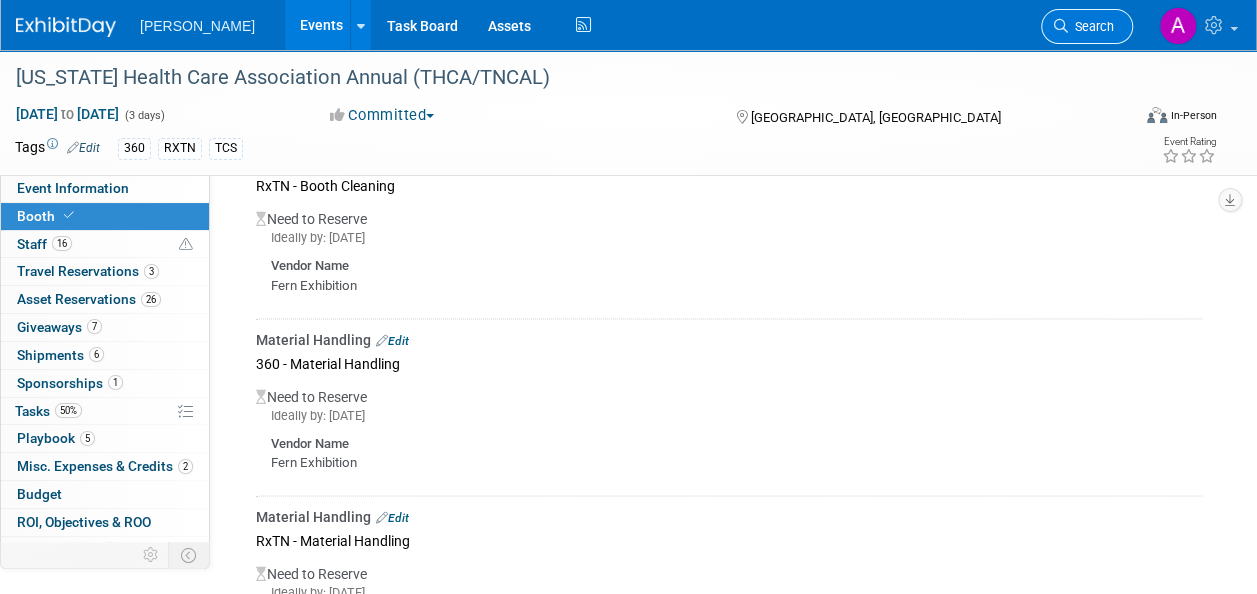 click on "Search" at bounding box center (1091, 26) 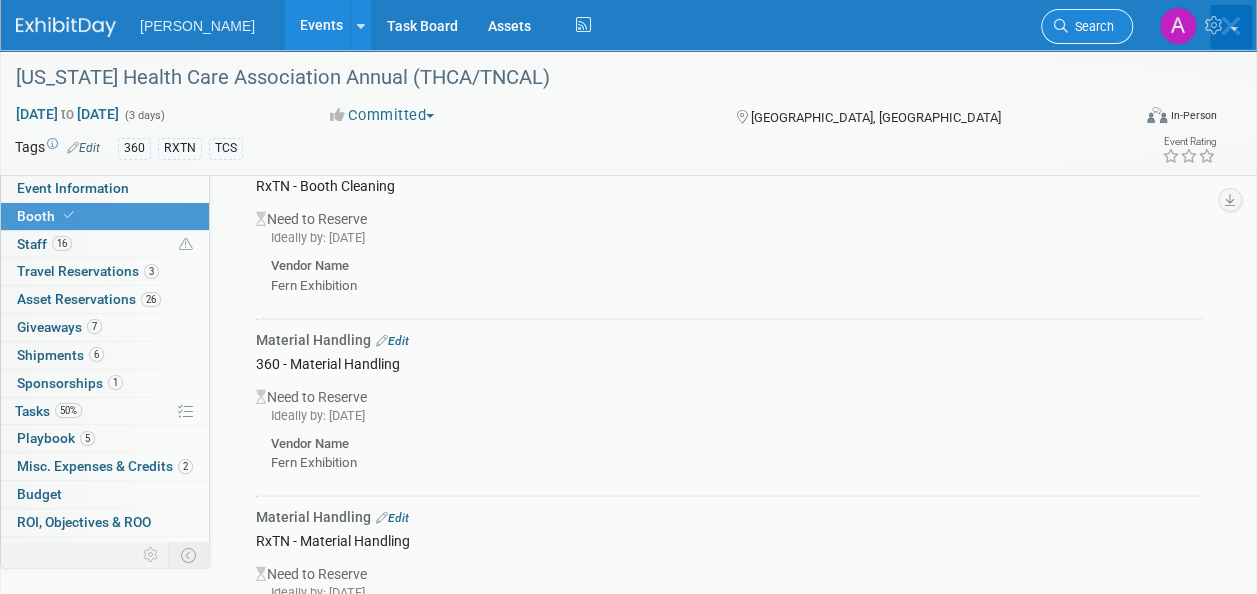 scroll, scrollTop: 0, scrollLeft: 0, axis: both 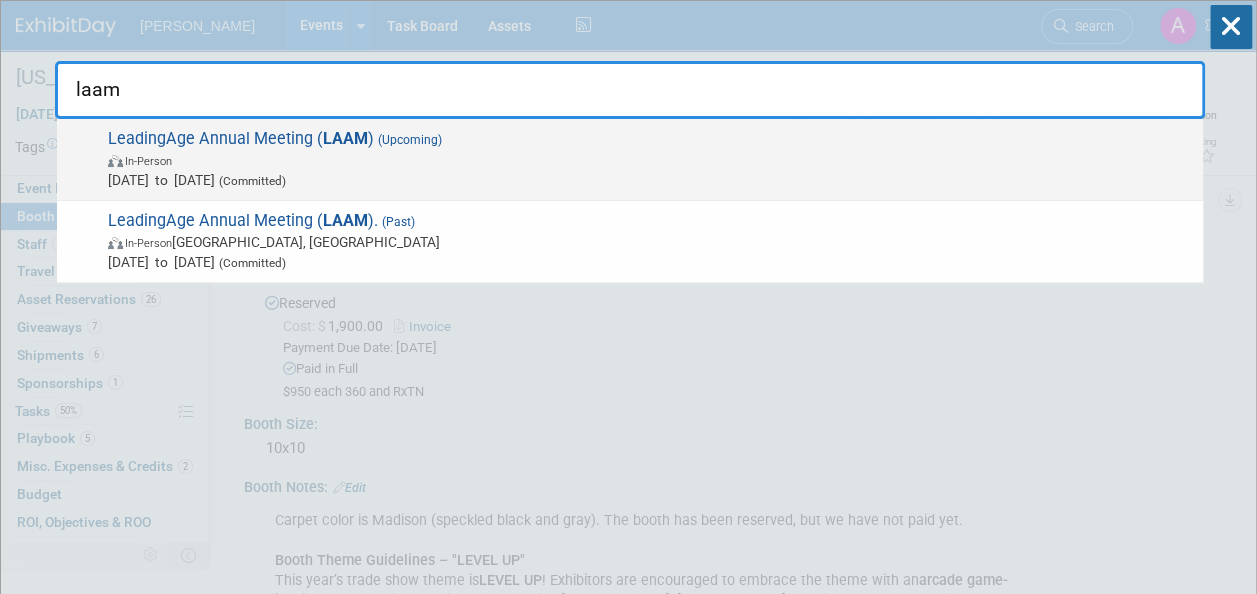 type on "laam" 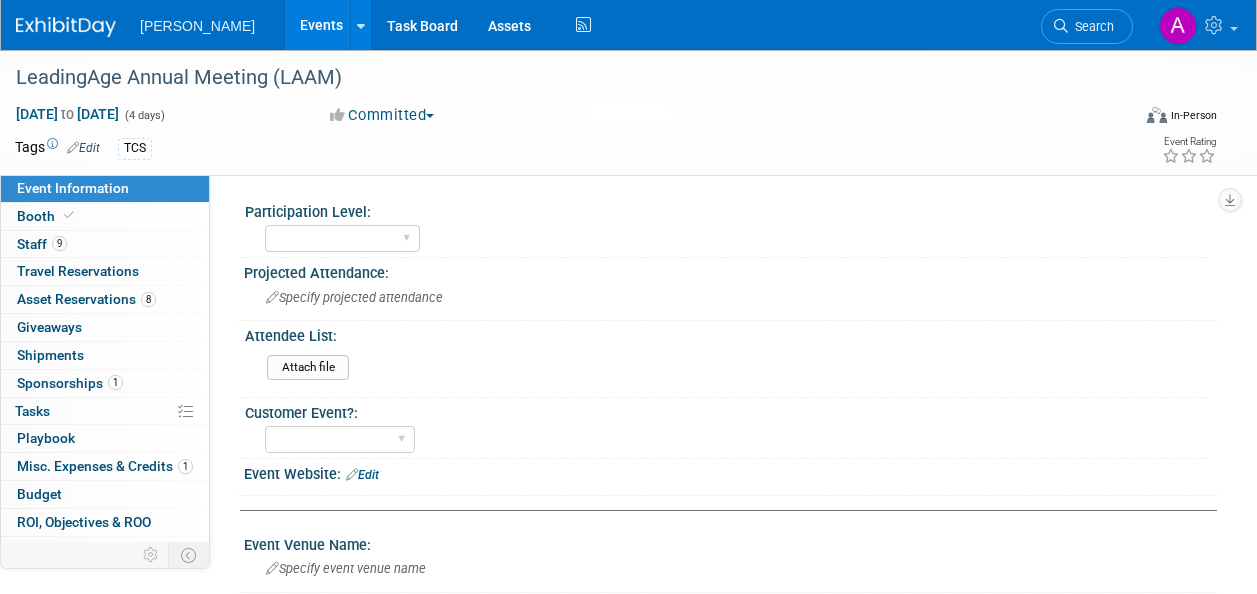 scroll, scrollTop: 0, scrollLeft: 0, axis: both 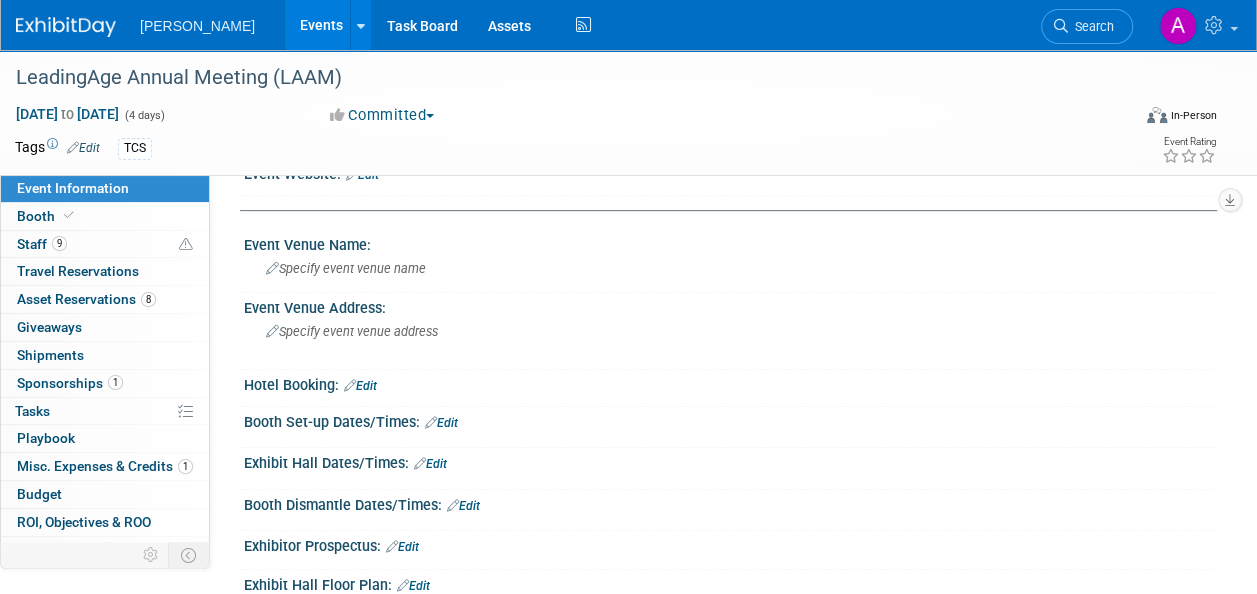 click on "Edit" at bounding box center (441, 423) 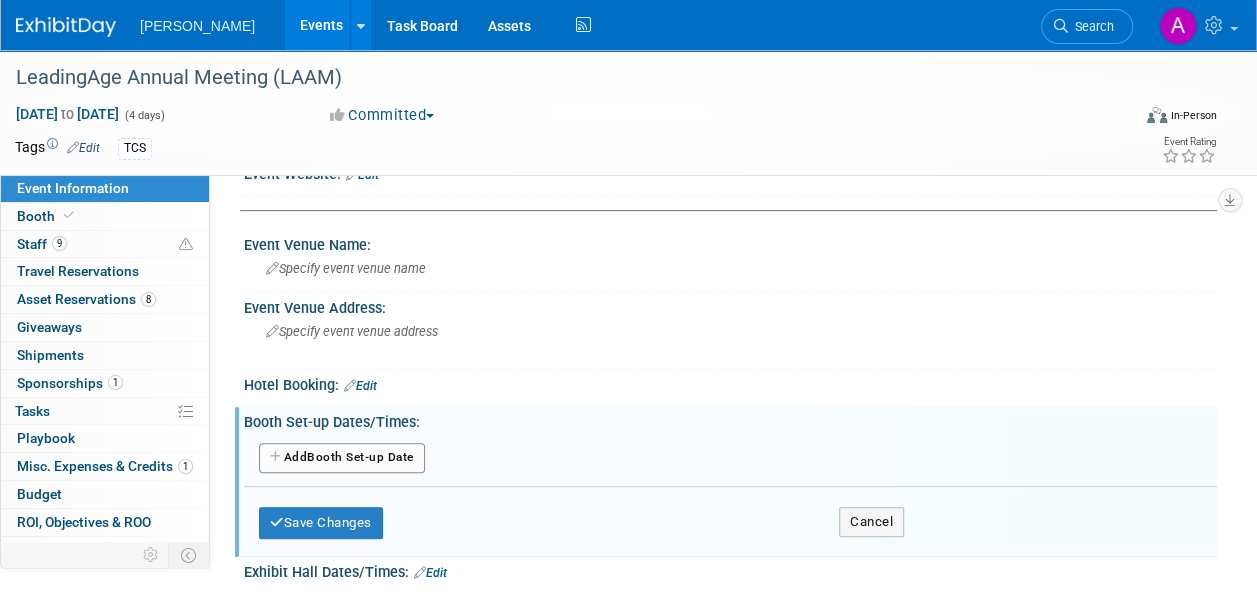 click on "Add  Another  Booth Set-up Date" at bounding box center [342, 458] 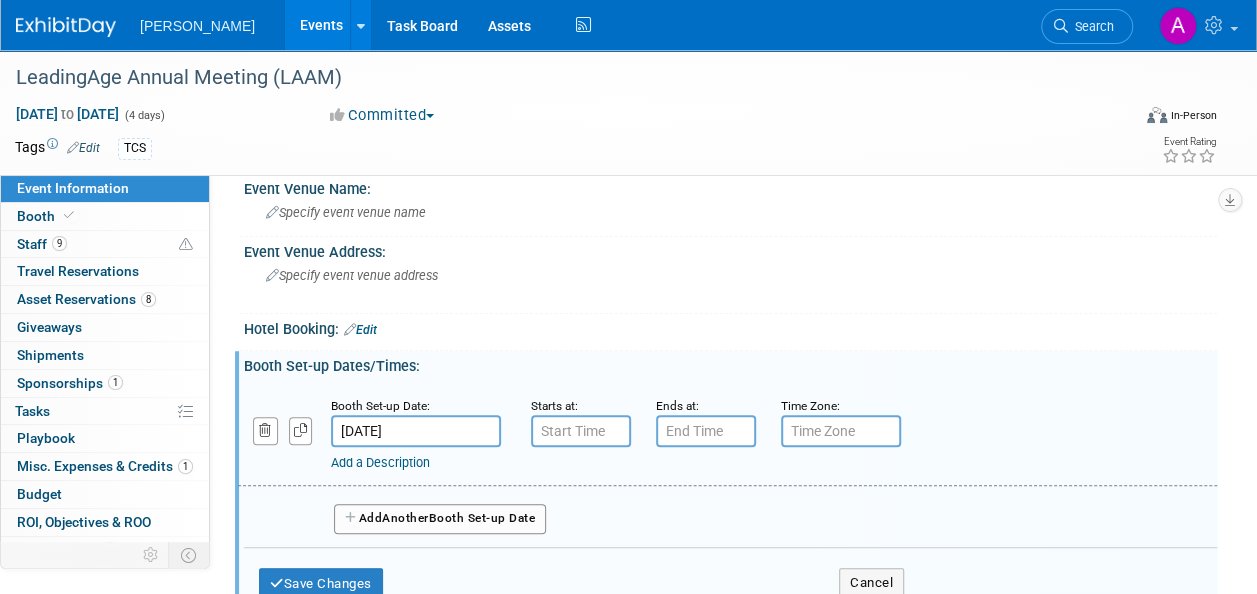 scroll, scrollTop: 400, scrollLeft: 0, axis: vertical 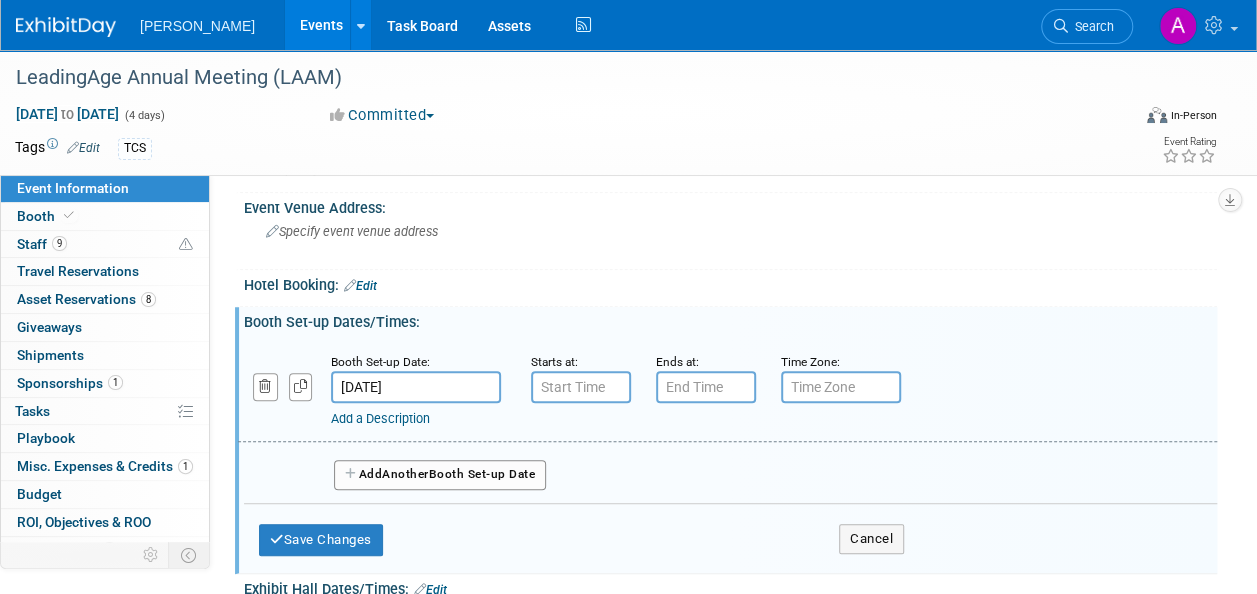click on "Nov 2, 2025" at bounding box center [416, 387] 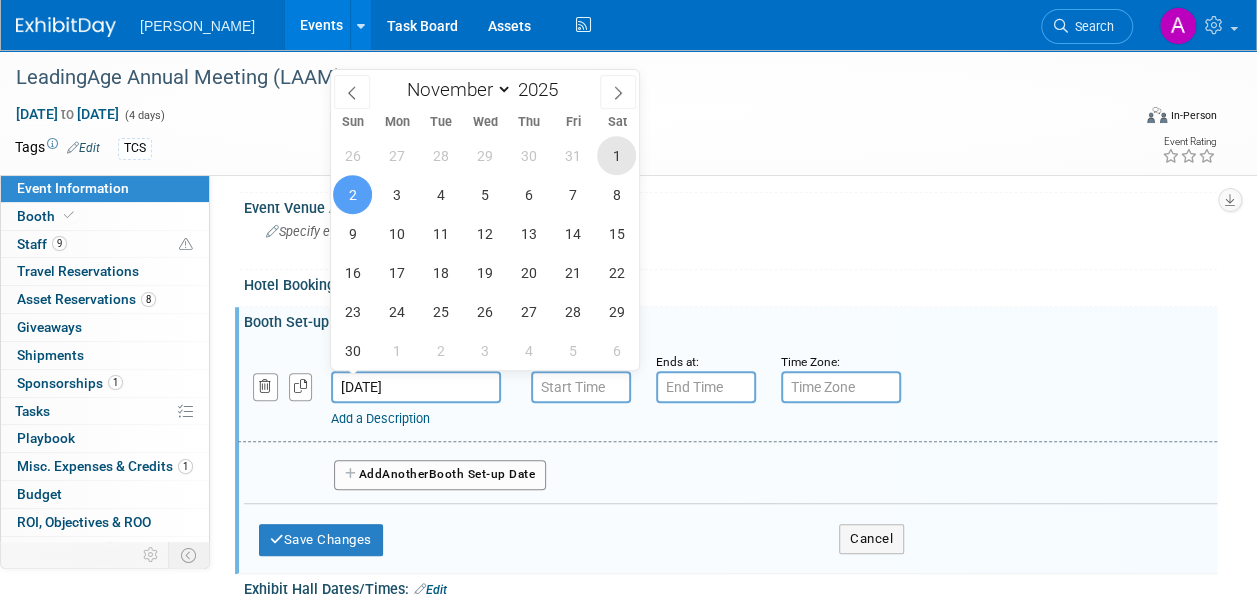 click on "1" at bounding box center [616, 155] 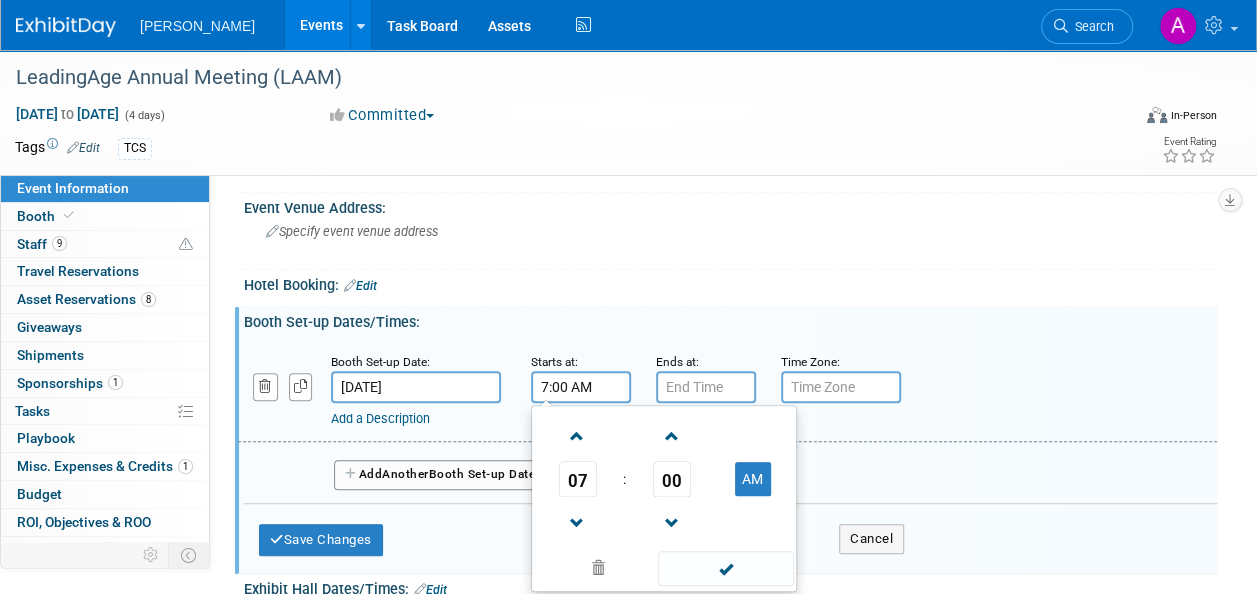 click on "7:00 AM" at bounding box center [581, 387] 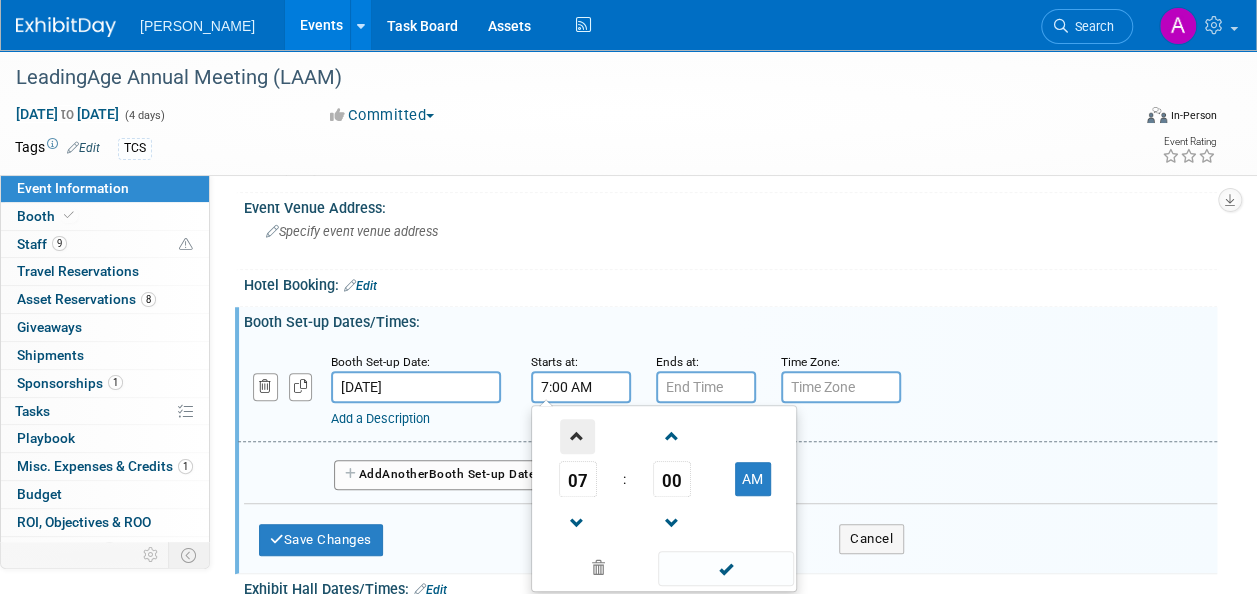click at bounding box center [577, 436] 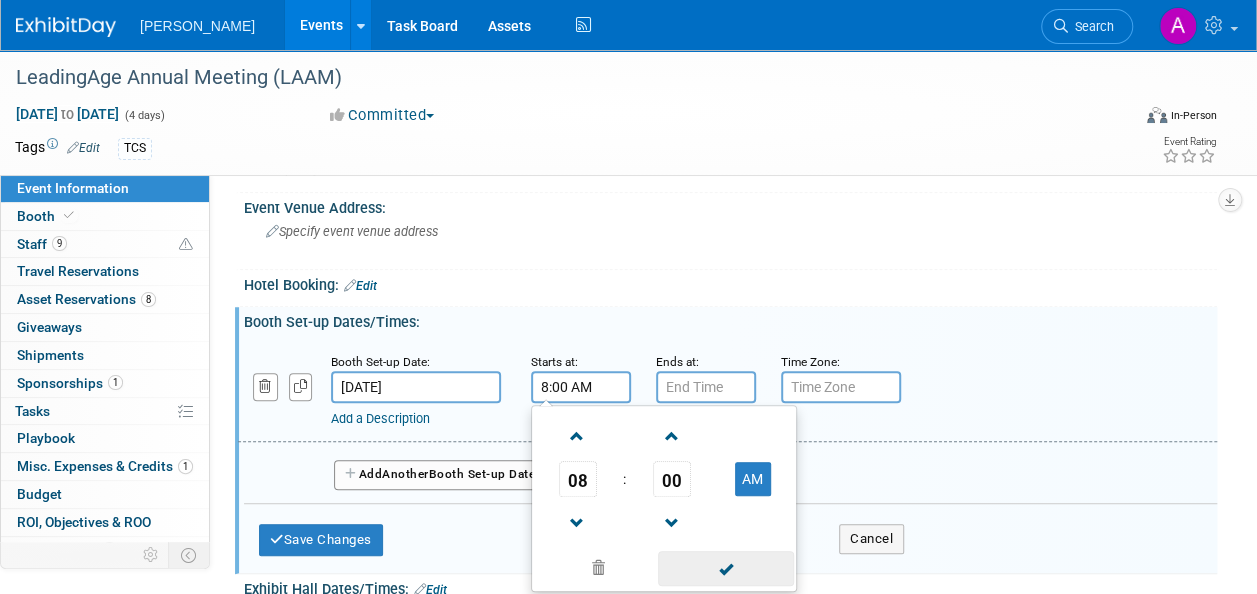click at bounding box center [725, 568] 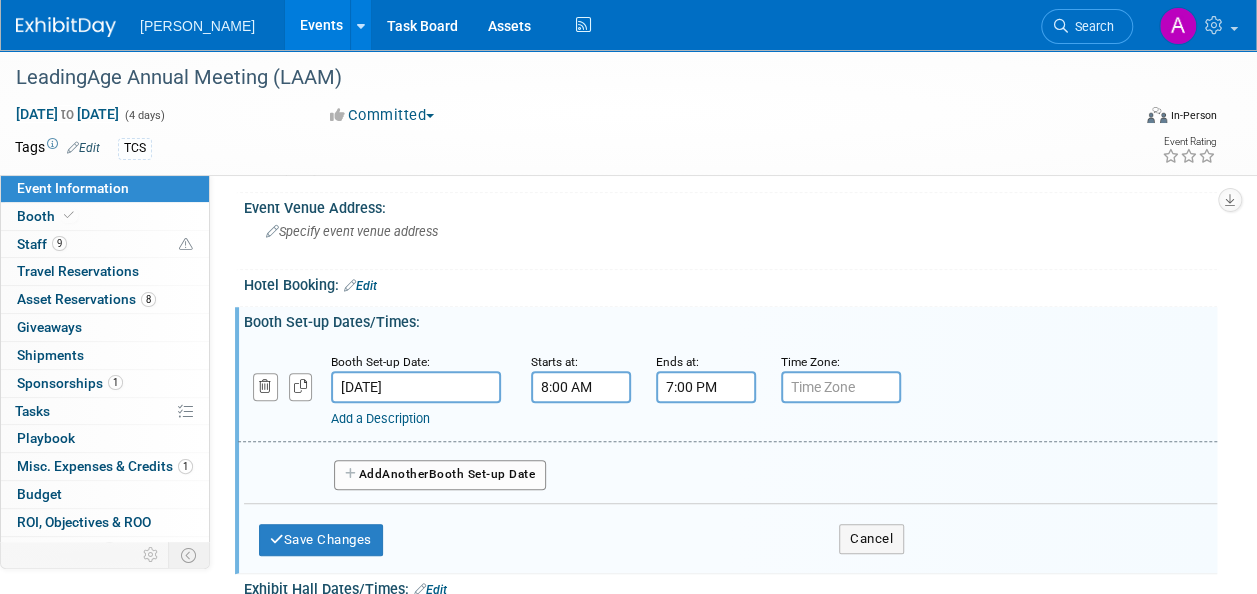 click on "7:00 PM" at bounding box center (706, 387) 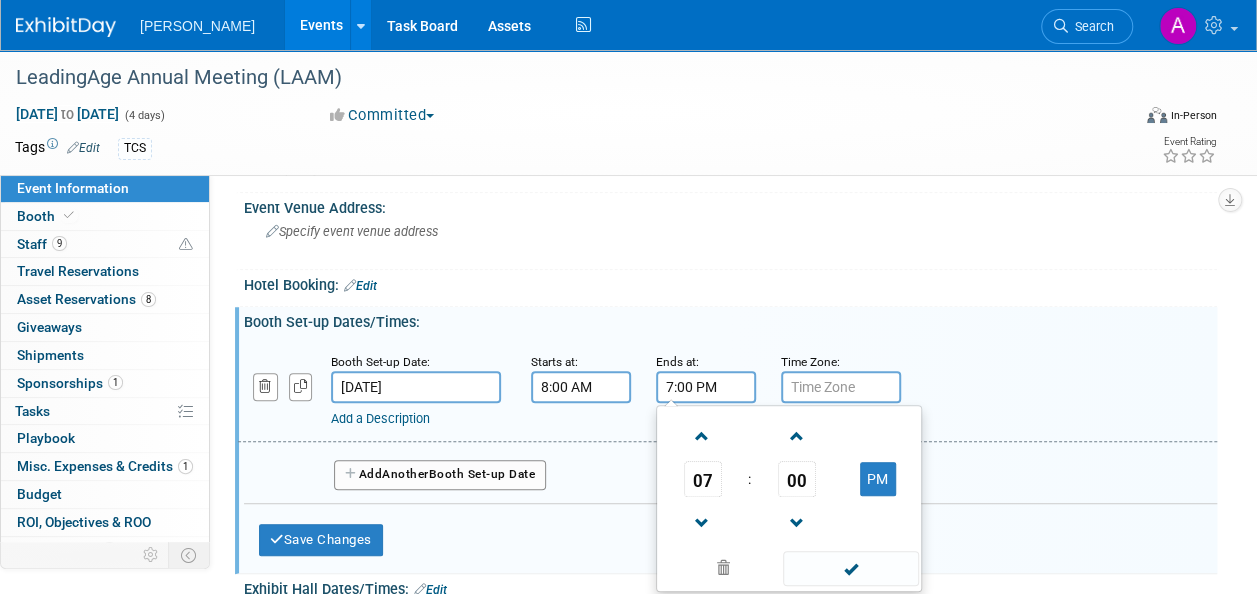 click at bounding box center [702, 522] 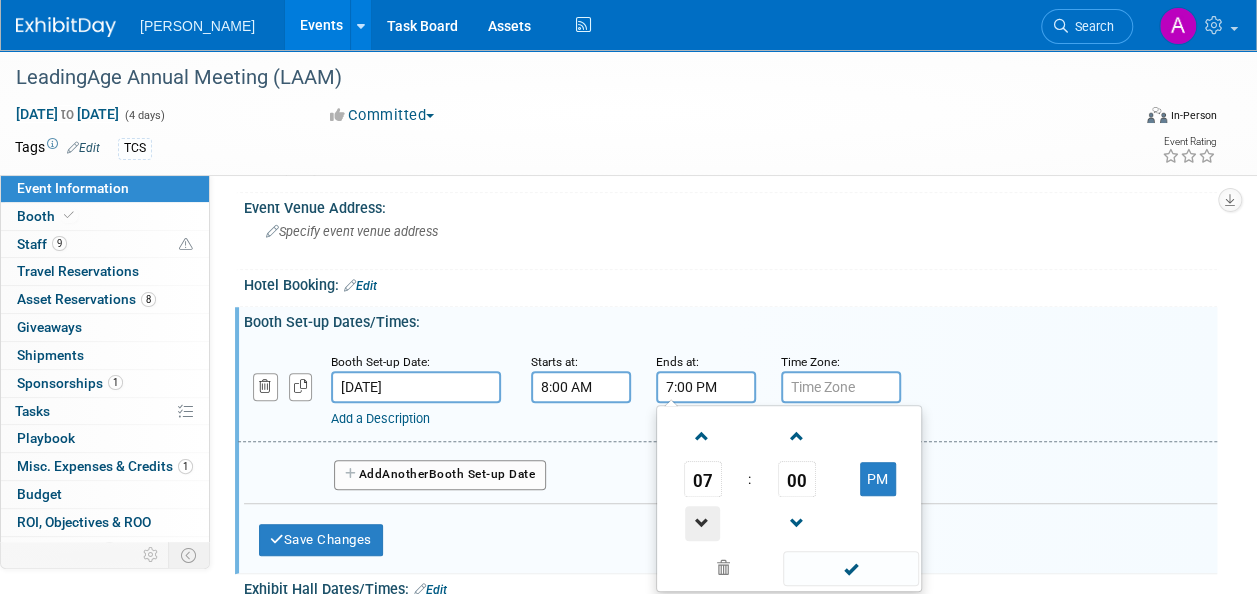 click at bounding box center [702, 523] 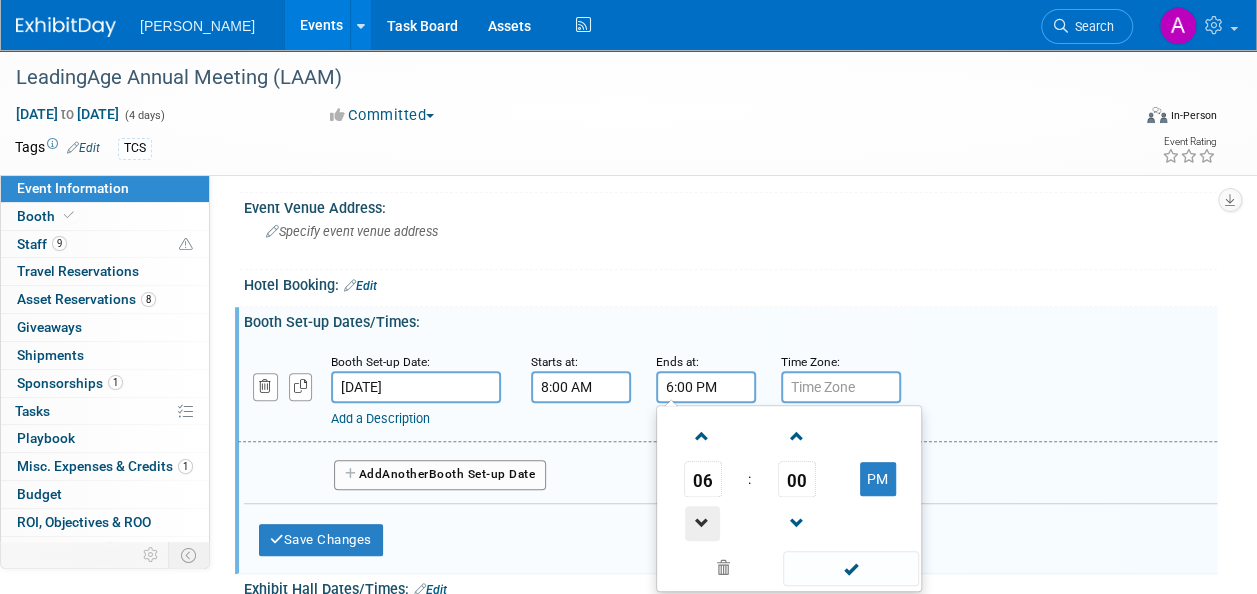 click at bounding box center (702, 523) 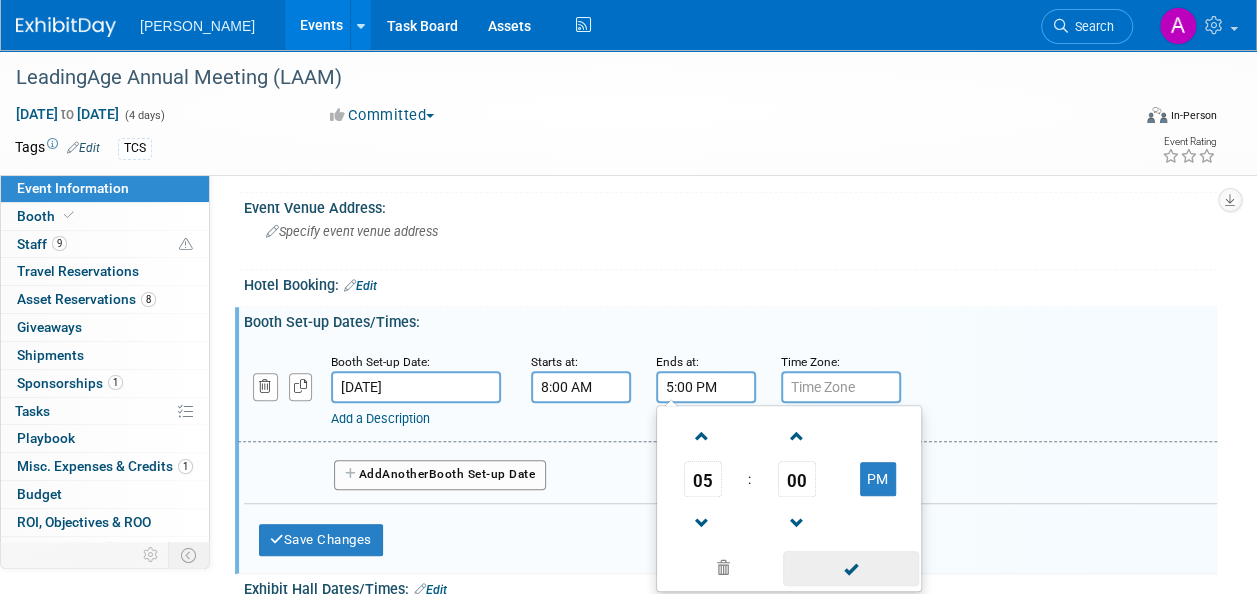 click at bounding box center (850, 568) 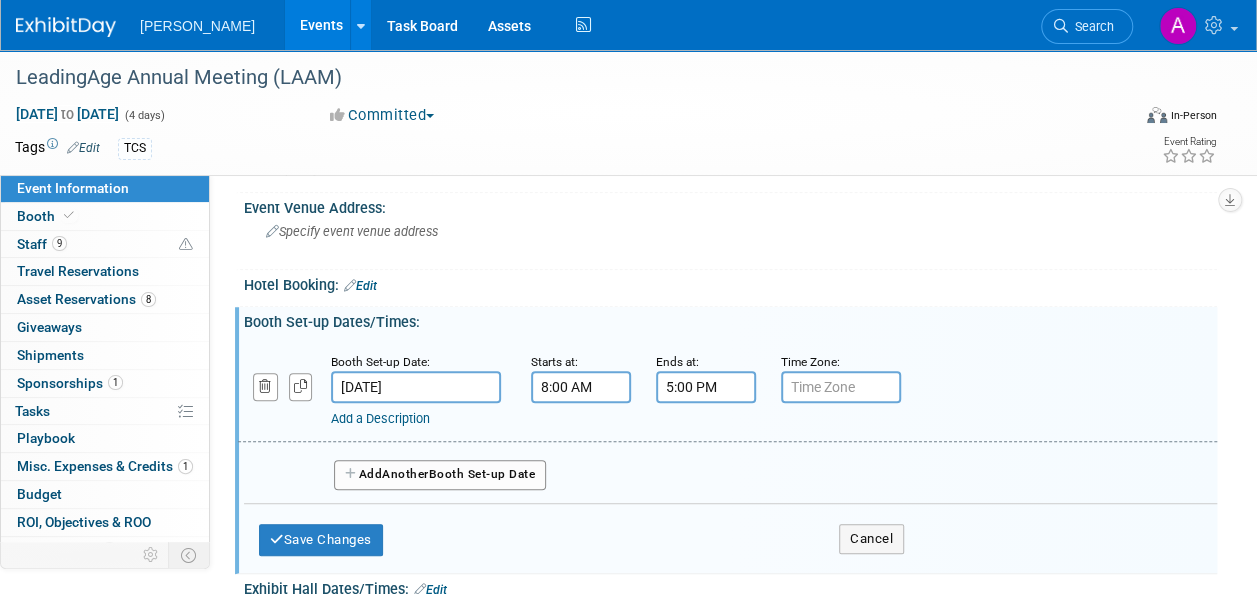 click on "Add a Description" at bounding box center (380, 418) 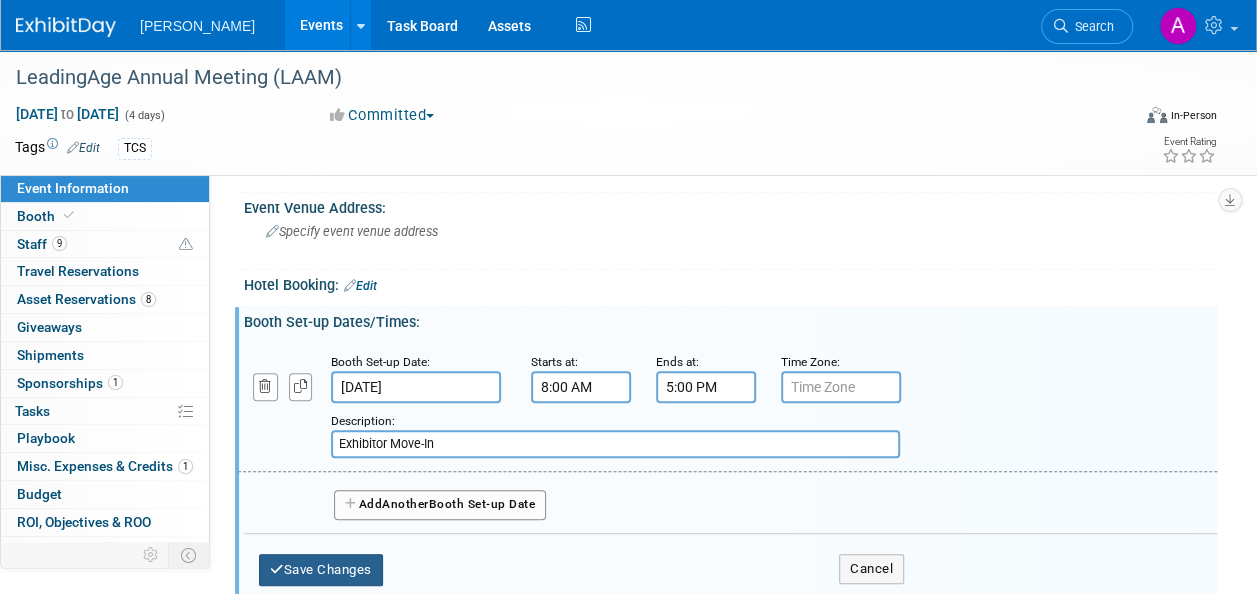 type on "Exhibitor Move-In" 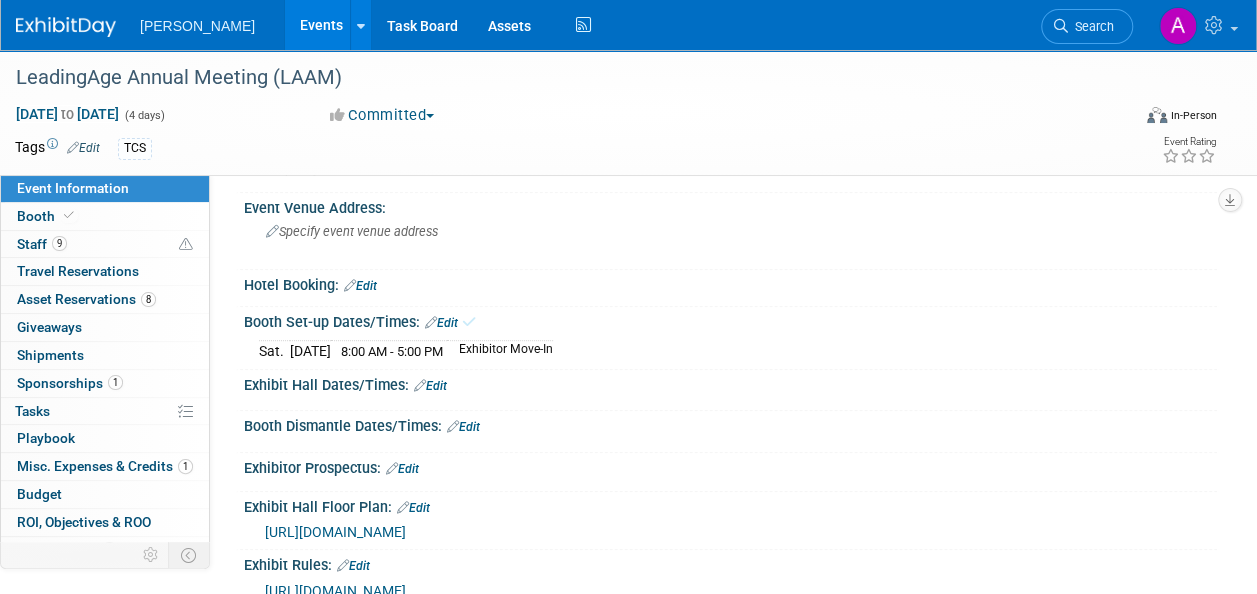 click on "Edit" at bounding box center (441, 323) 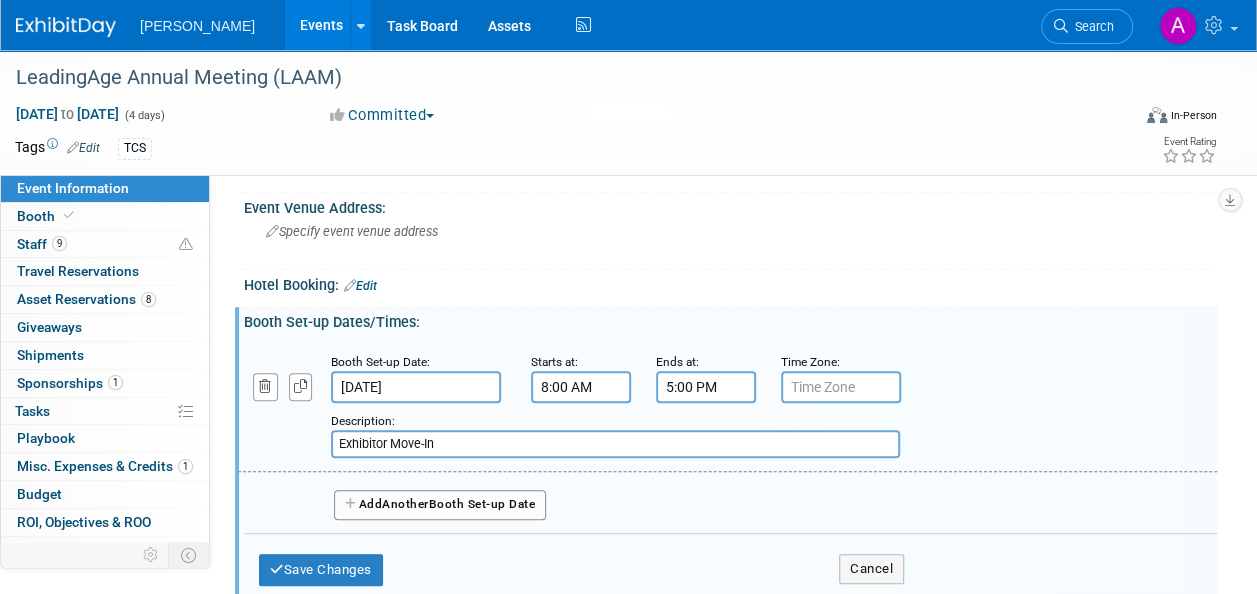 click on "Another" at bounding box center (405, 504) 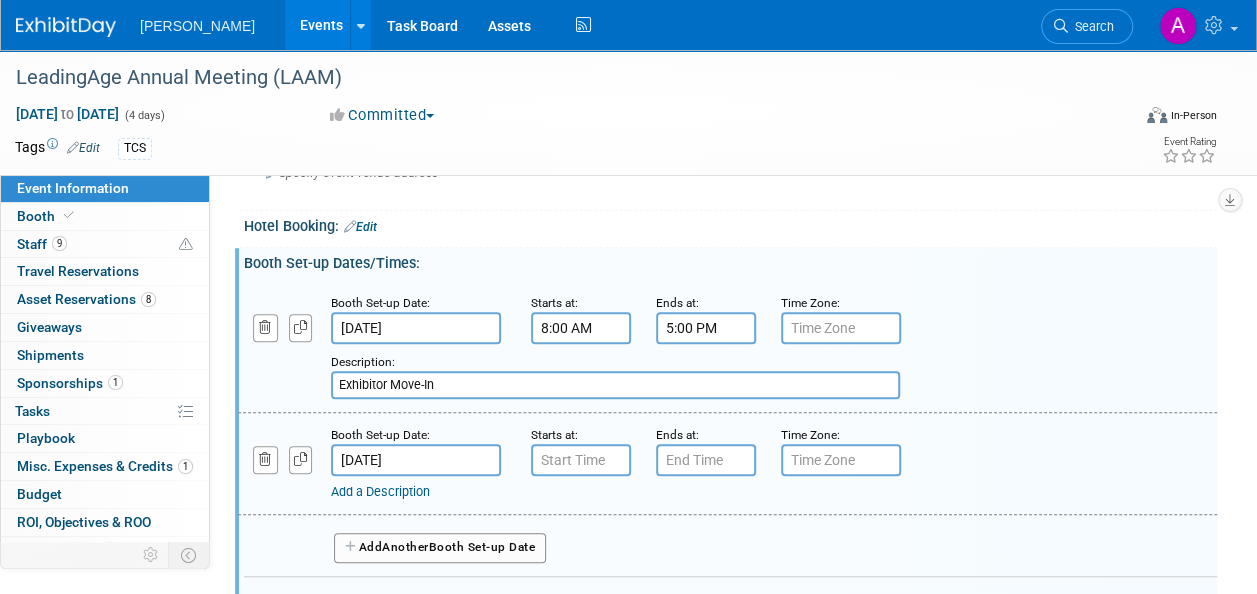 scroll, scrollTop: 500, scrollLeft: 0, axis: vertical 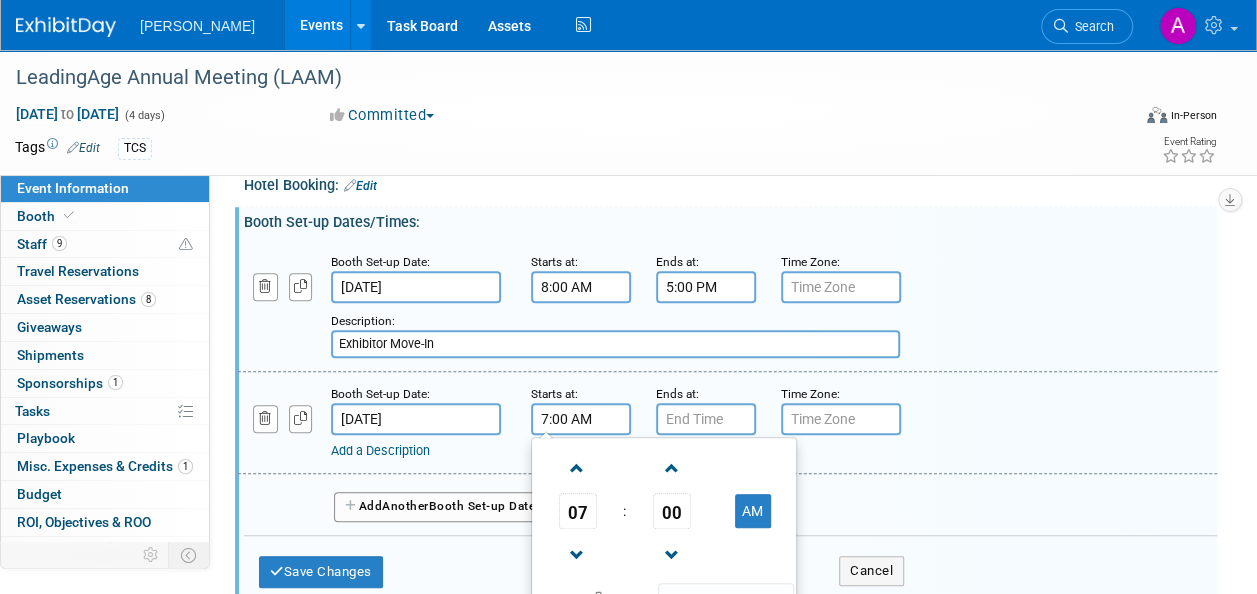 click on "7:00 AM" at bounding box center [581, 419] 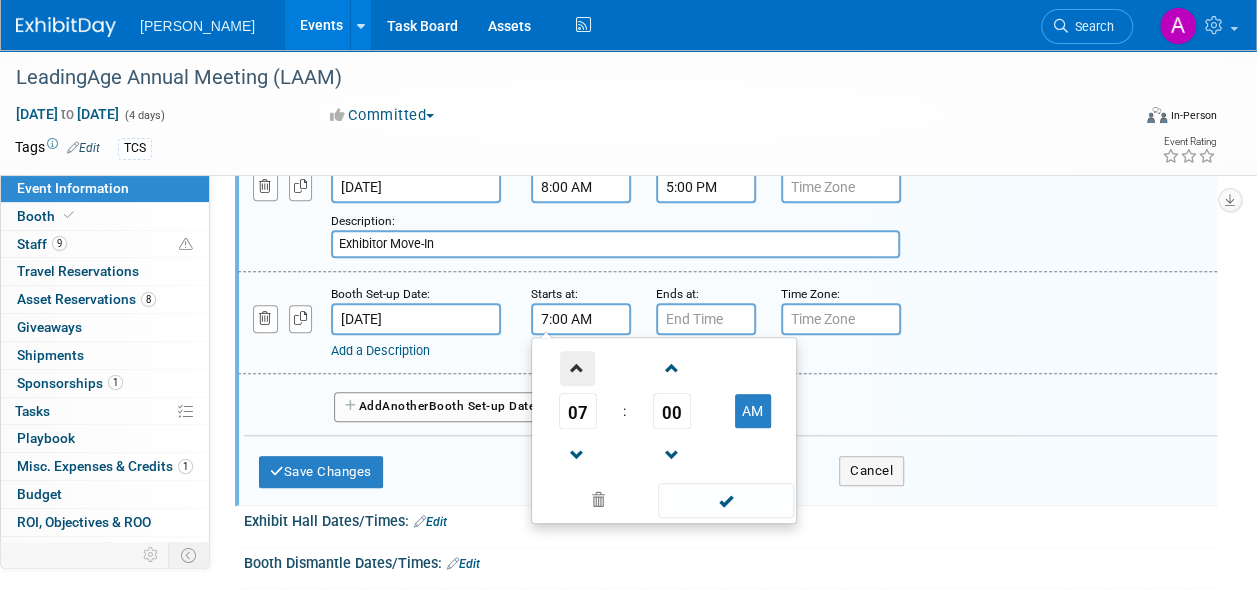 click at bounding box center [577, 368] 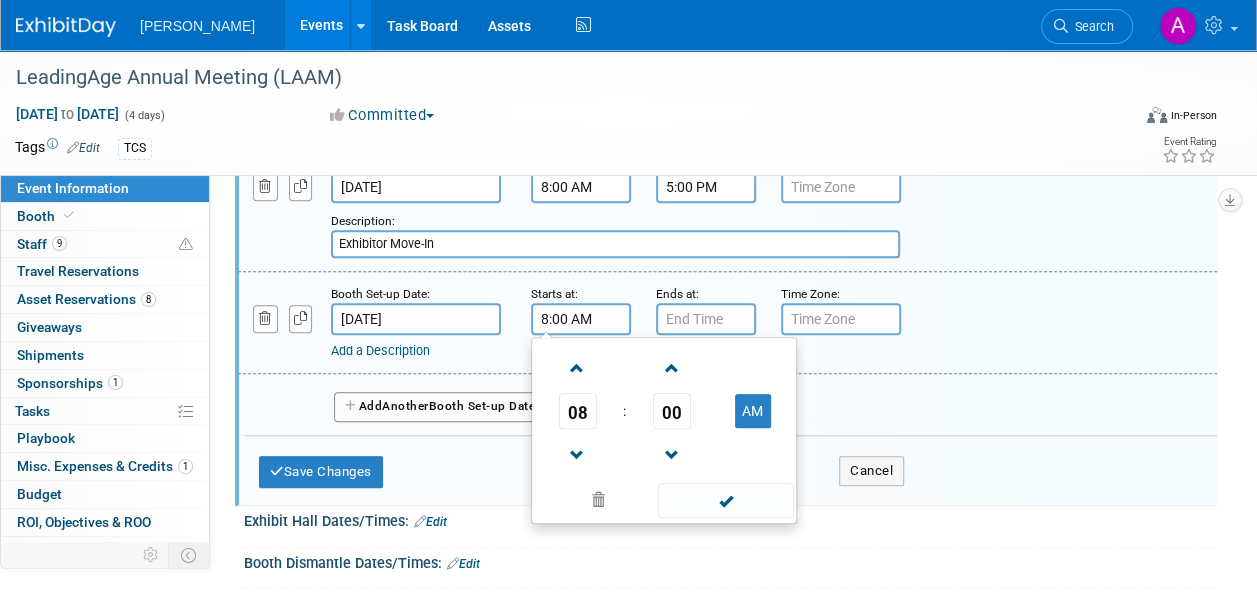 drag, startPoint x: 738, startPoint y: 494, endPoint x: 739, endPoint y: 475, distance: 19.026299 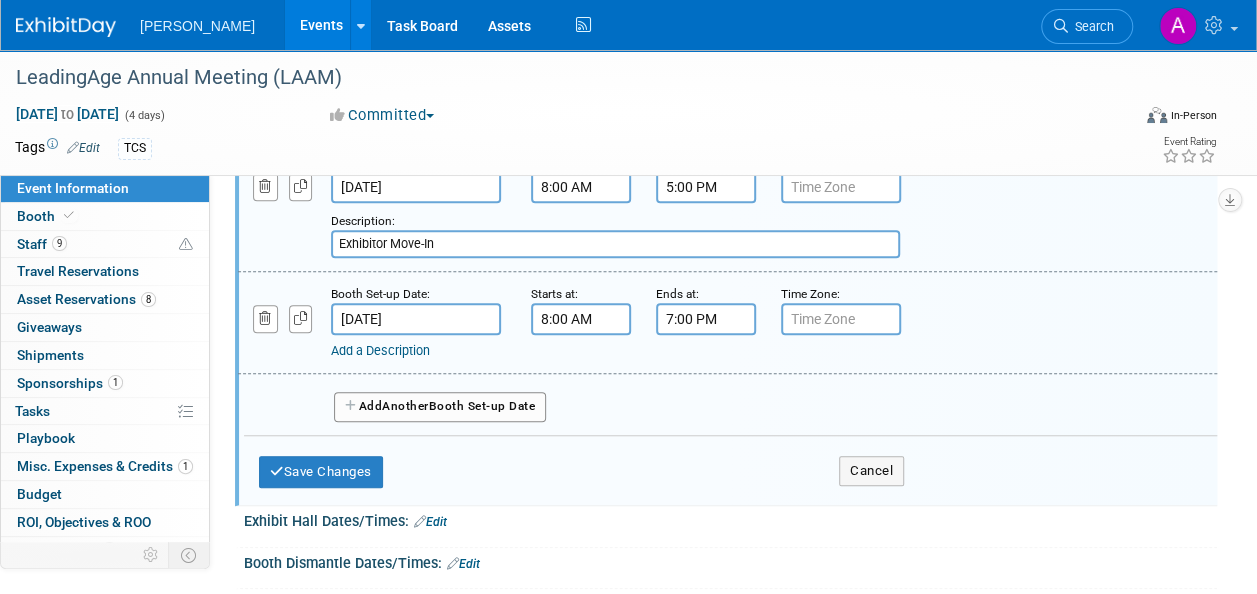 click on "7:00 PM" at bounding box center (706, 319) 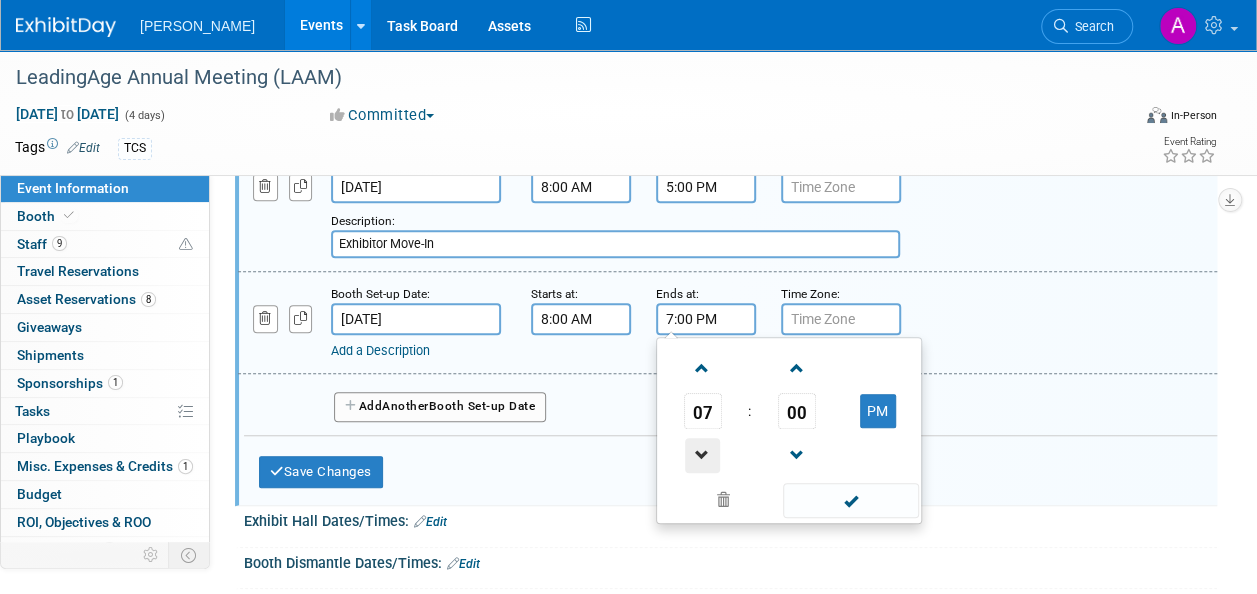click at bounding box center [702, 455] 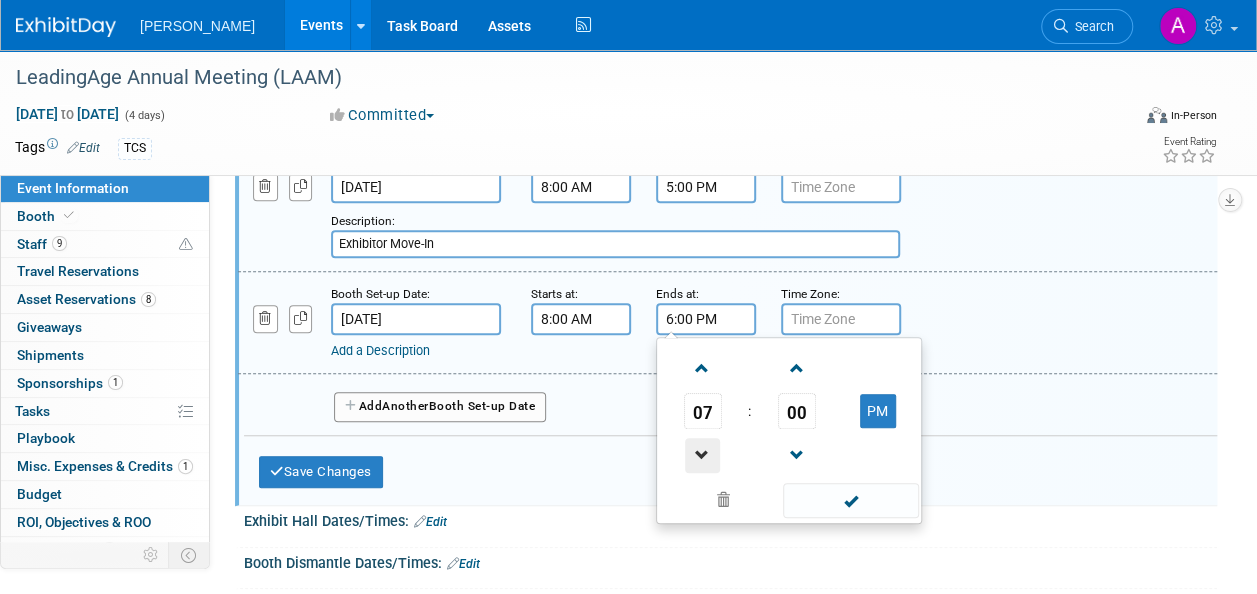 click at bounding box center [702, 455] 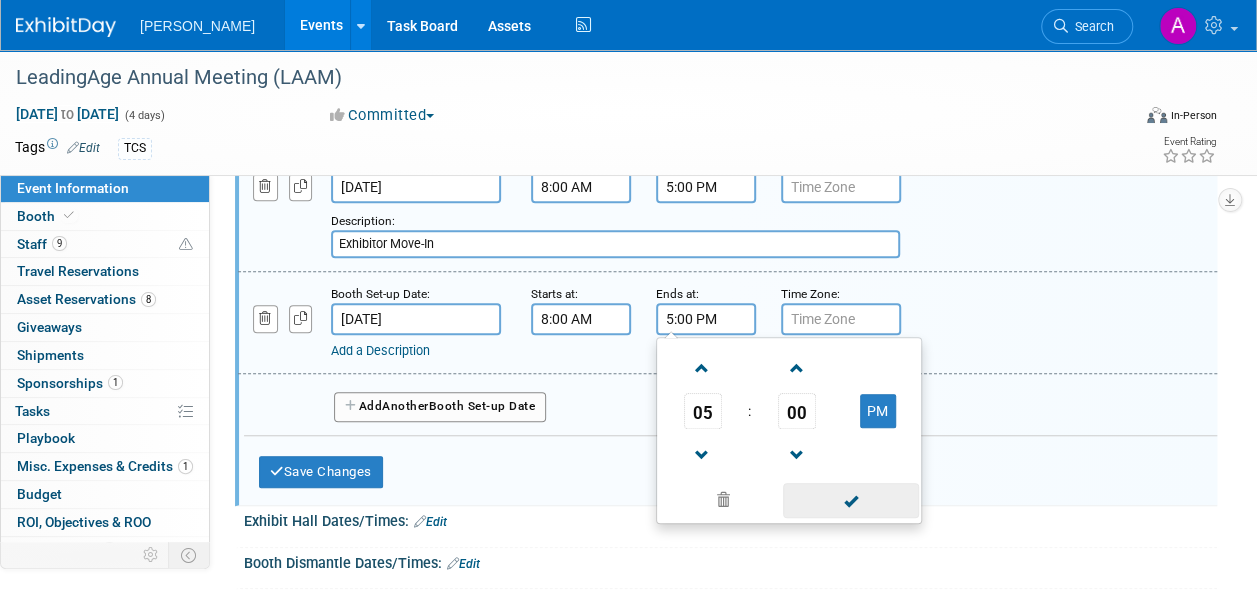 click at bounding box center [850, 500] 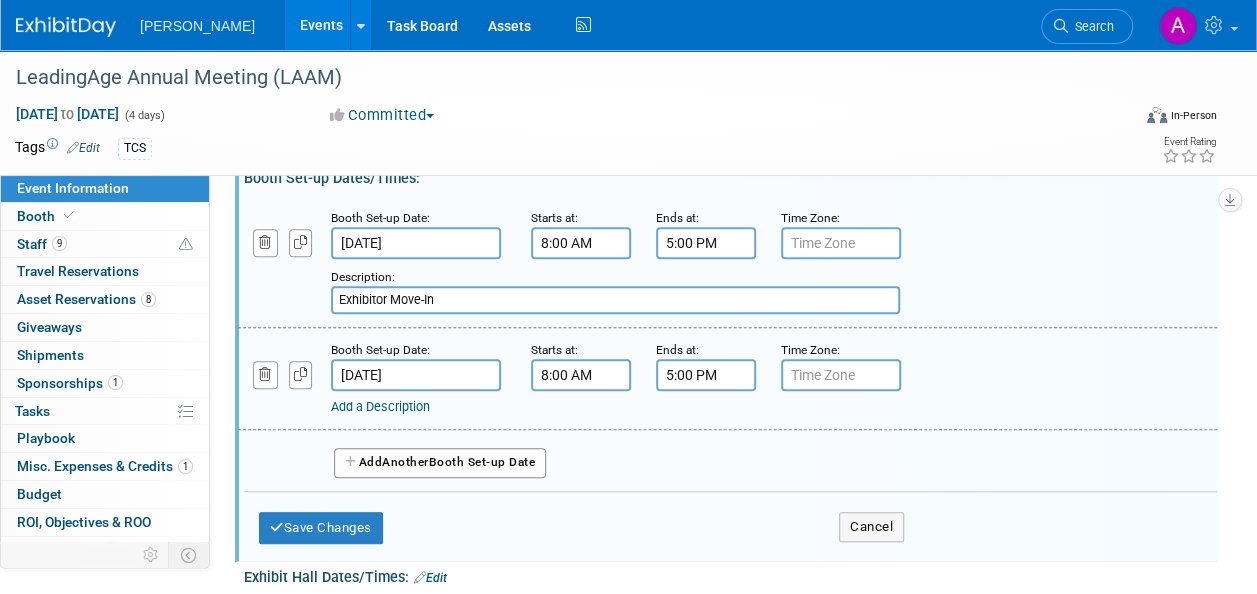 scroll, scrollTop: 500, scrollLeft: 0, axis: vertical 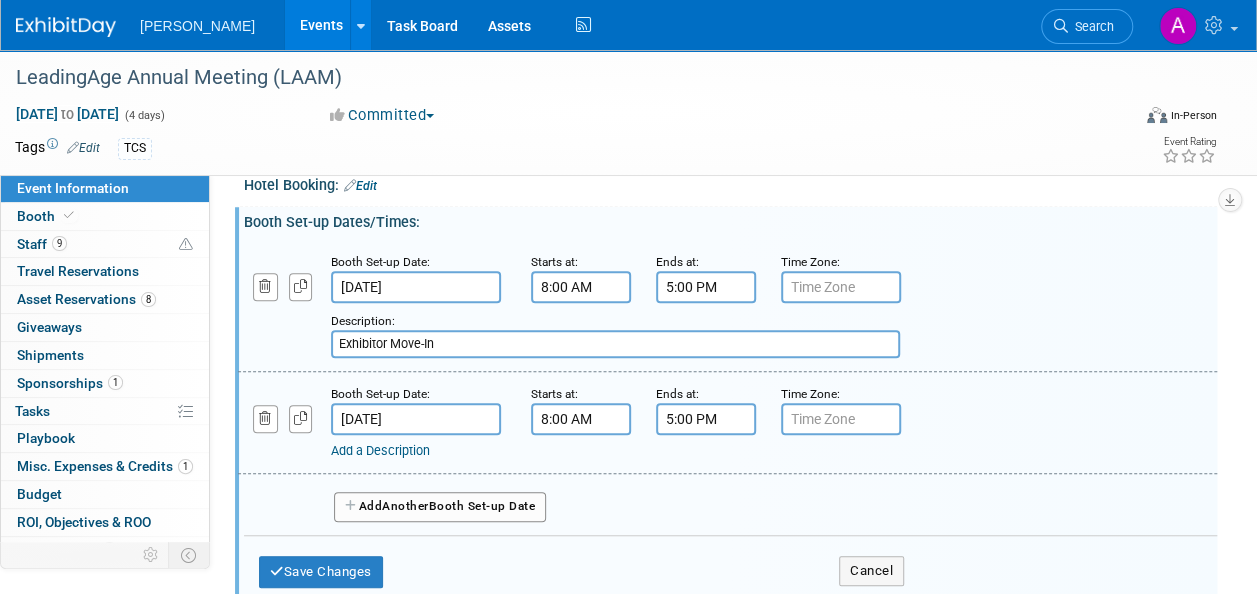 click on "Add a Description" at bounding box center [380, 450] 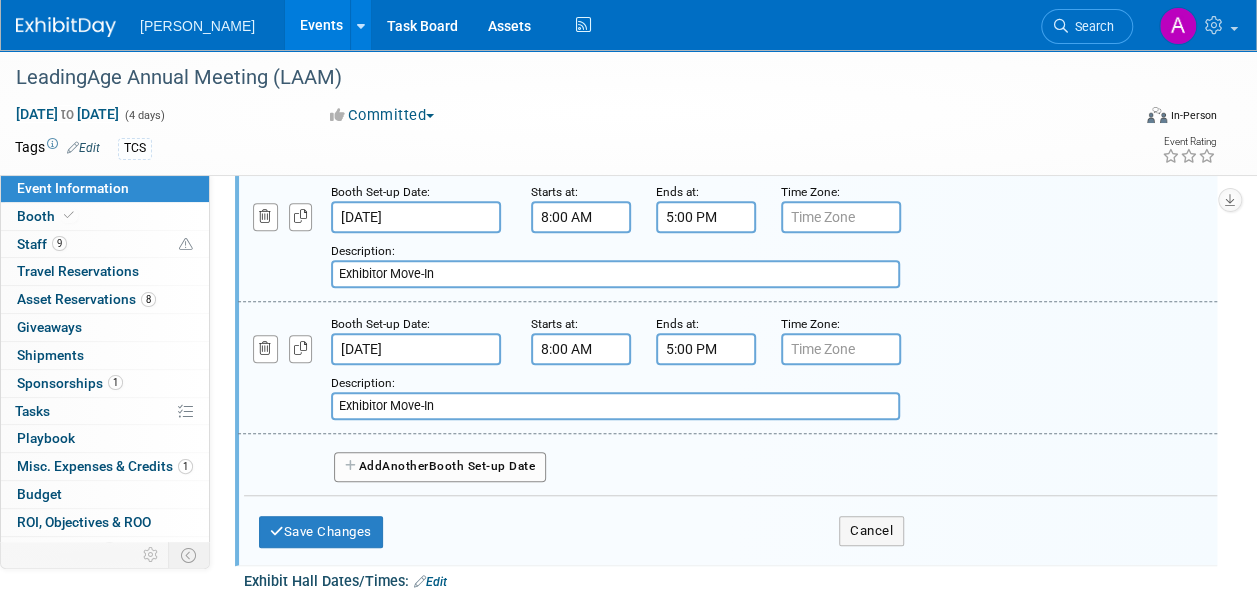 scroll, scrollTop: 600, scrollLeft: 0, axis: vertical 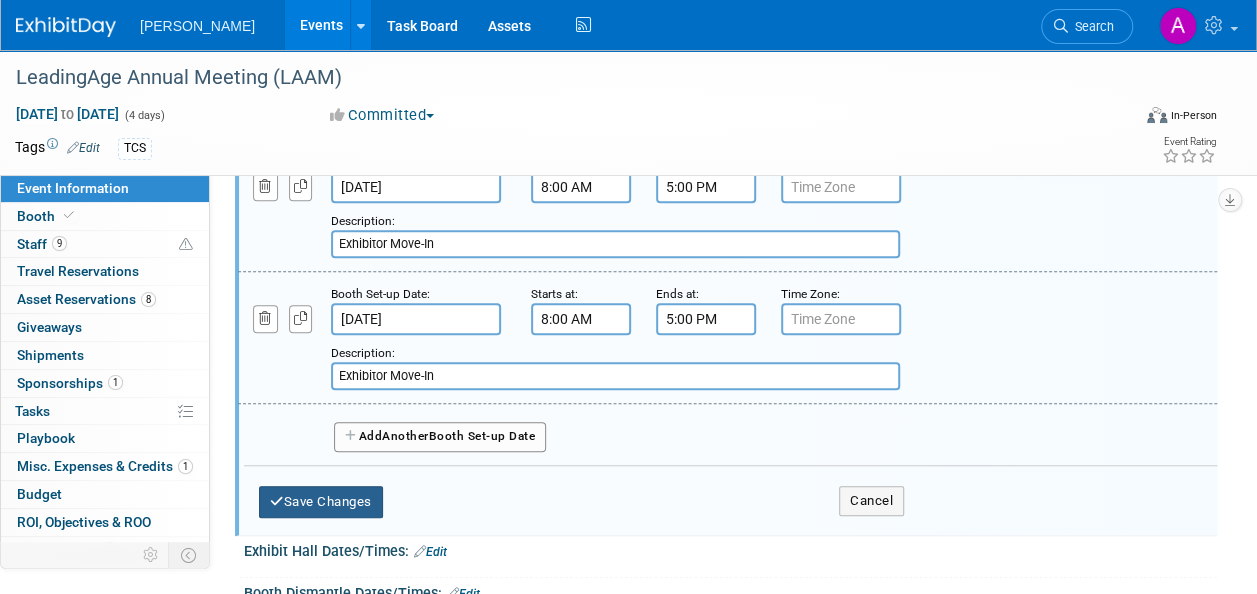type on "Exhibitor Move-In" 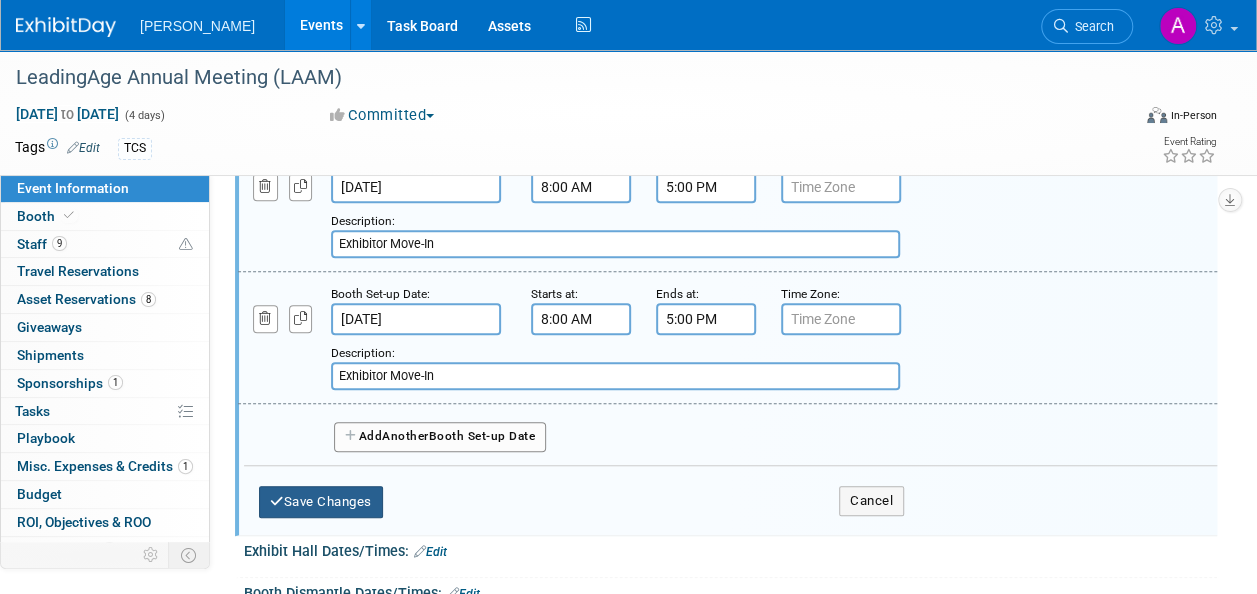 click on "Save Changes" at bounding box center [321, 502] 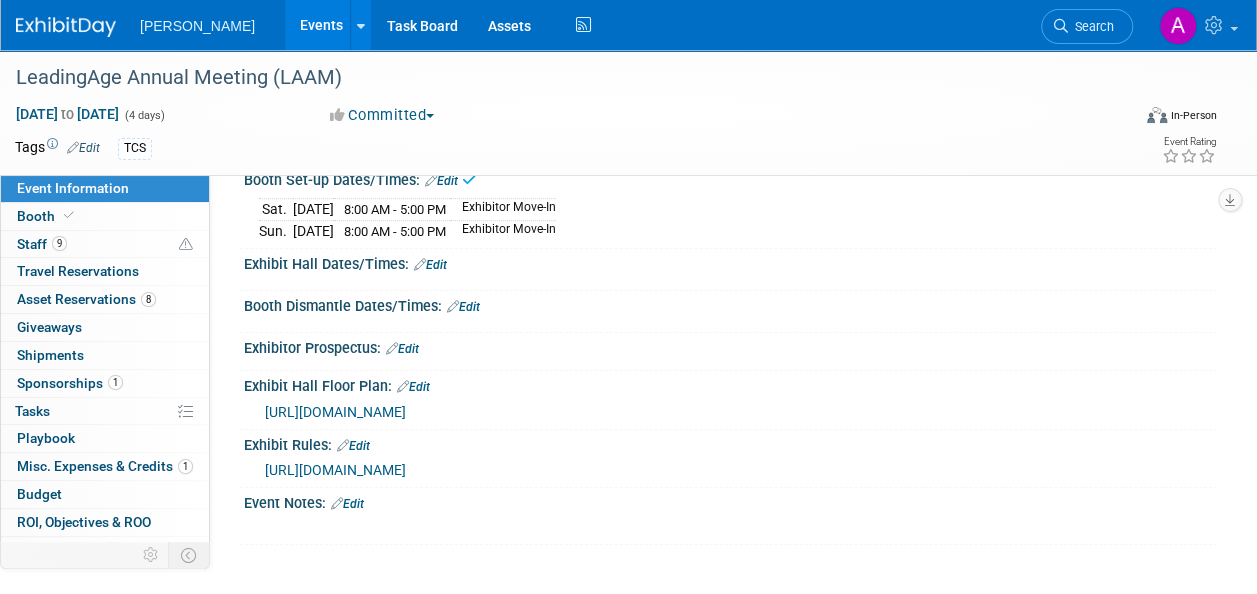scroll, scrollTop: 500, scrollLeft: 0, axis: vertical 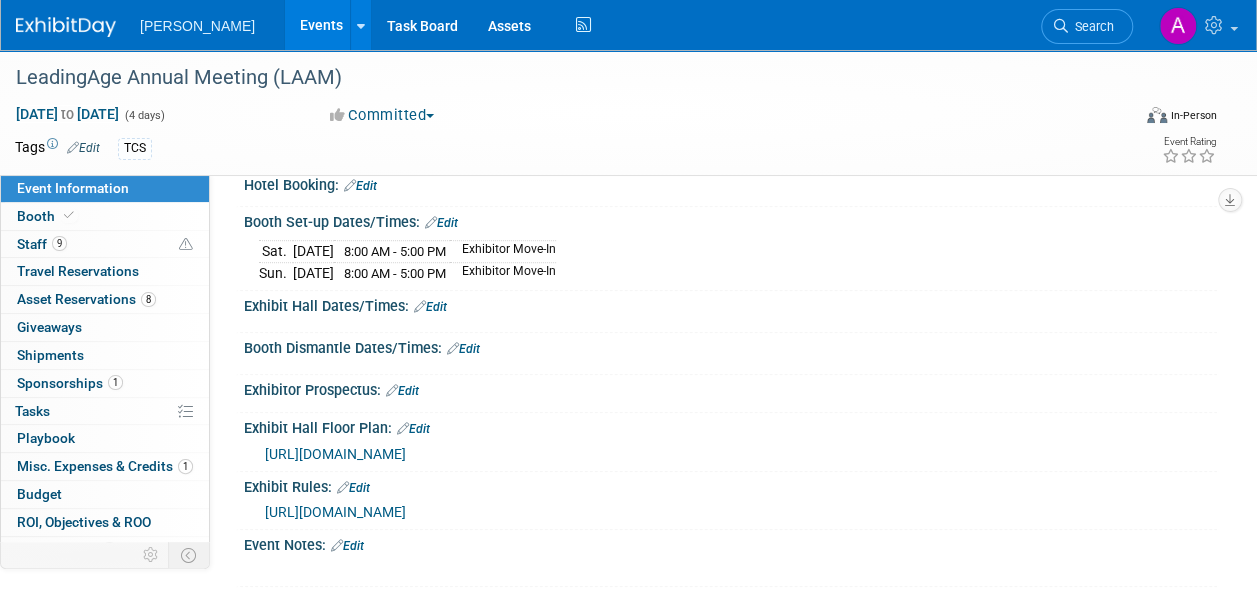 click on "Edit" at bounding box center (441, 223) 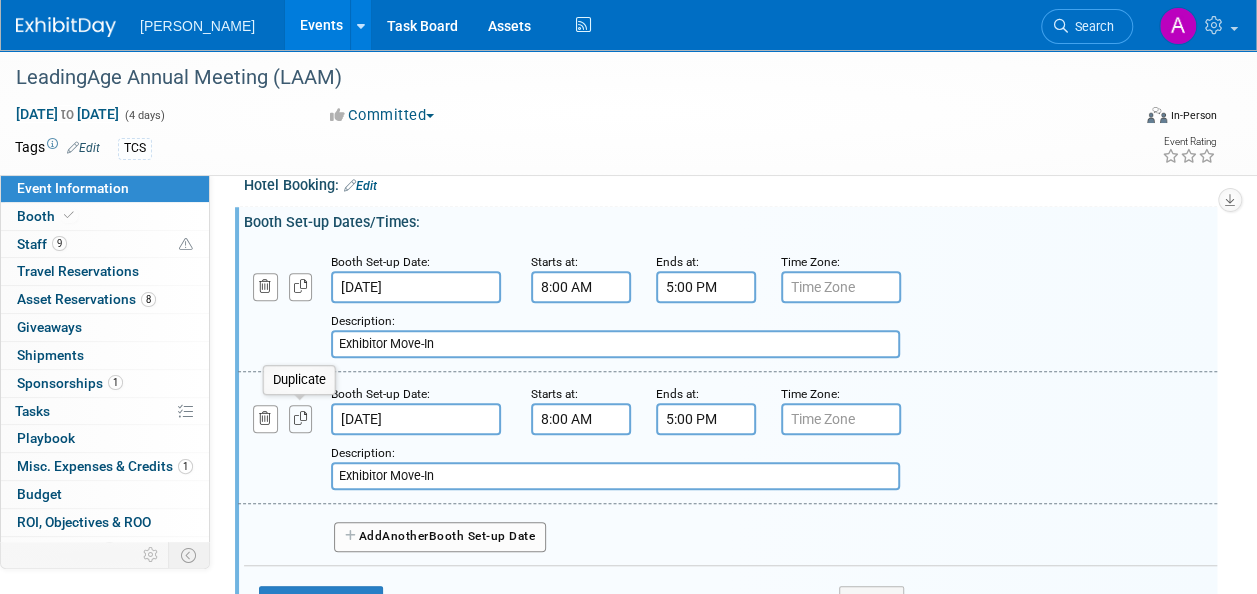 click at bounding box center [301, 418] 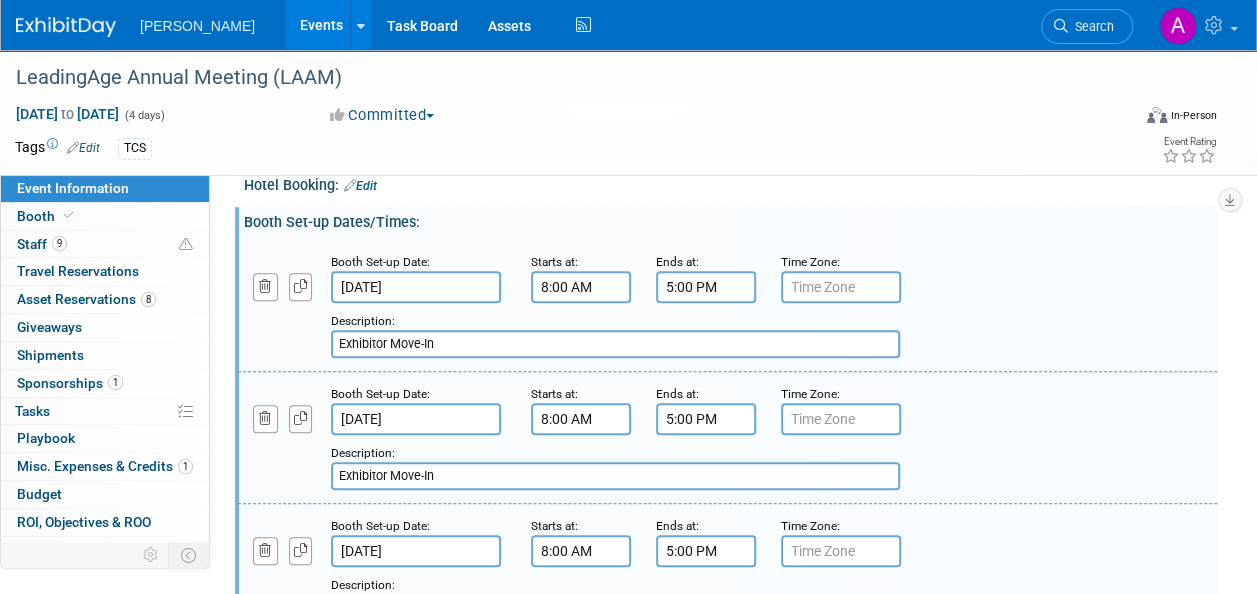 scroll, scrollTop: 600, scrollLeft: 0, axis: vertical 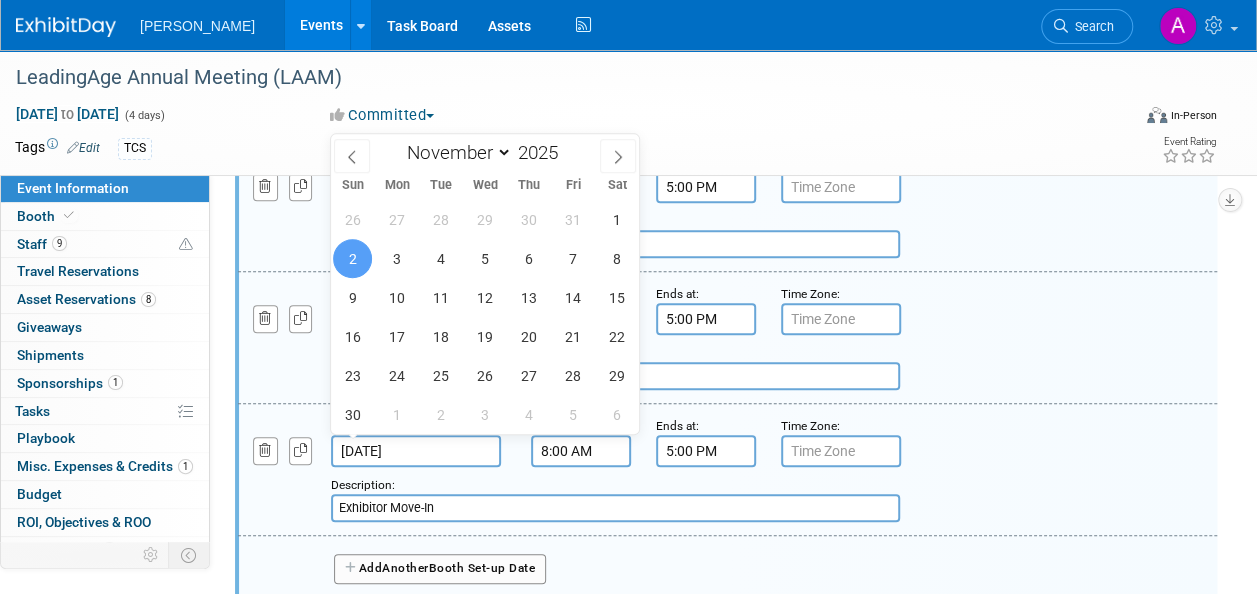 click on "Nov 2, 2025" at bounding box center (416, 451) 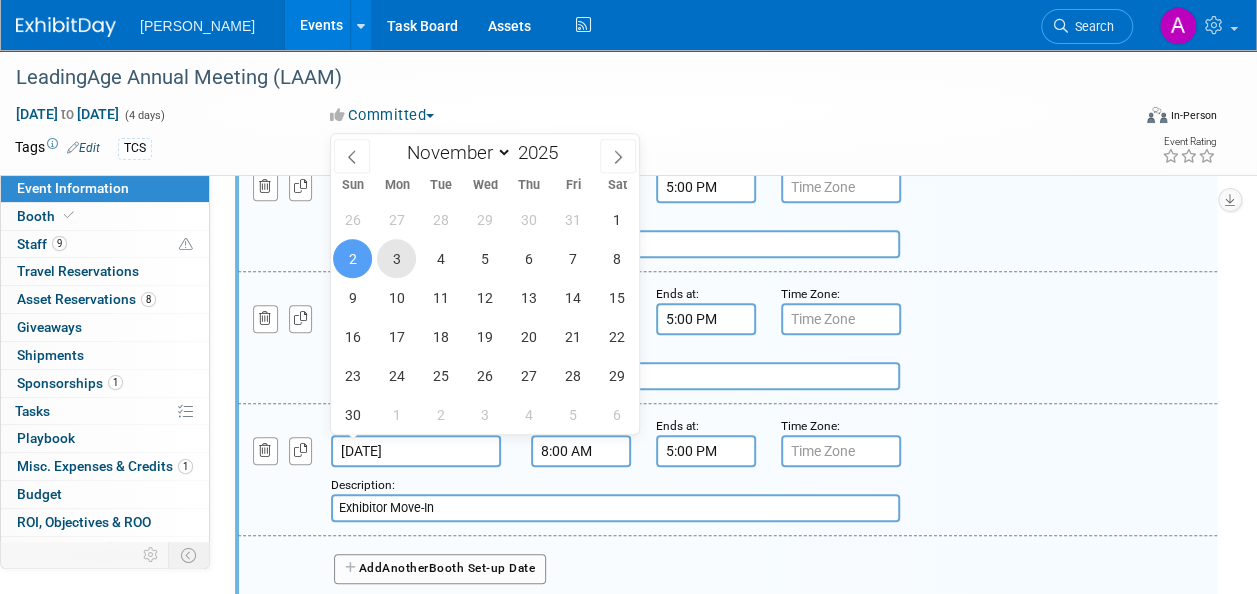 click on "3" at bounding box center [396, 258] 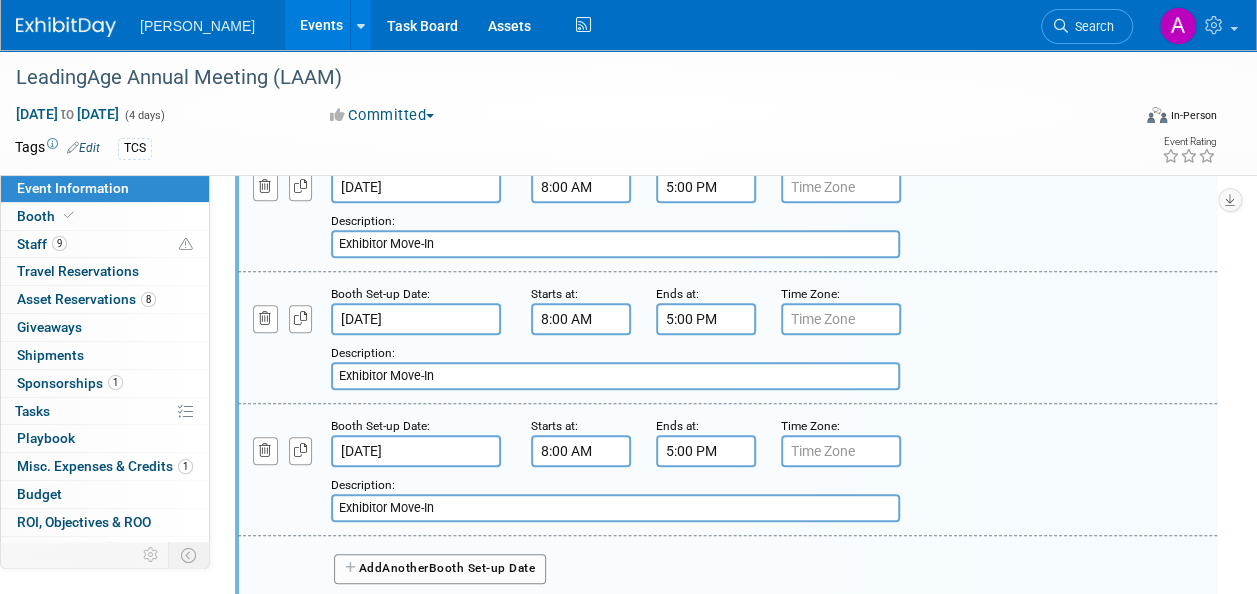 click on "5:00 PM" at bounding box center [706, 451] 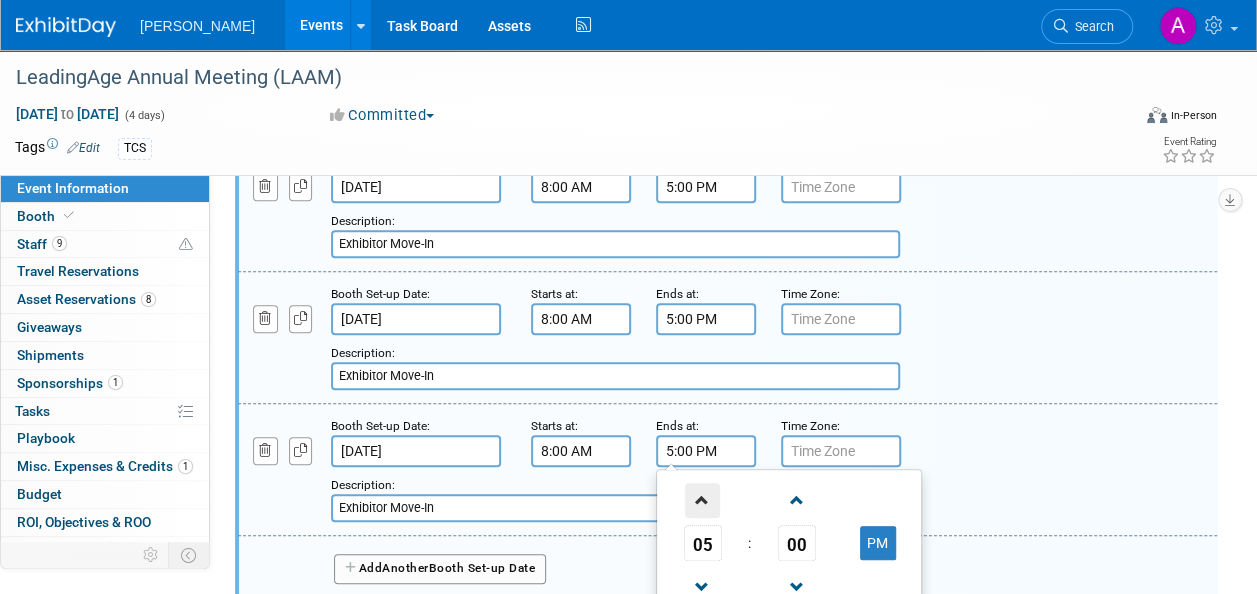 click at bounding box center (702, 500) 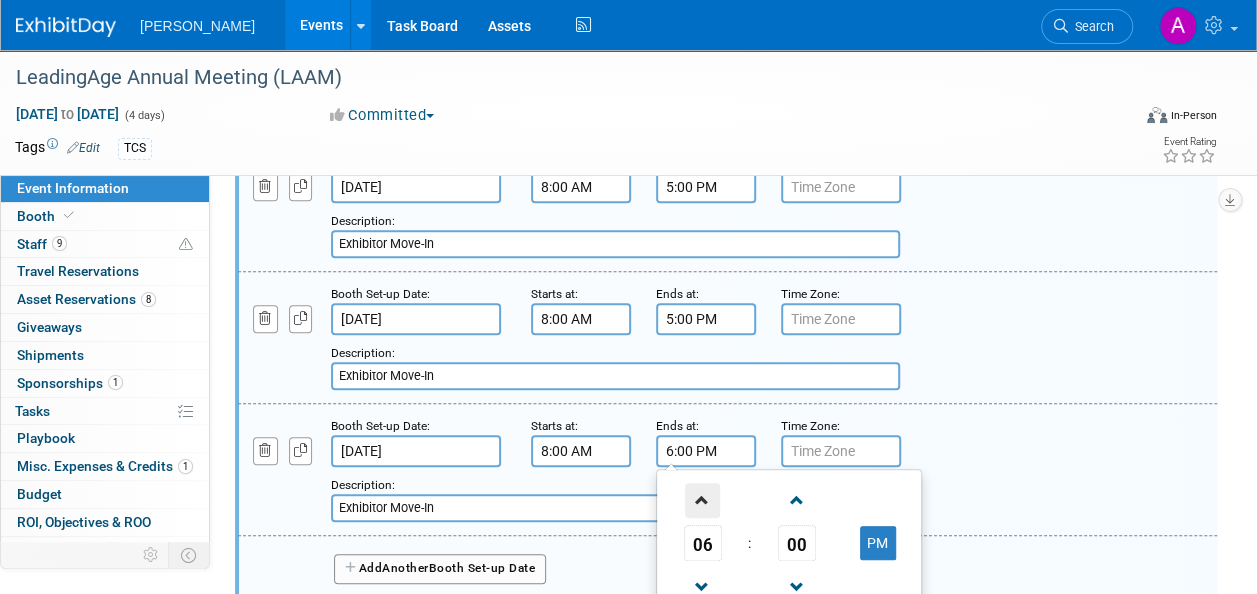 click at bounding box center (702, 500) 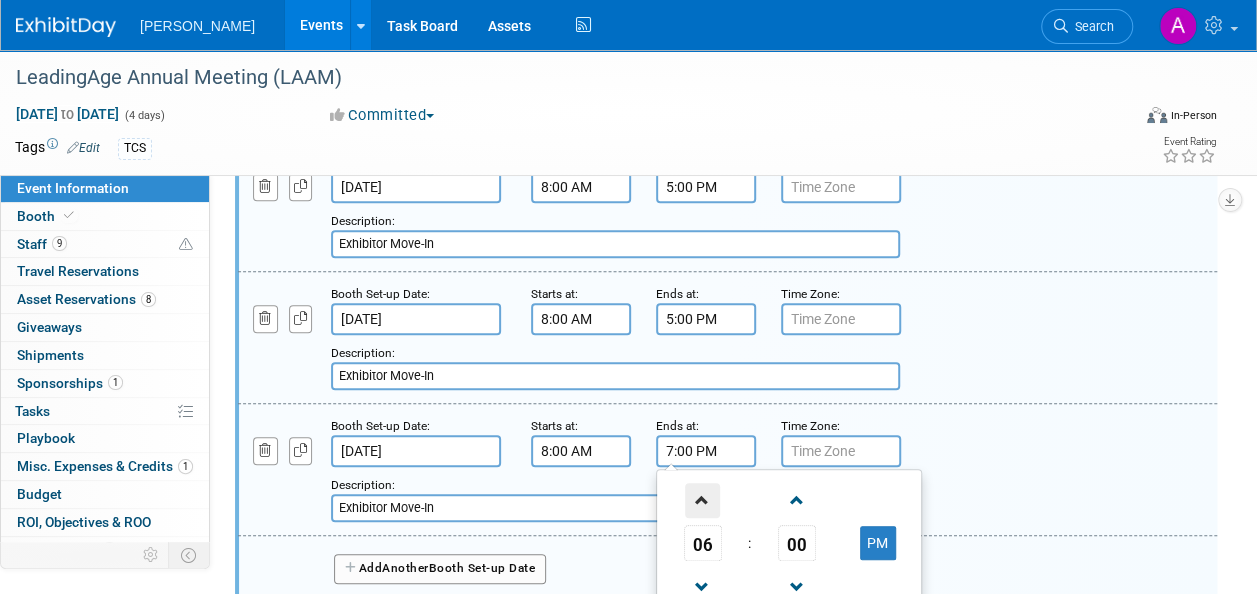 click at bounding box center [702, 500] 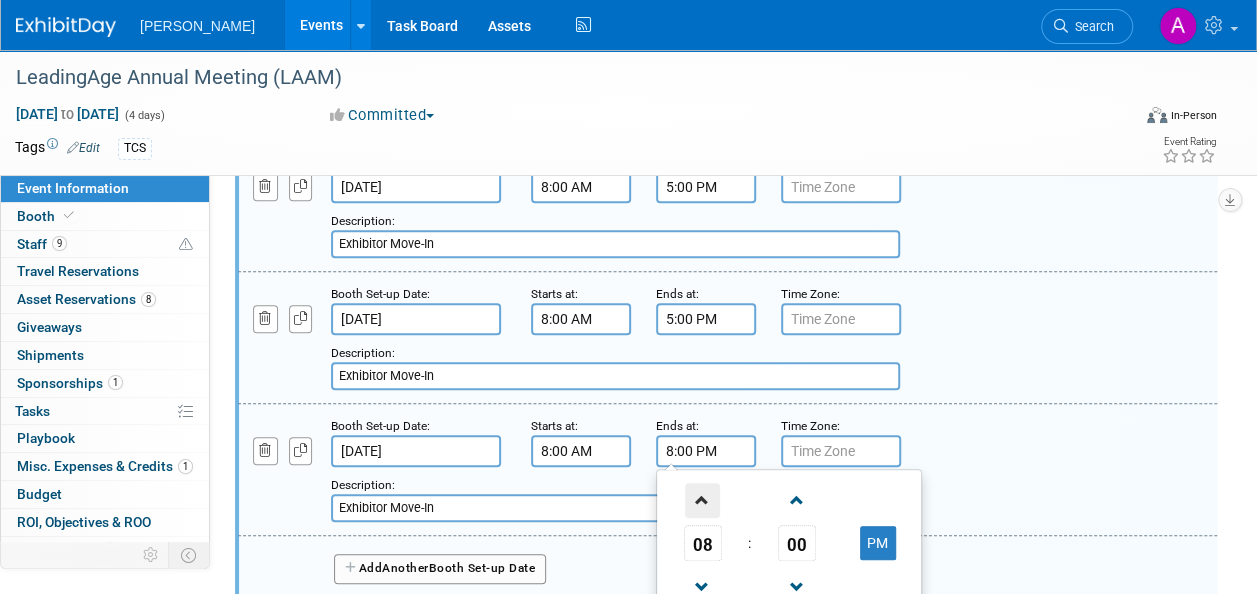 click at bounding box center (702, 500) 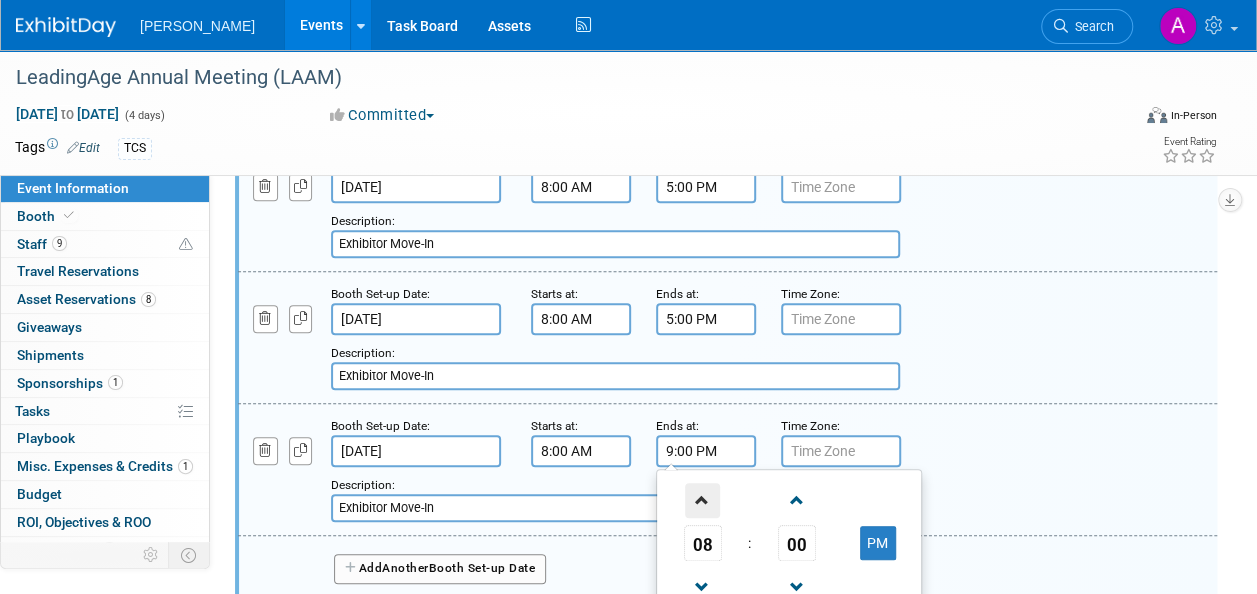 click at bounding box center [702, 500] 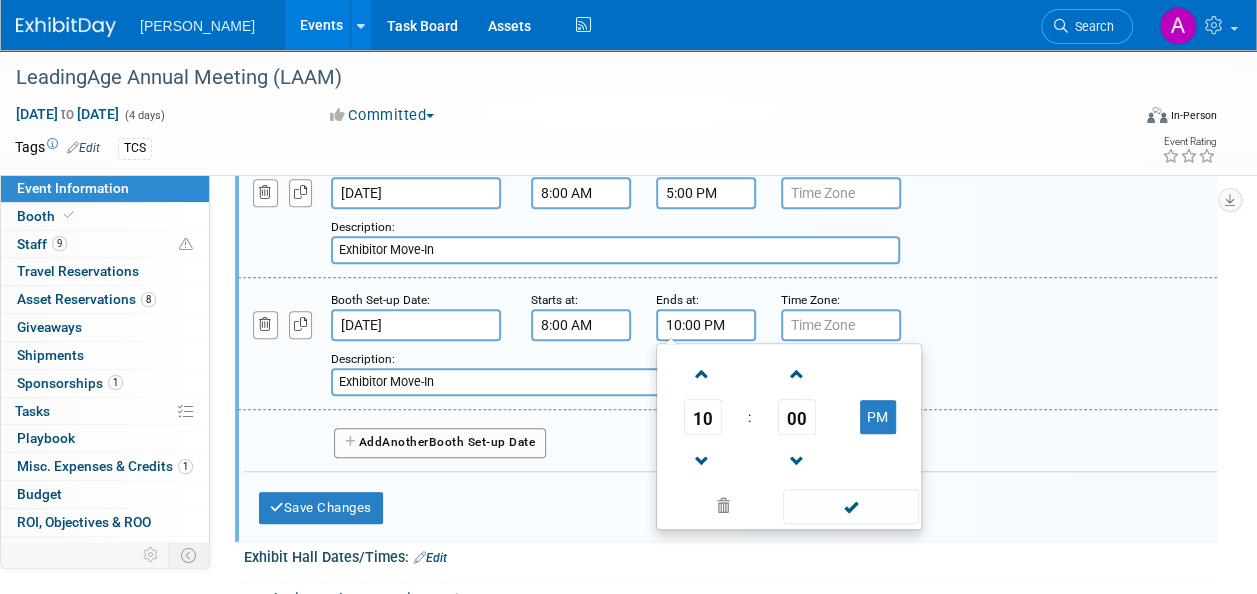 scroll, scrollTop: 800, scrollLeft: 0, axis: vertical 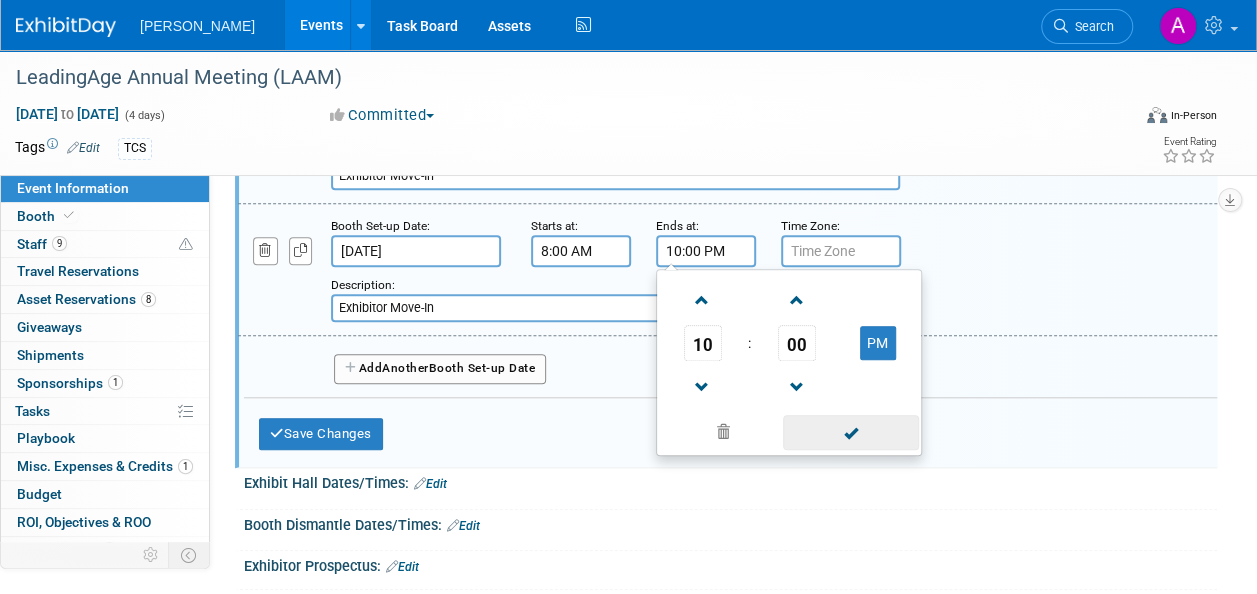 click at bounding box center [850, 432] 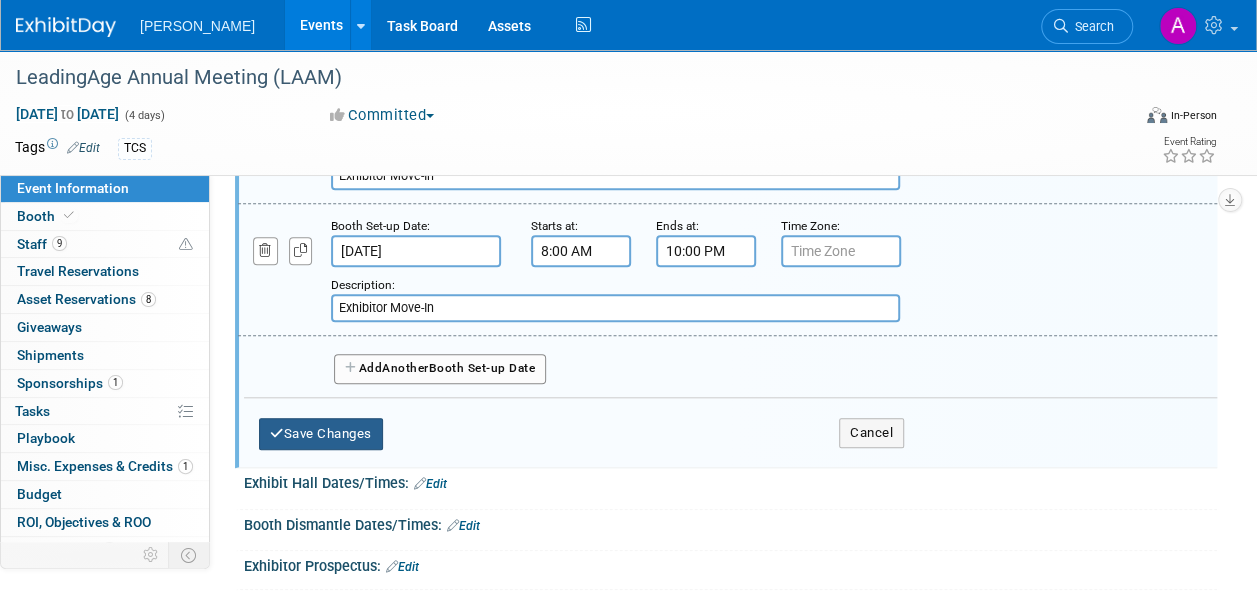 click on "Save Changes" at bounding box center [321, 434] 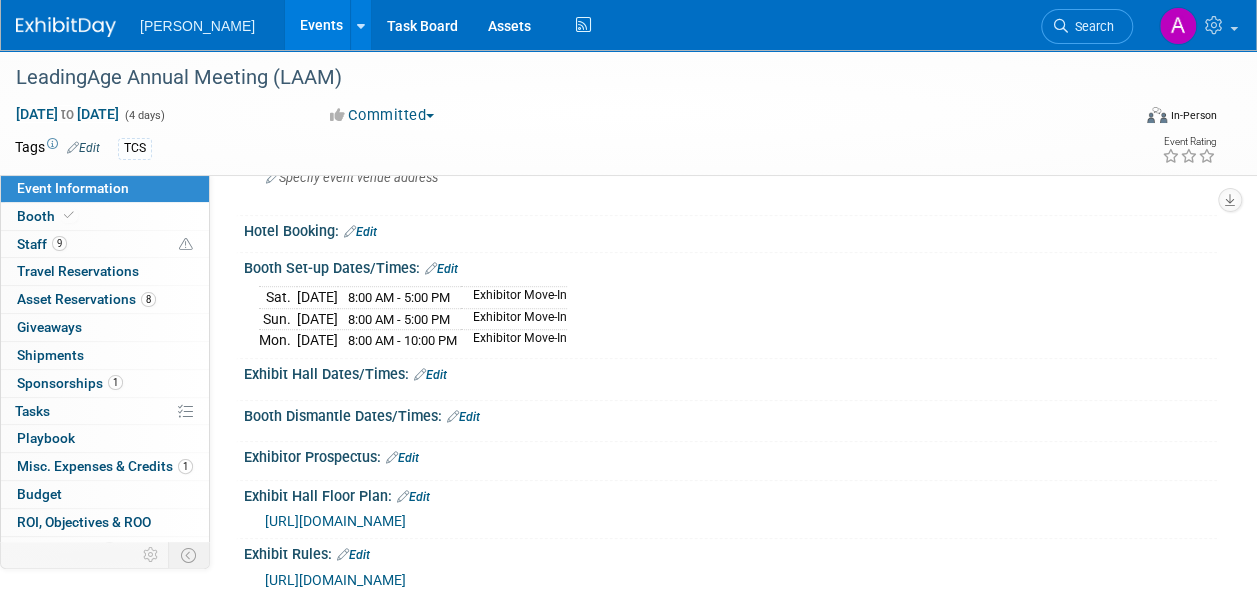 click on "Edit" at bounding box center [430, 375] 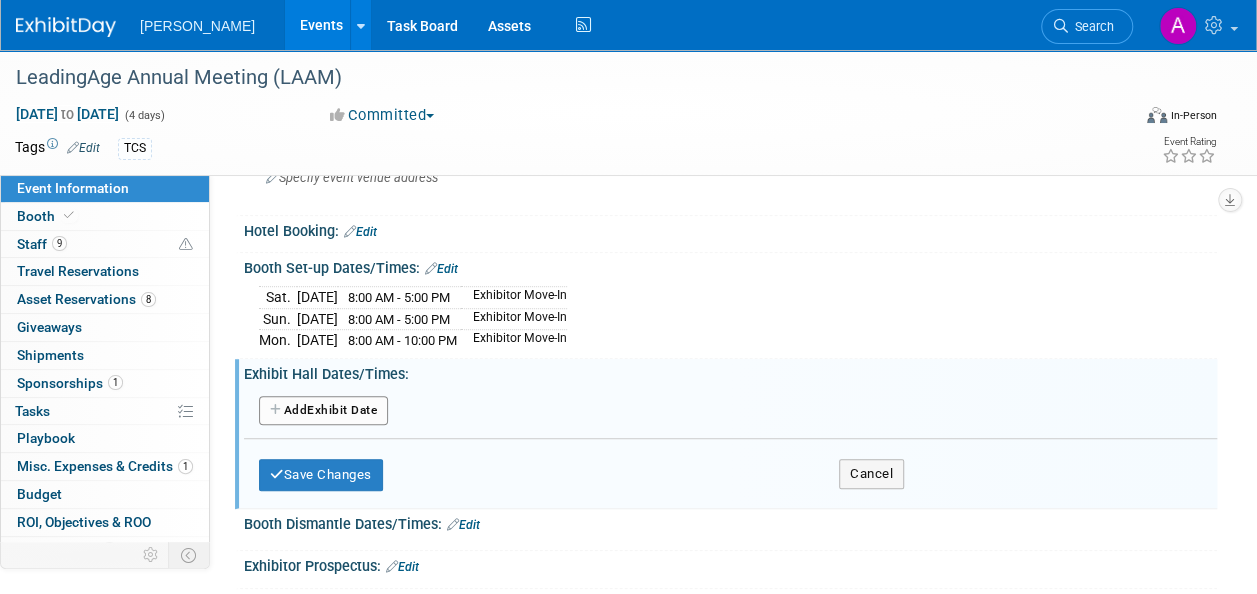 click on "Add  Another  Exhibit Date" at bounding box center [323, 411] 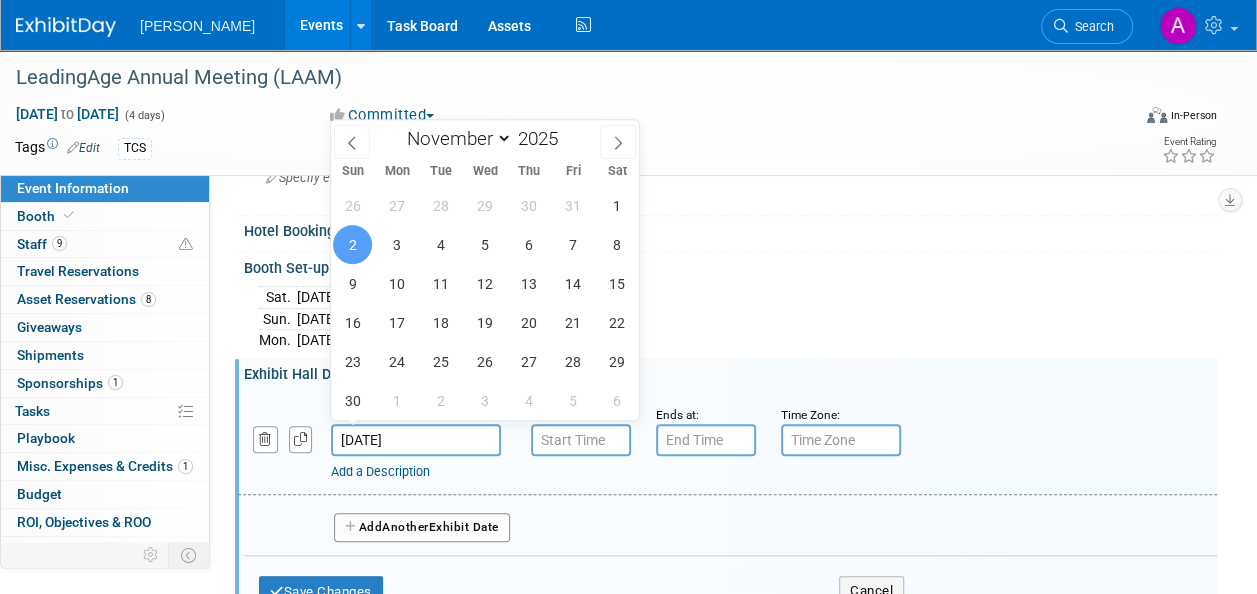 click on "Nov 2, 2025" at bounding box center (416, 440) 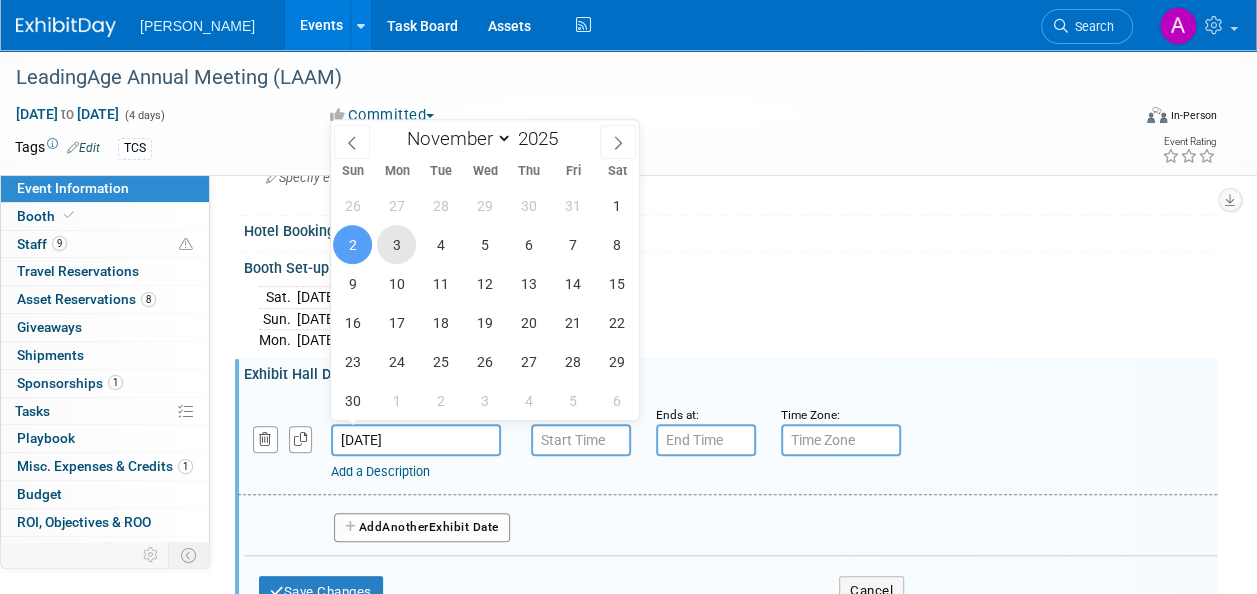 click on "3" at bounding box center [396, 244] 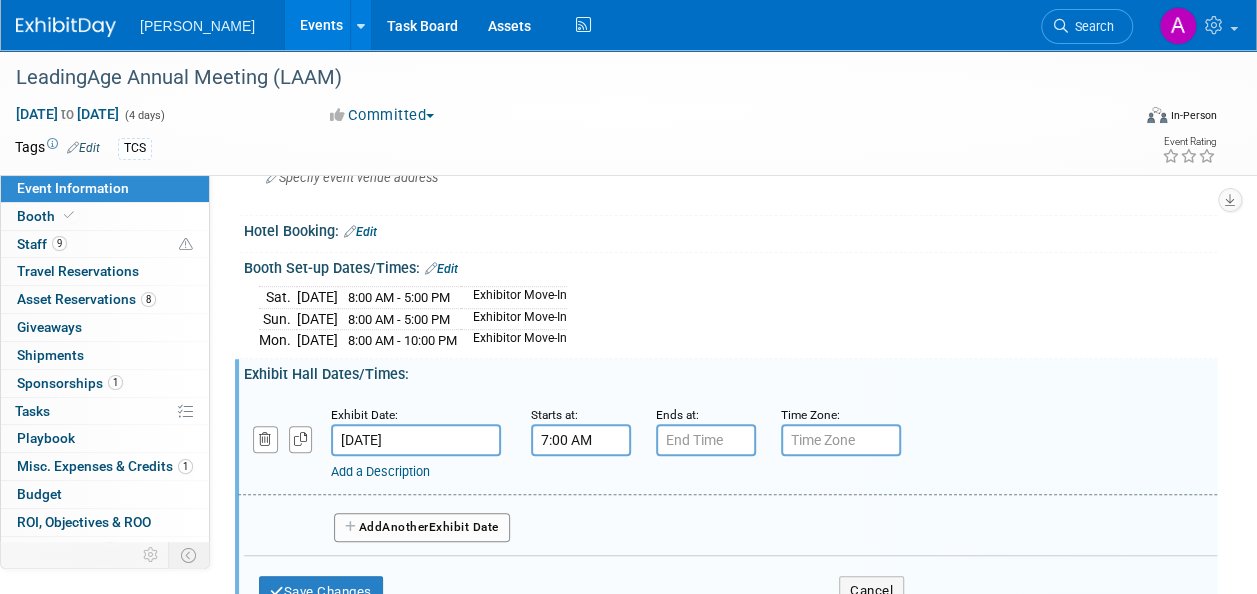 click on "7:00 AM" at bounding box center [581, 440] 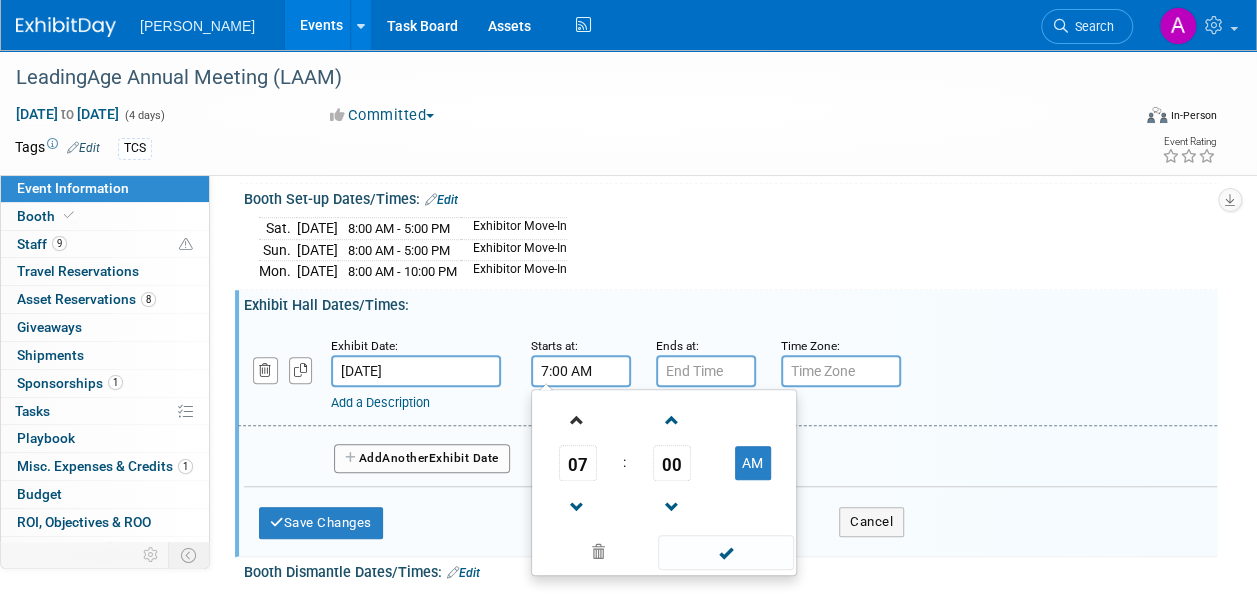 scroll, scrollTop: 554, scrollLeft: 0, axis: vertical 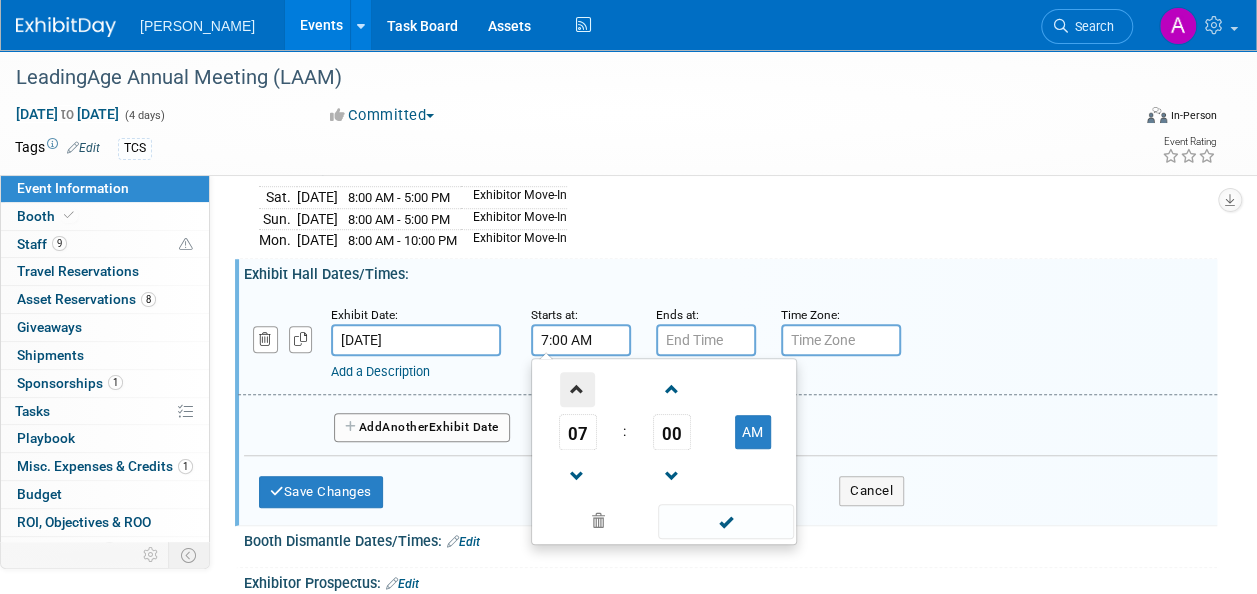 click at bounding box center [577, 389] 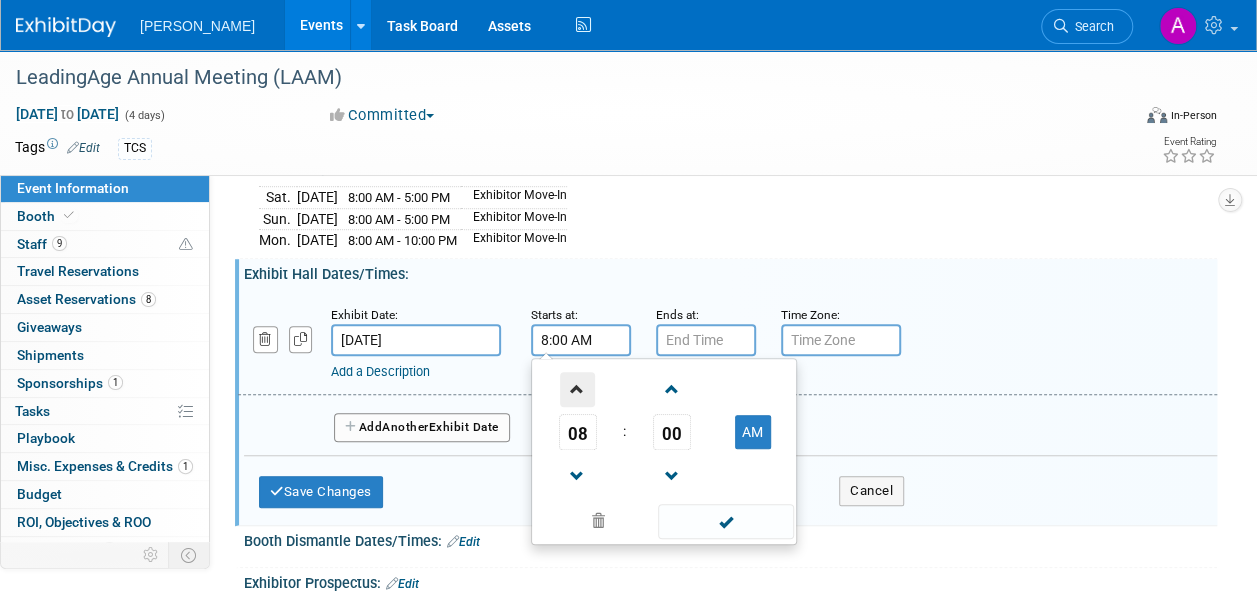 click at bounding box center (577, 389) 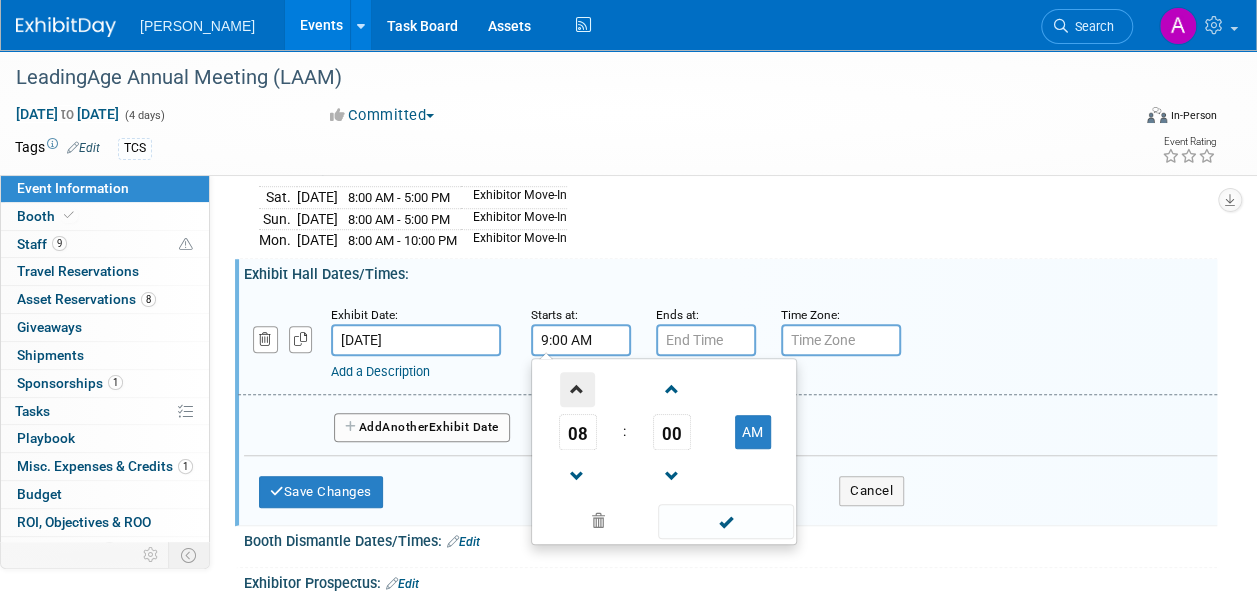 click at bounding box center (577, 389) 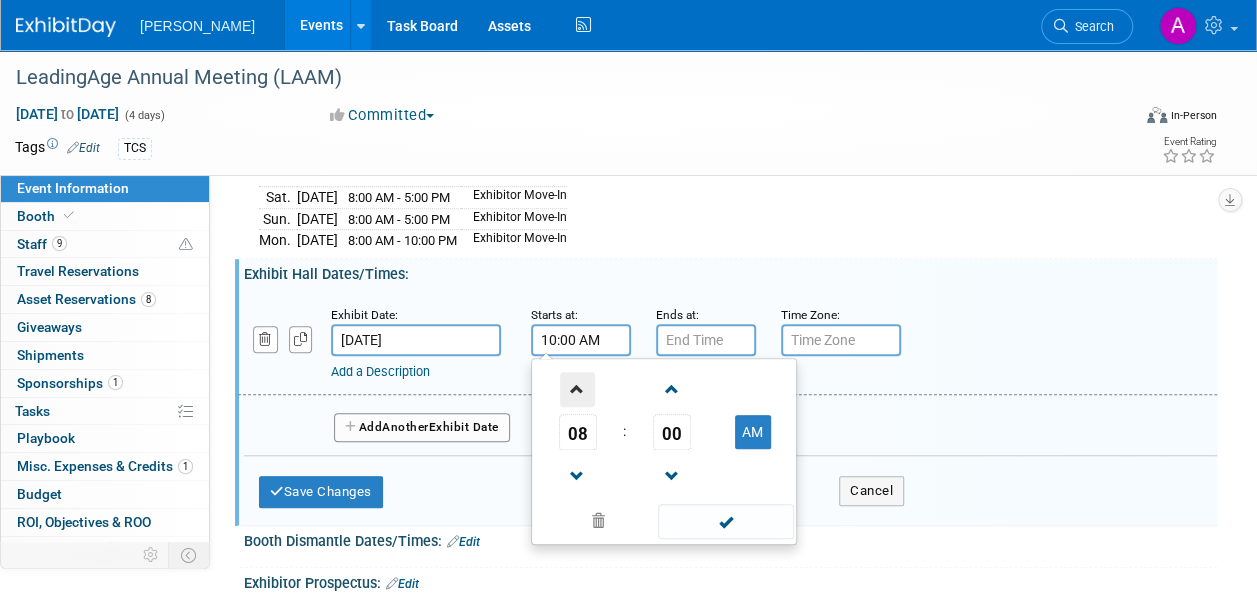 click at bounding box center (577, 389) 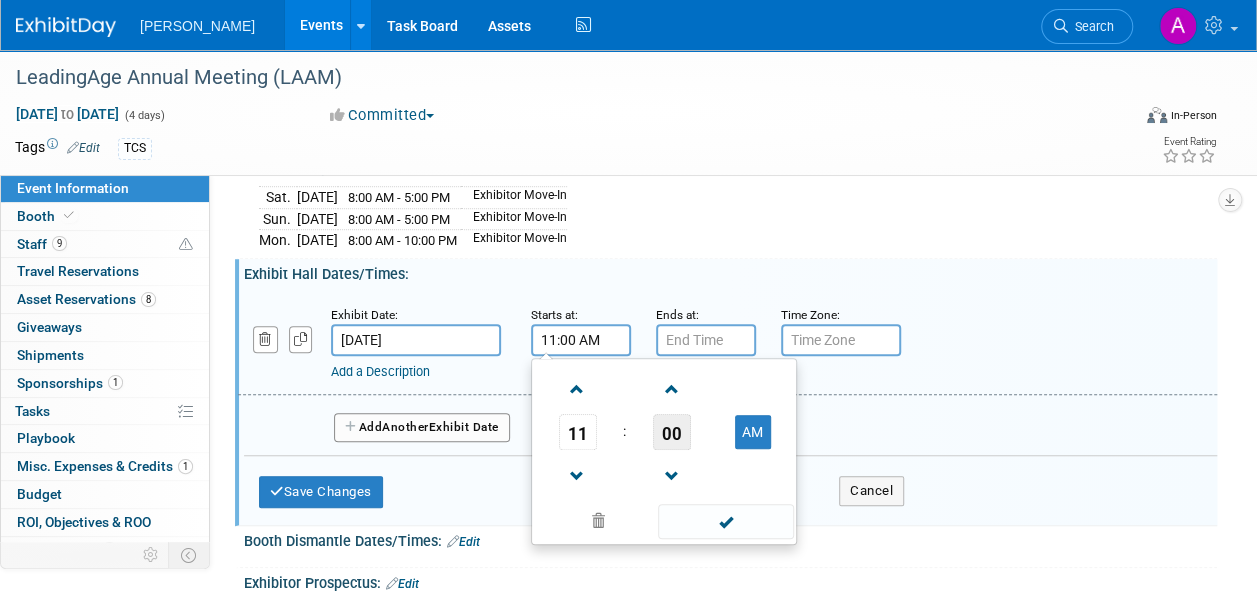 click on "00" at bounding box center (672, 432) 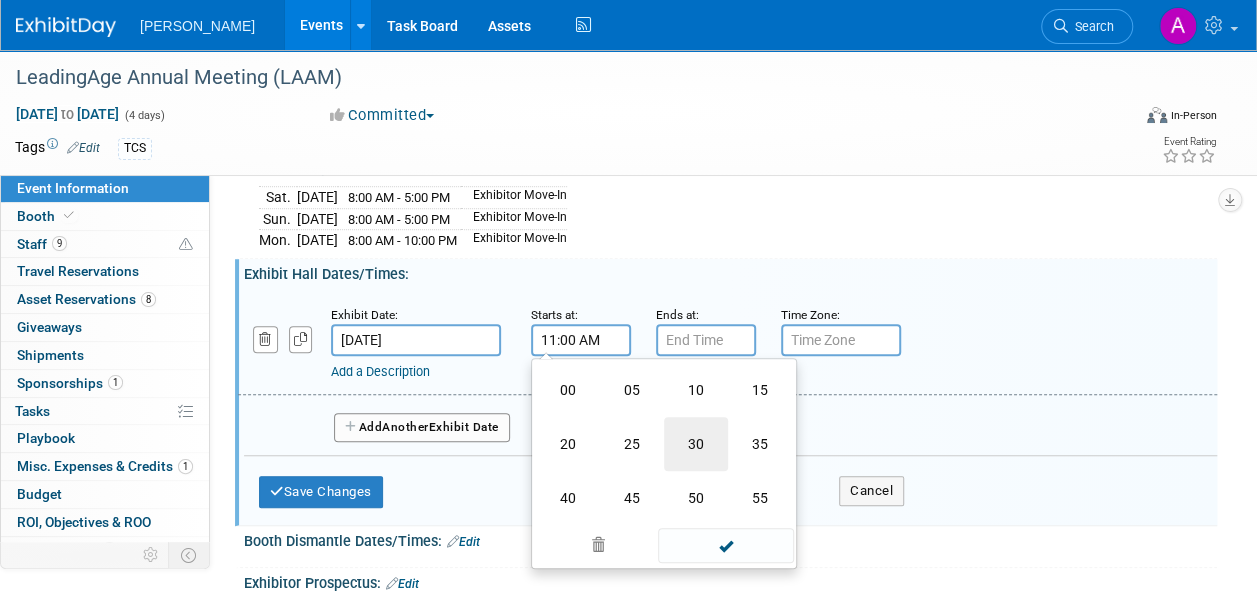 click on "30" at bounding box center [696, 444] 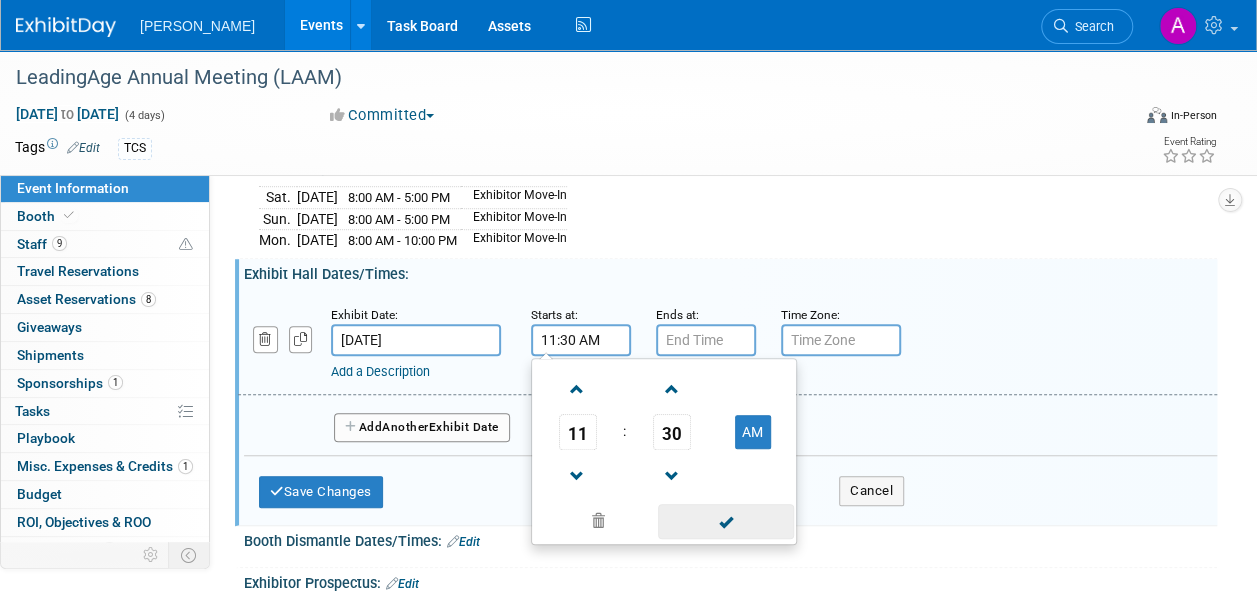 click at bounding box center [725, 521] 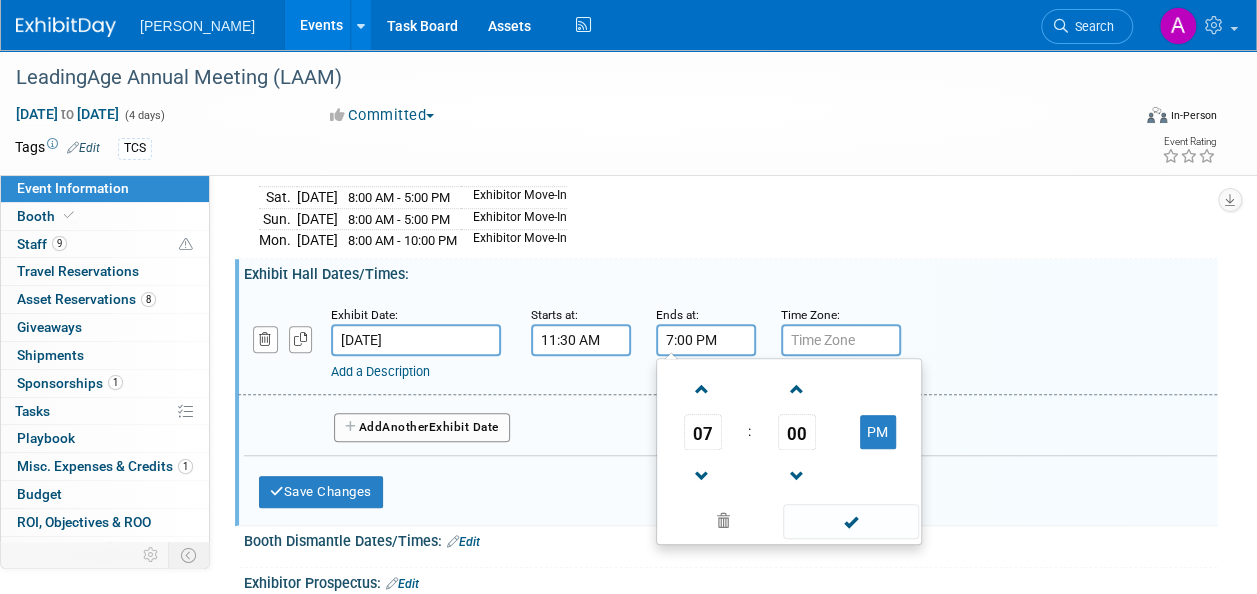 click on "7:00 PM" at bounding box center [706, 340] 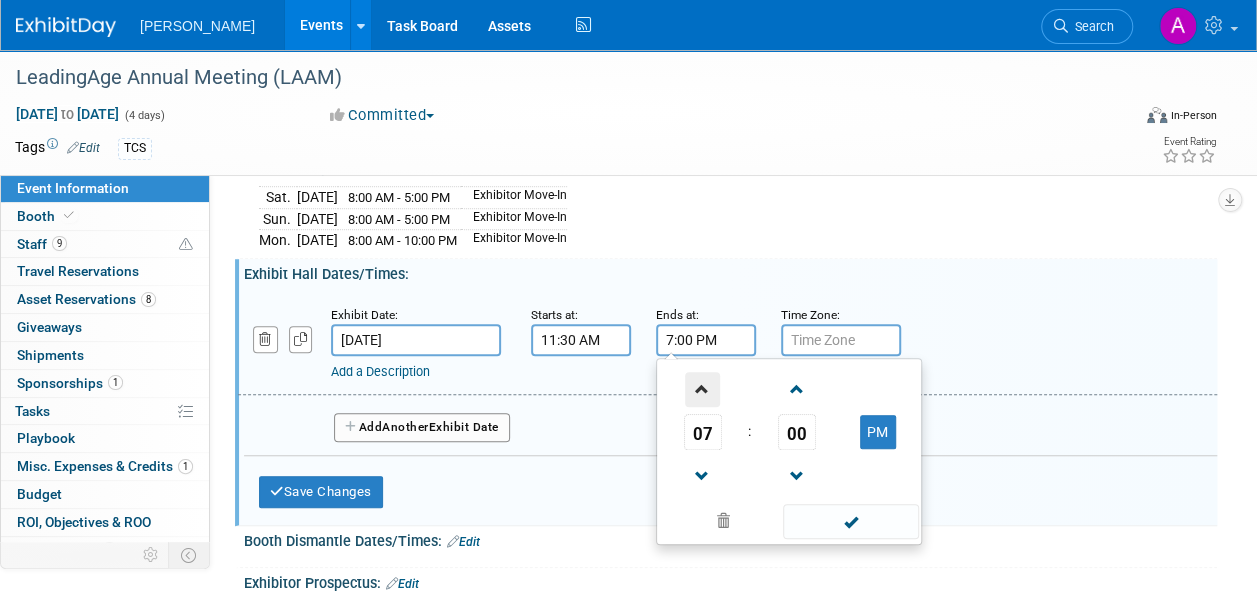 click at bounding box center [702, 389] 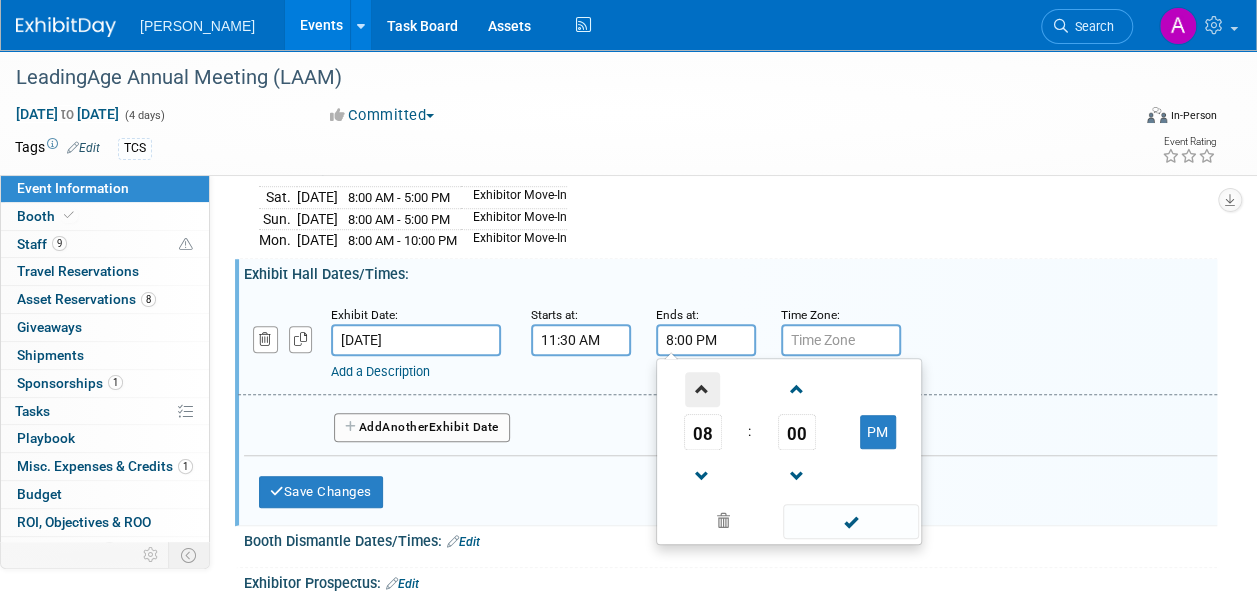 click at bounding box center (702, 389) 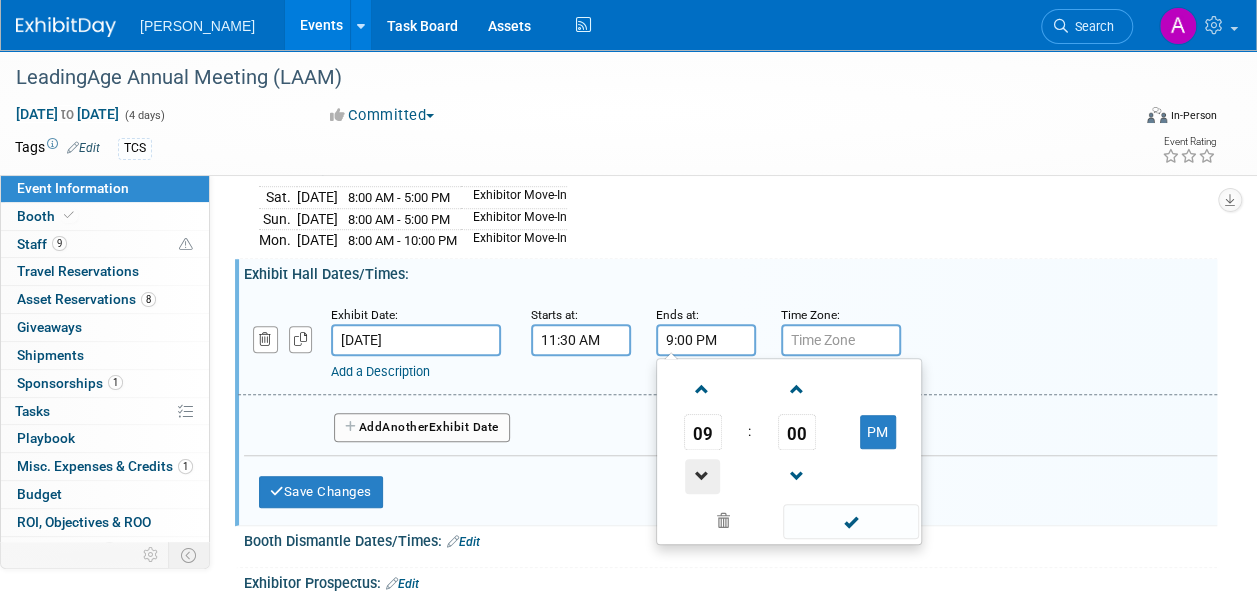 click at bounding box center (702, 476) 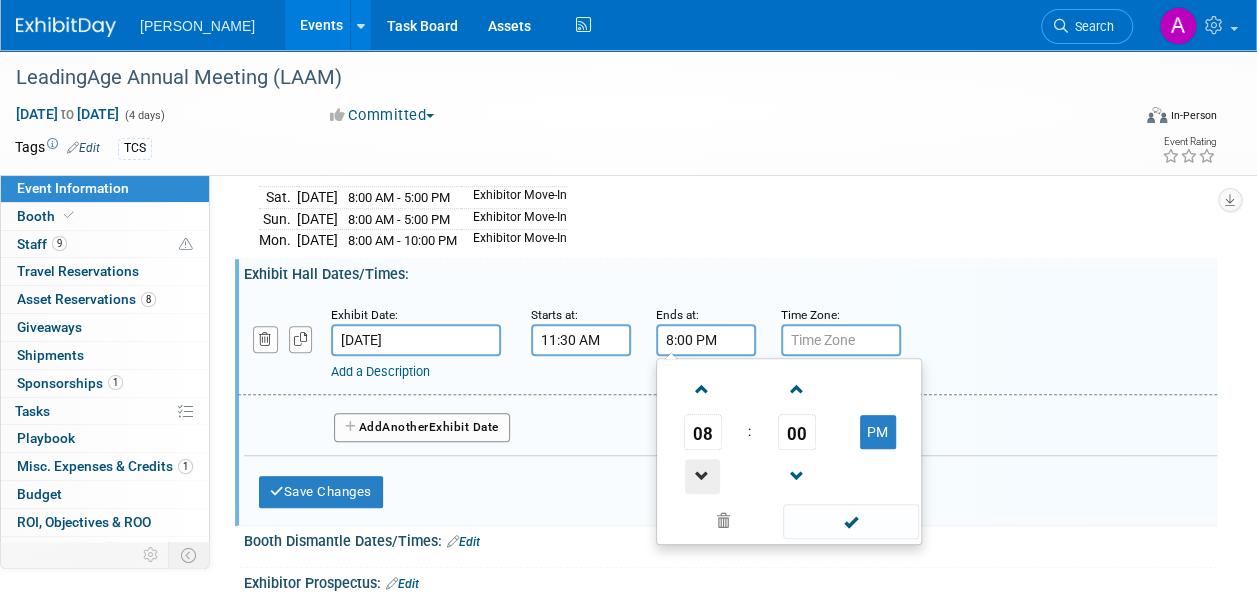 click at bounding box center [702, 476] 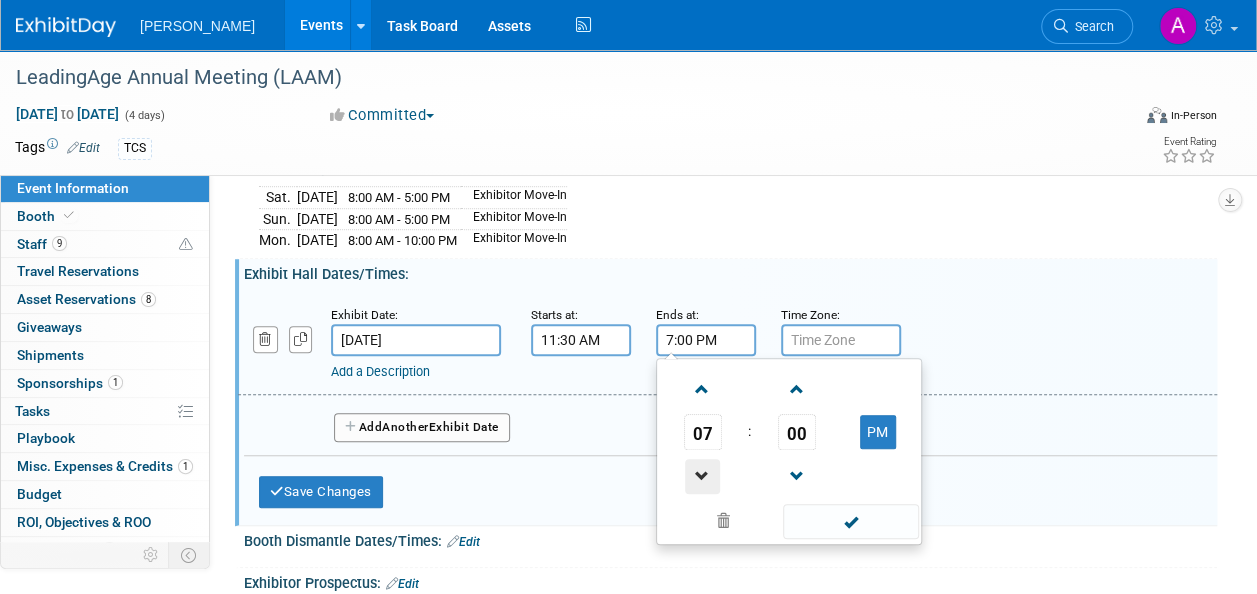 click at bounding box center (702, 476) 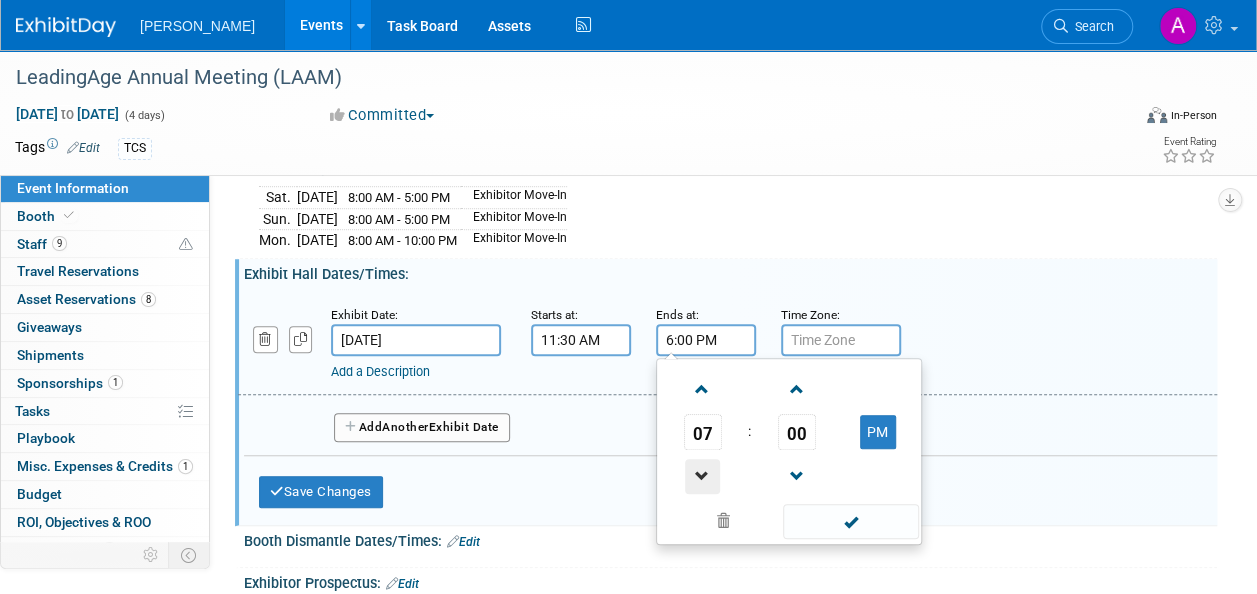 click at bounding box center [702, 476] 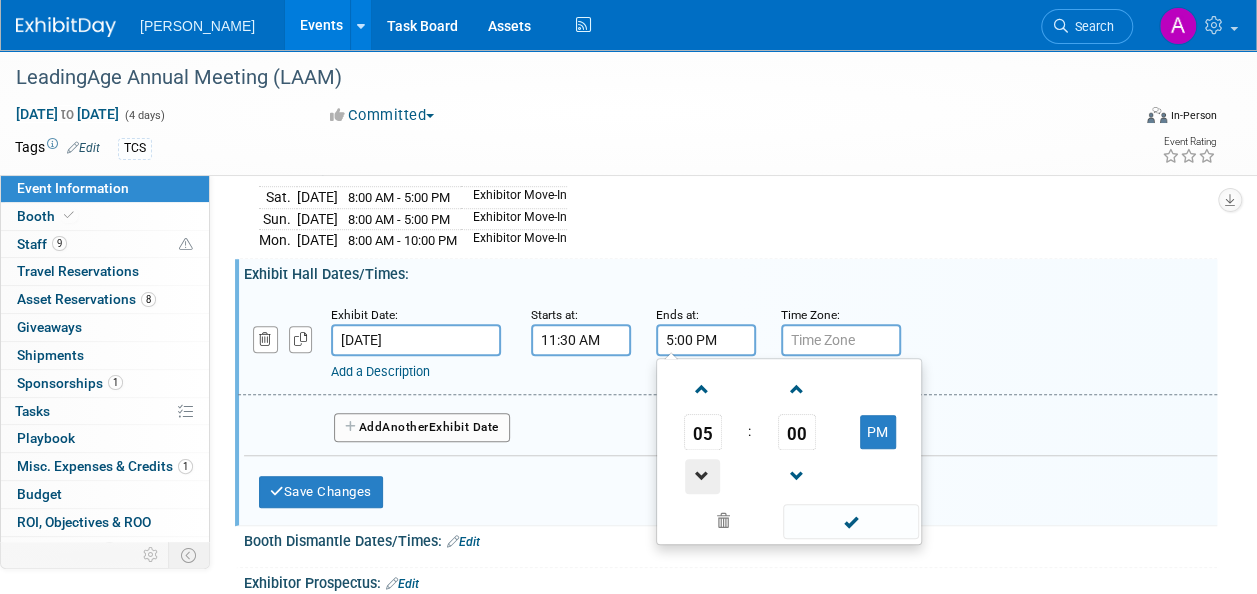 click at bounding box center [702, 476] 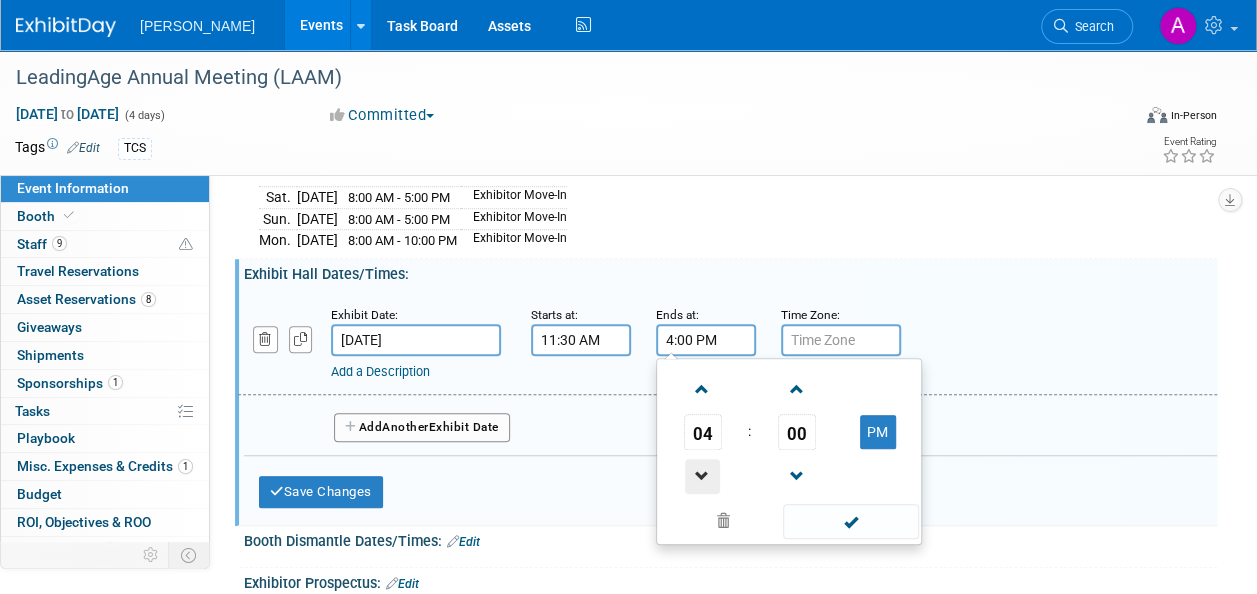 click at bounding box center (702, 476) 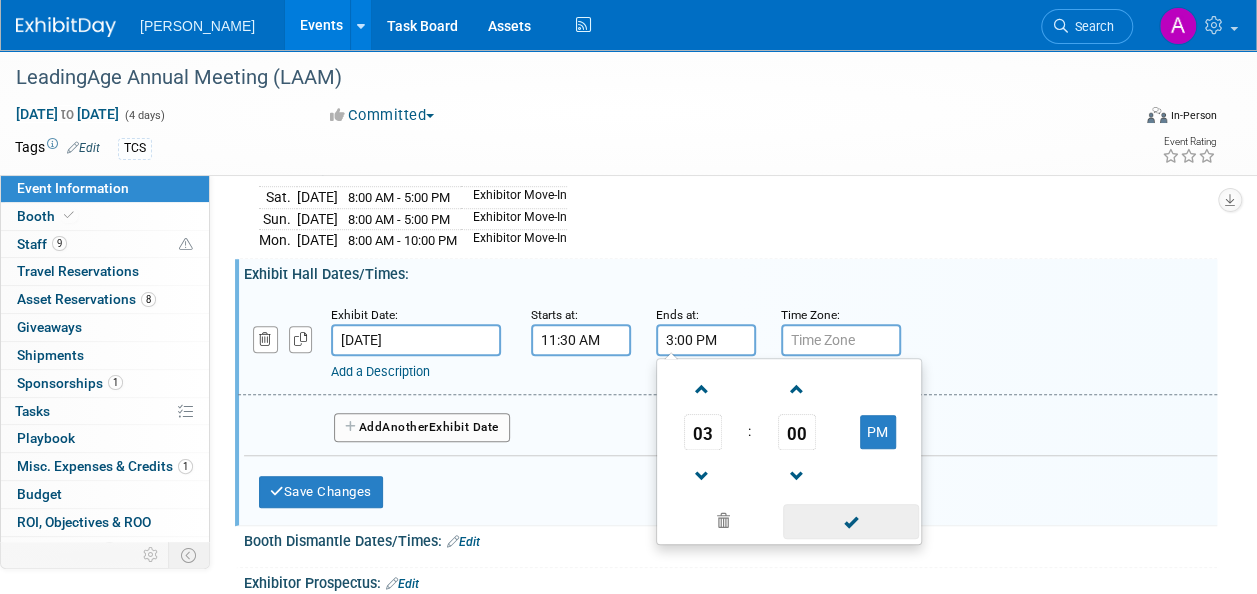 click at bounding box center [850, 521] 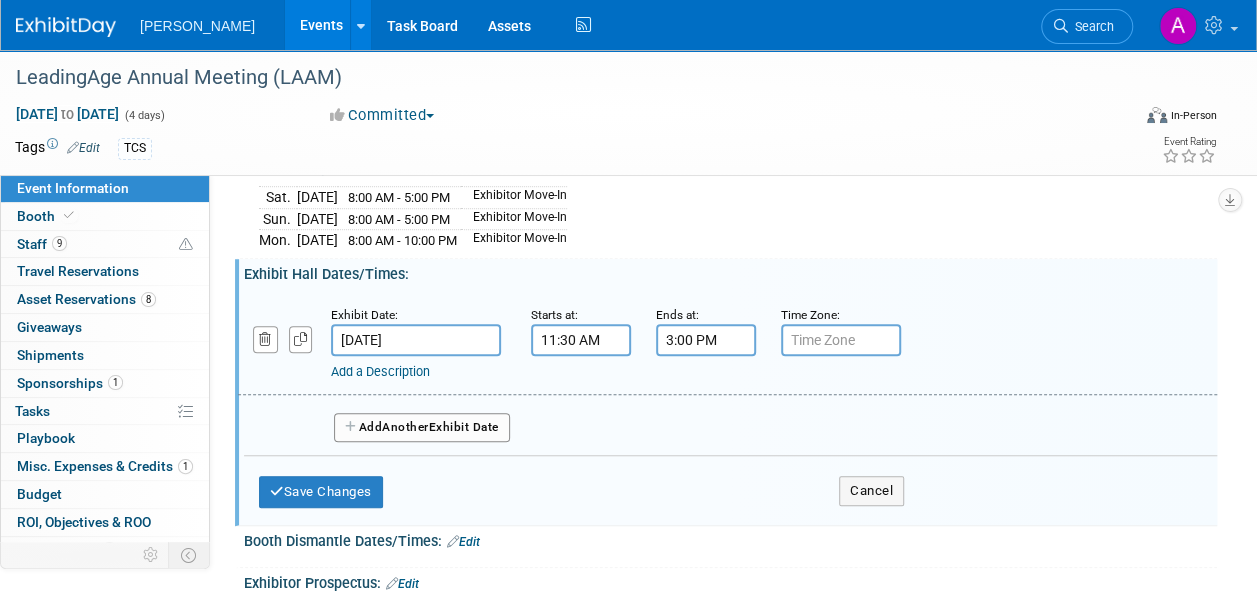 click on "Add a Description" at bounding box center (380, 371) 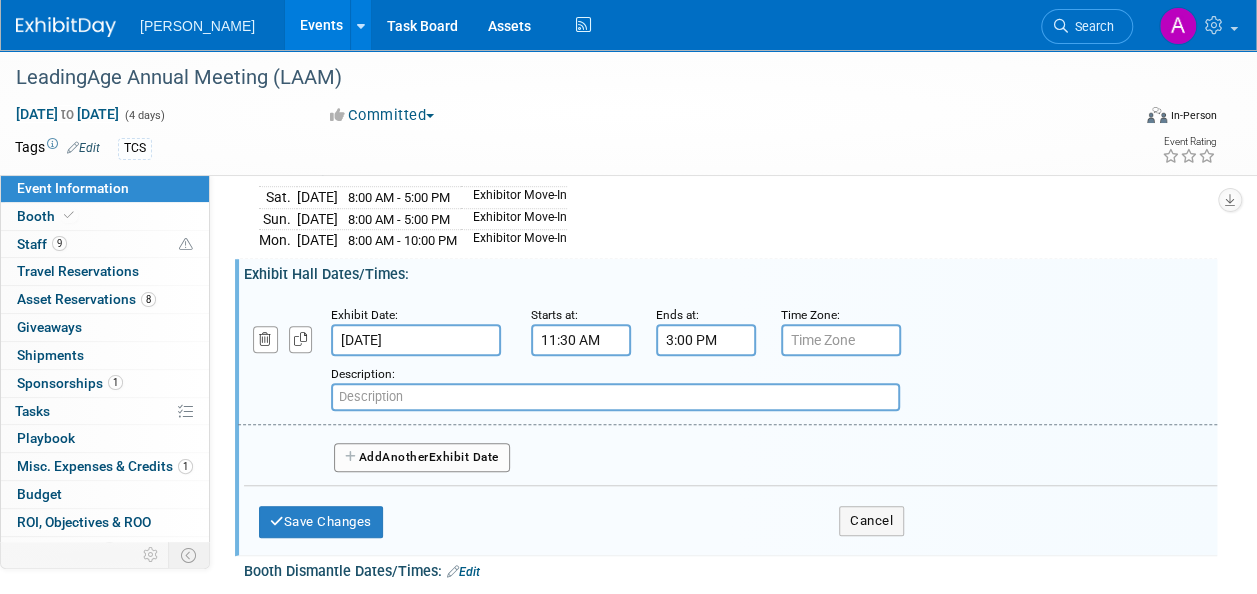click at bounding box center (615, 397) 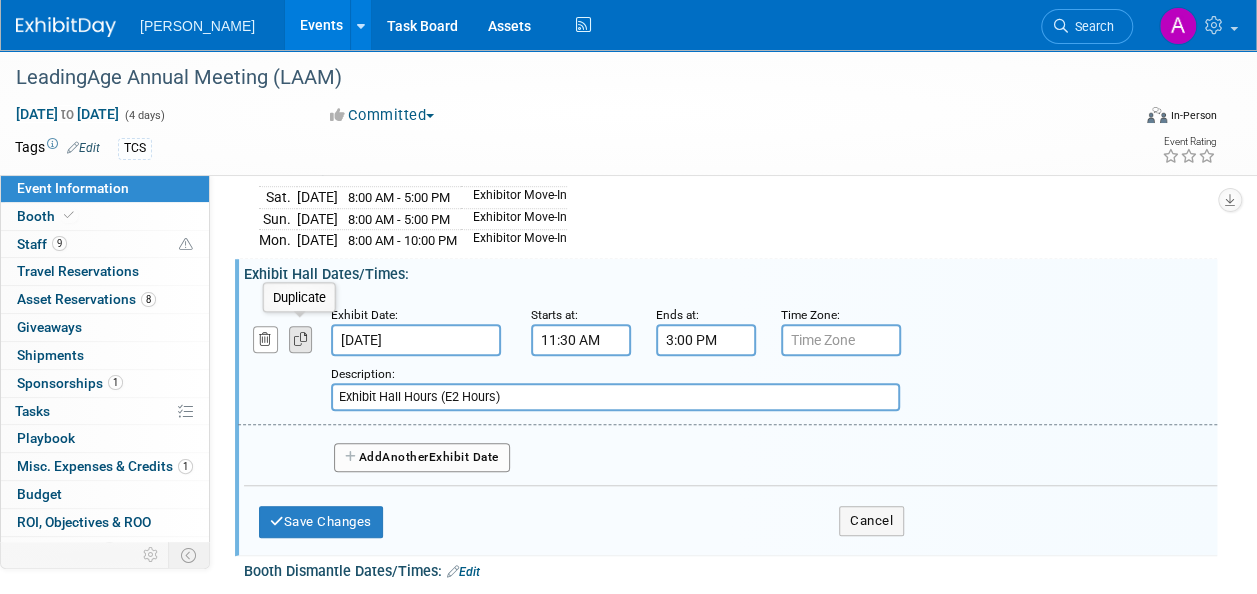 type on "Exhibit Hall Hours (E2 Hours)" 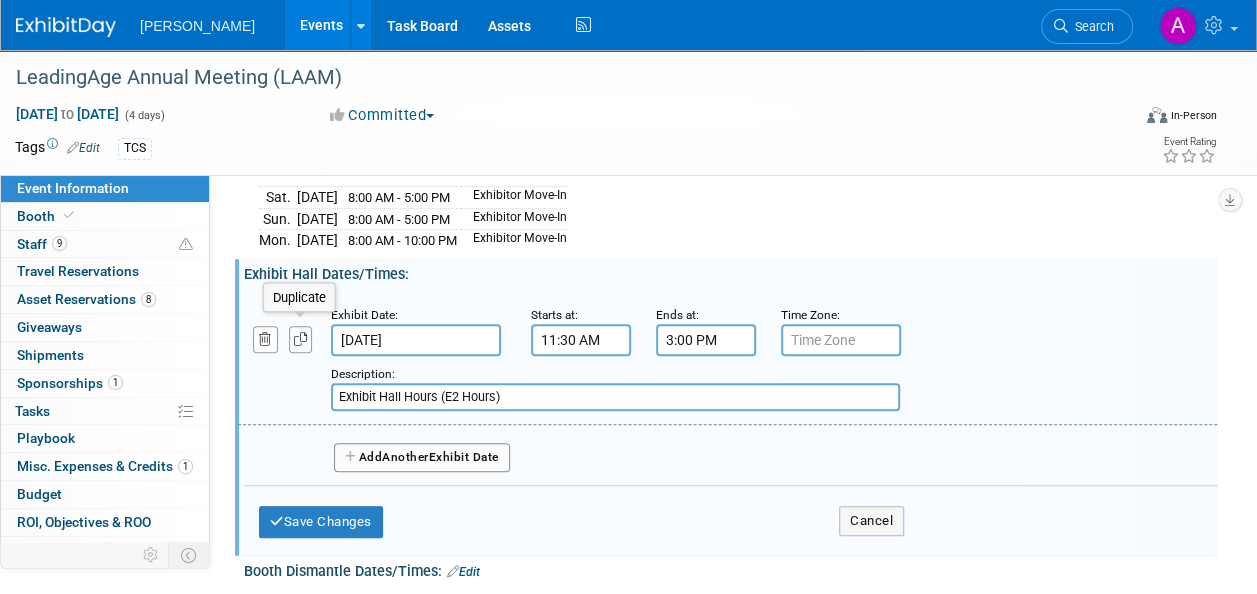 click at bounding box center [301, 339] 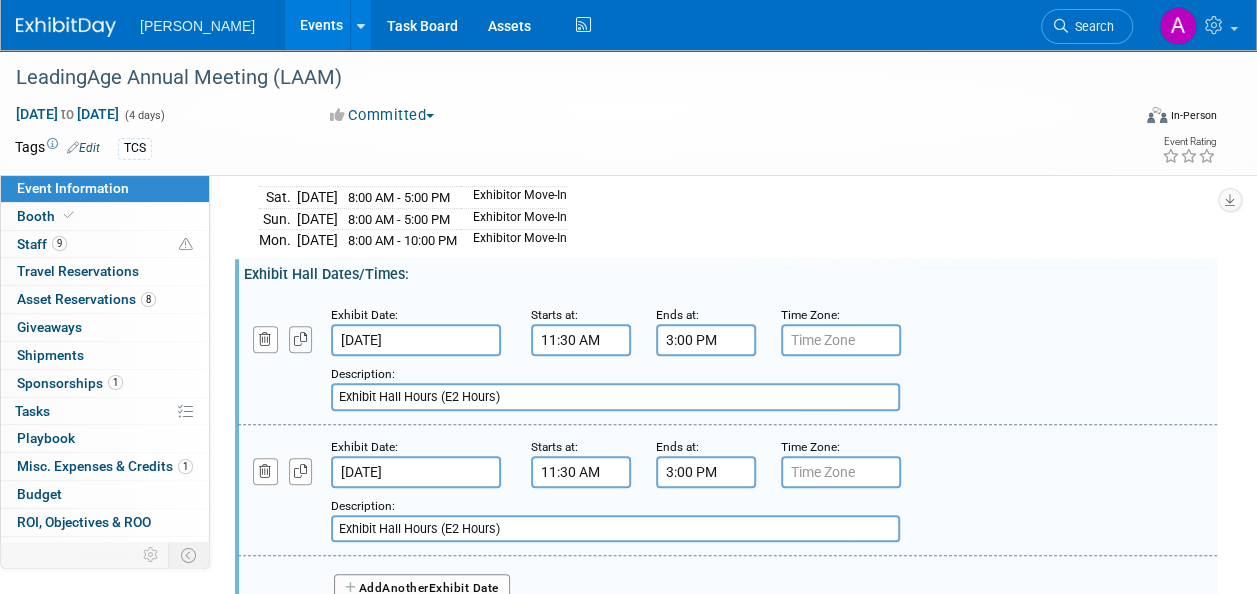 scroll, scrollTop: 654, scrollLeft: 0, axis: vertical 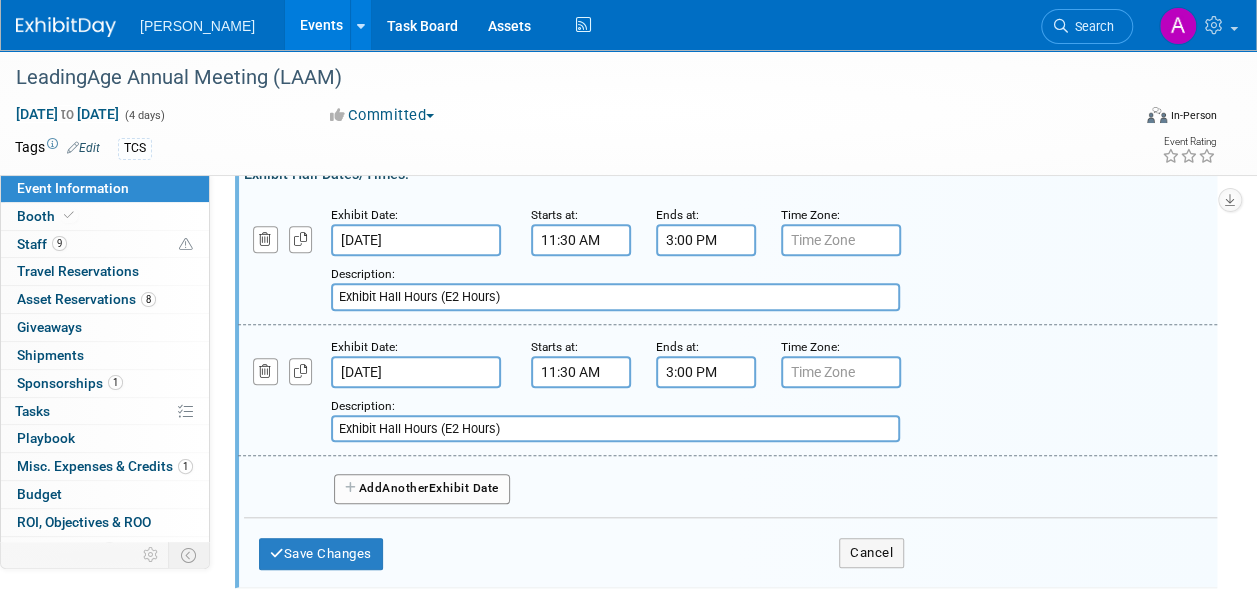 click on "Nov 3, 2025" at bounding box center (416, 372) 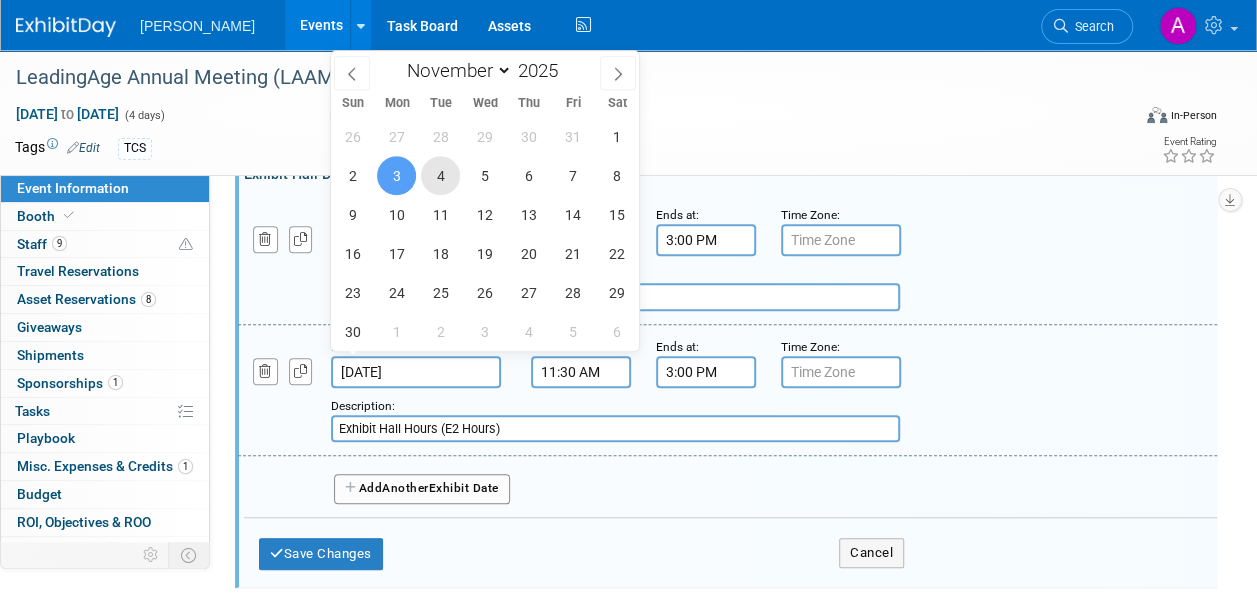 click on "4" at bounding box center [440, 175] 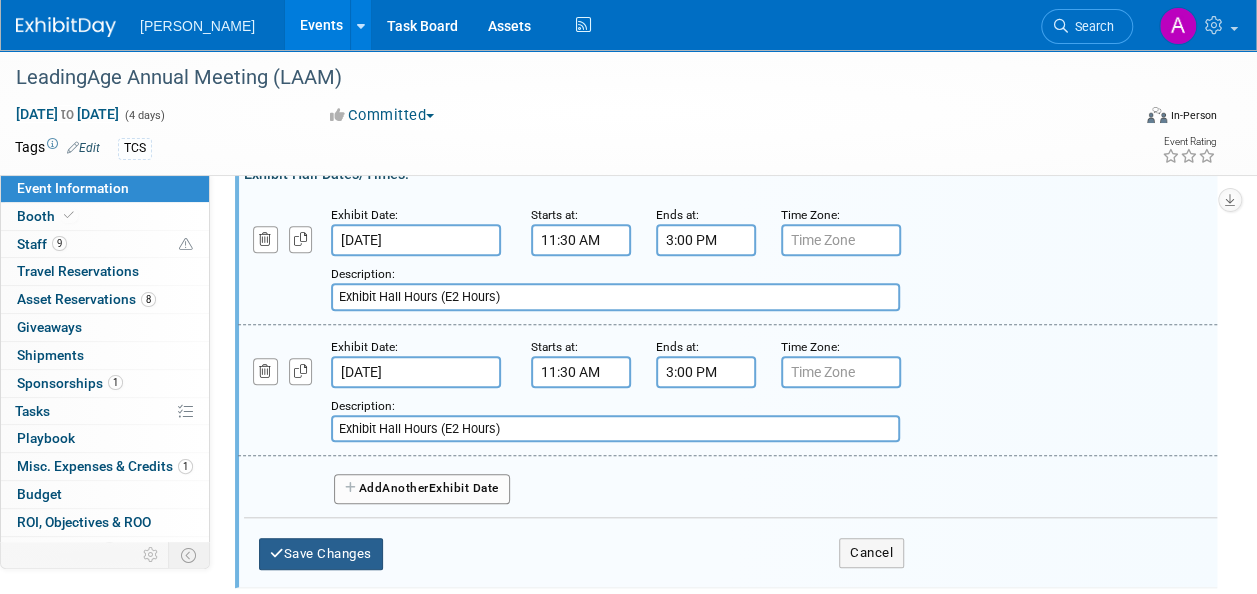 click on "Save Changes" at bounding box center [321, 554] 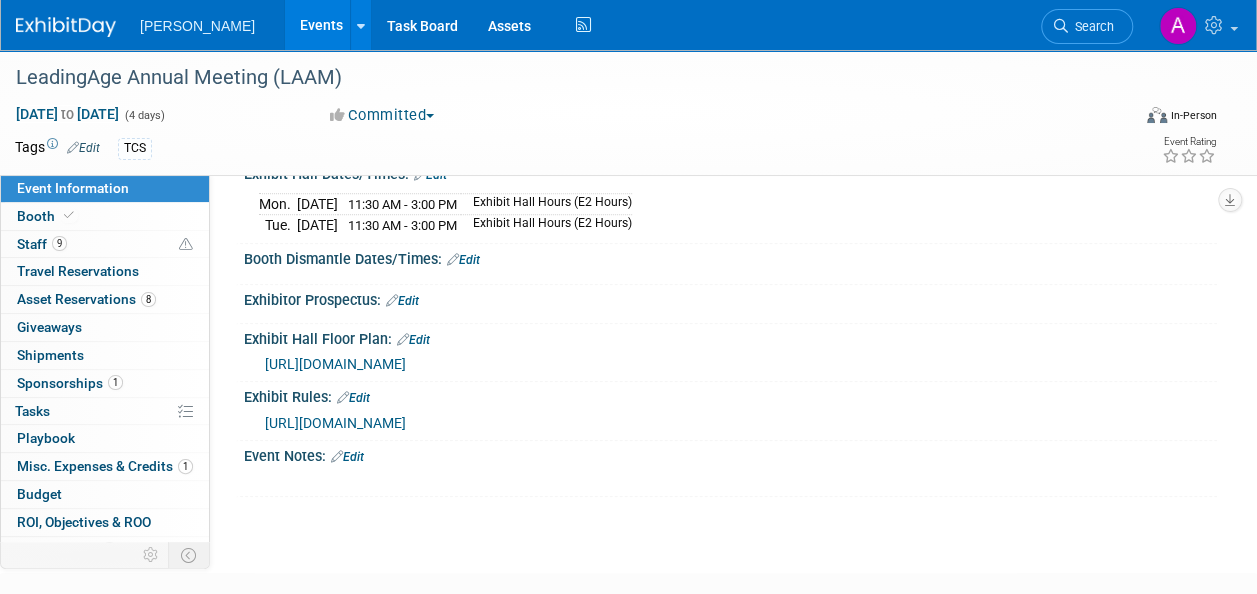 click on "Edit" at bounding box center (463, 260) 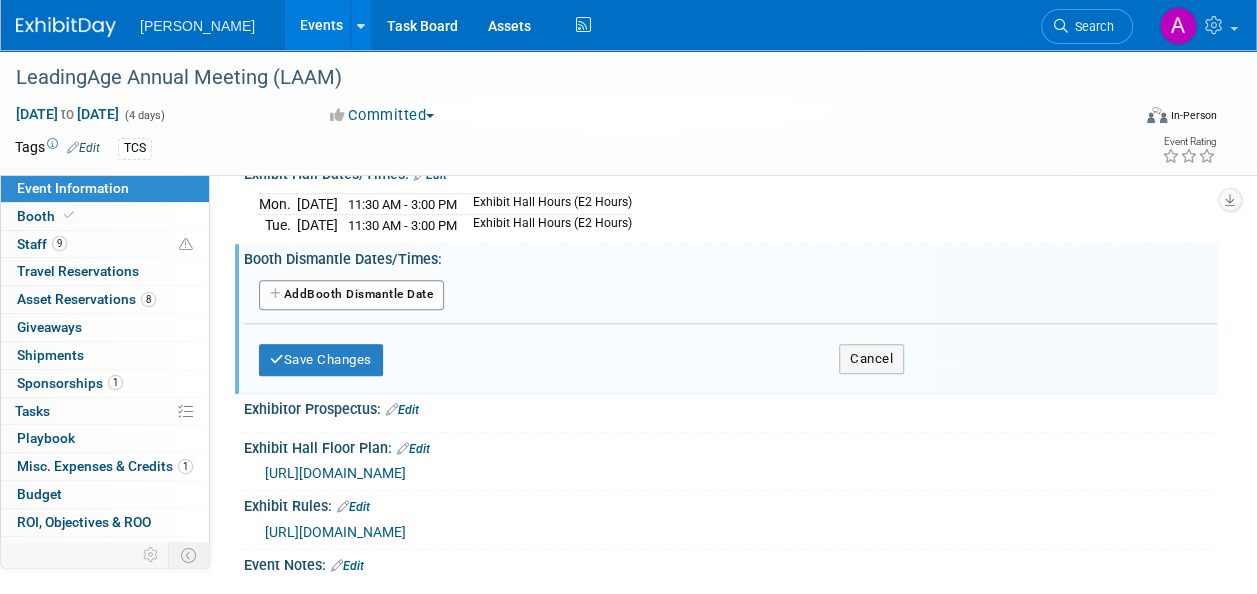 click on "Add  Another  Booth Dismantle Date" at bounding box center (351, 295) 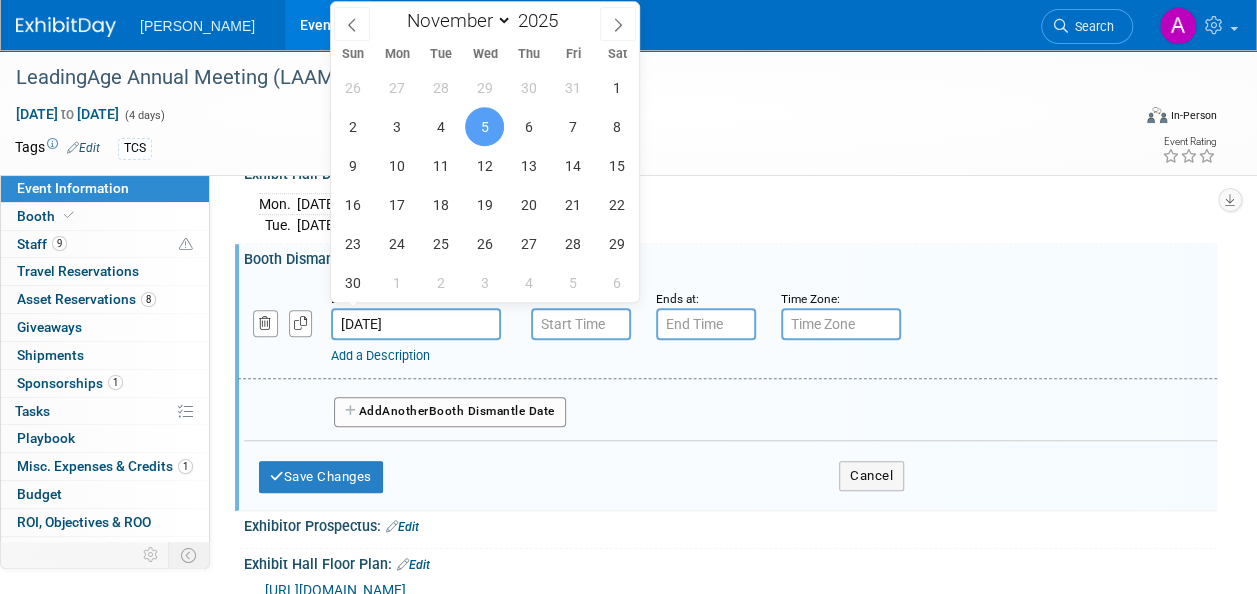 click on "Nov 5, 2025" at bounding box center (416, 324) 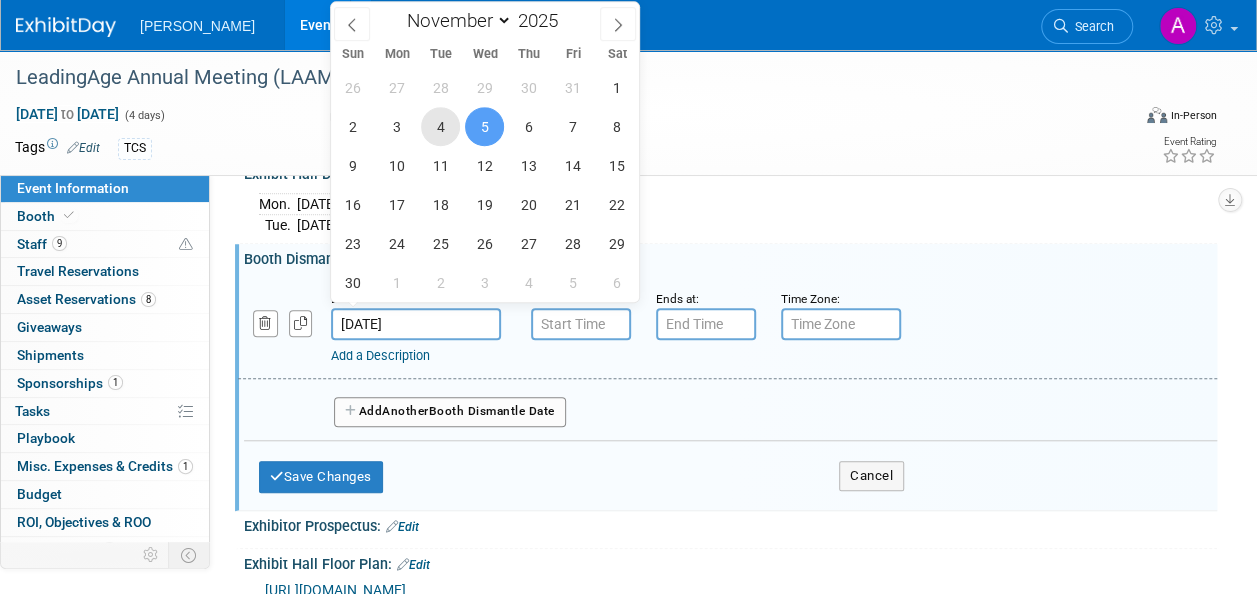 click on "4" at bounding box center [440, 126] 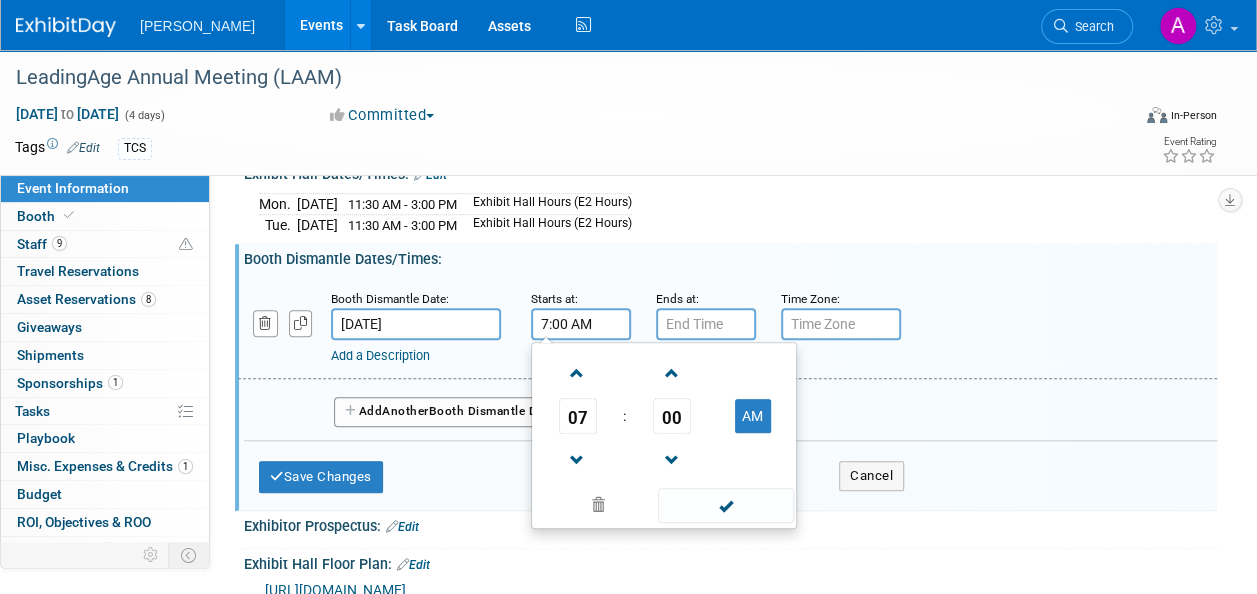 click on "7:00 AM" at bounding box center (581, 324) 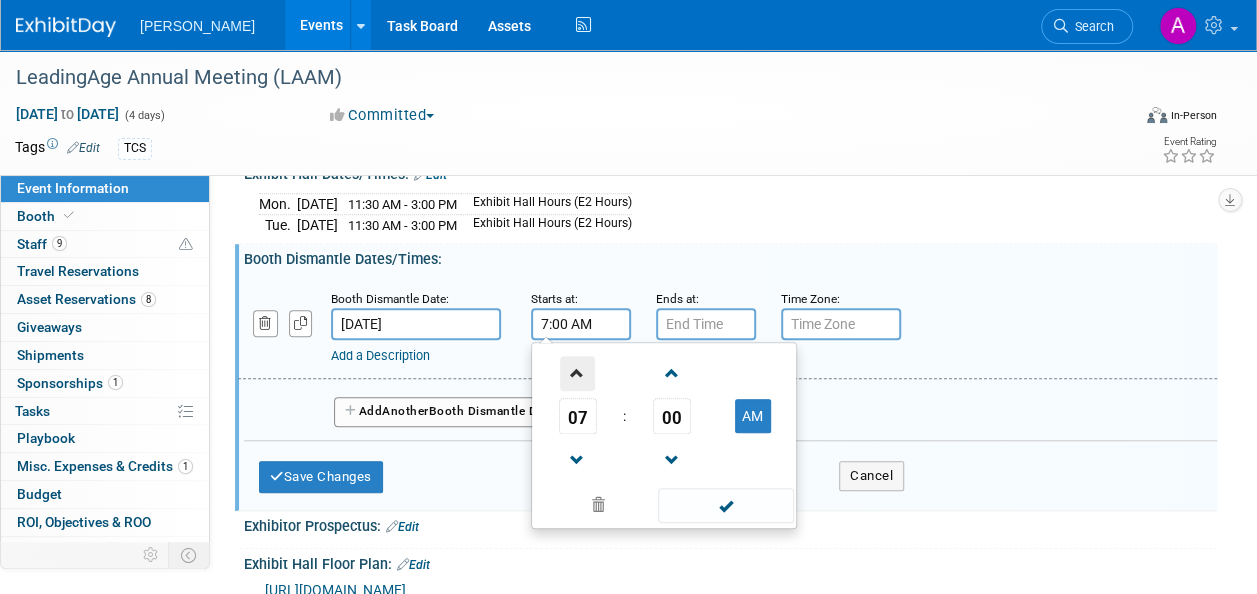 click at bounding box center [577, 373] 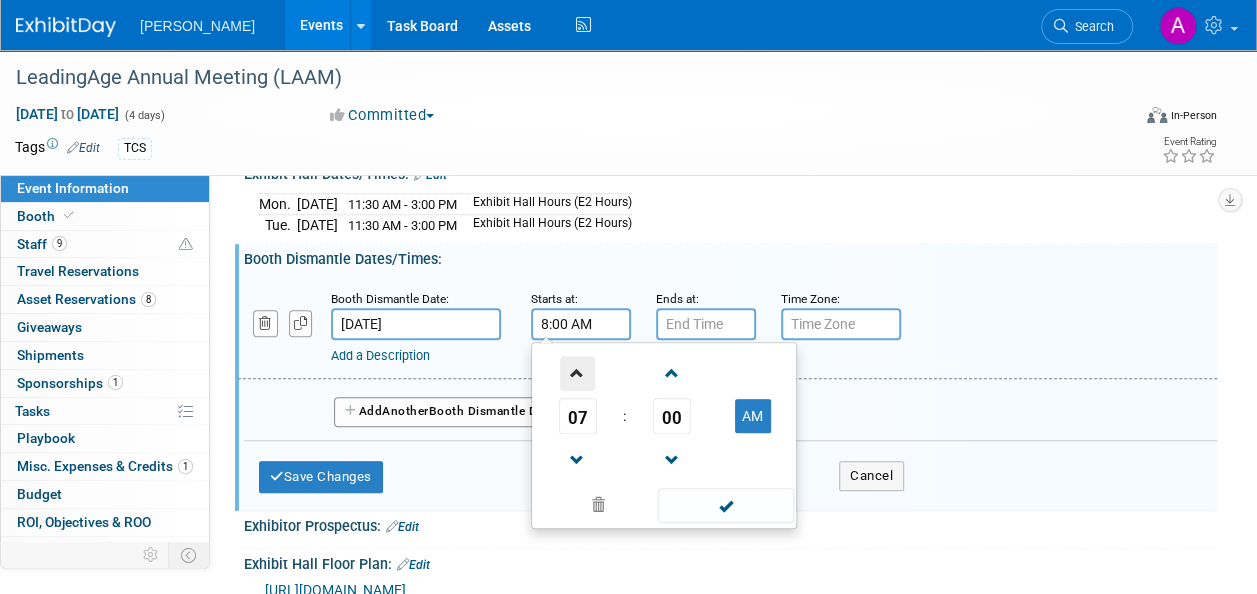 click at bounding box center (577, 373) 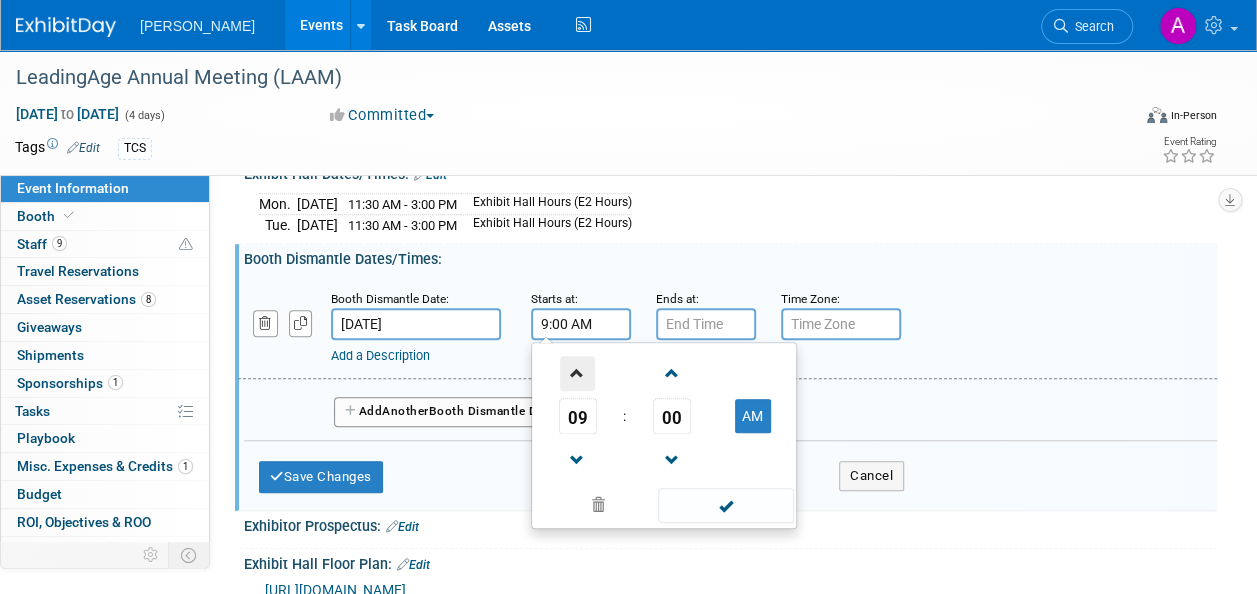 click at bounding box center (577, 373) 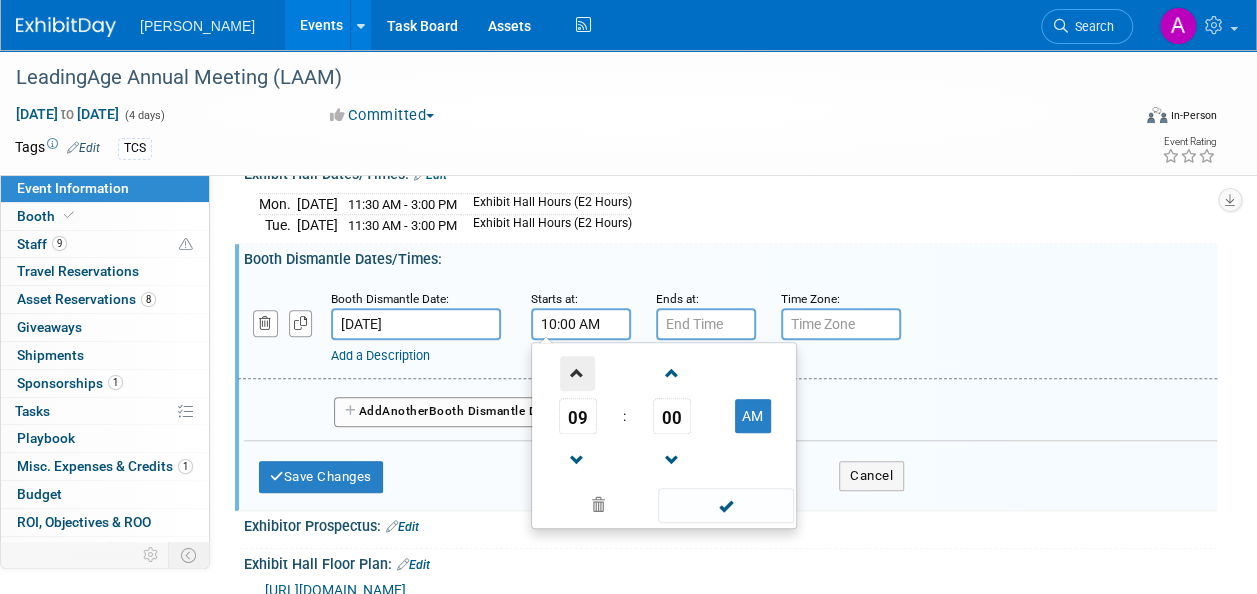 click at bounding box center [577, 373] 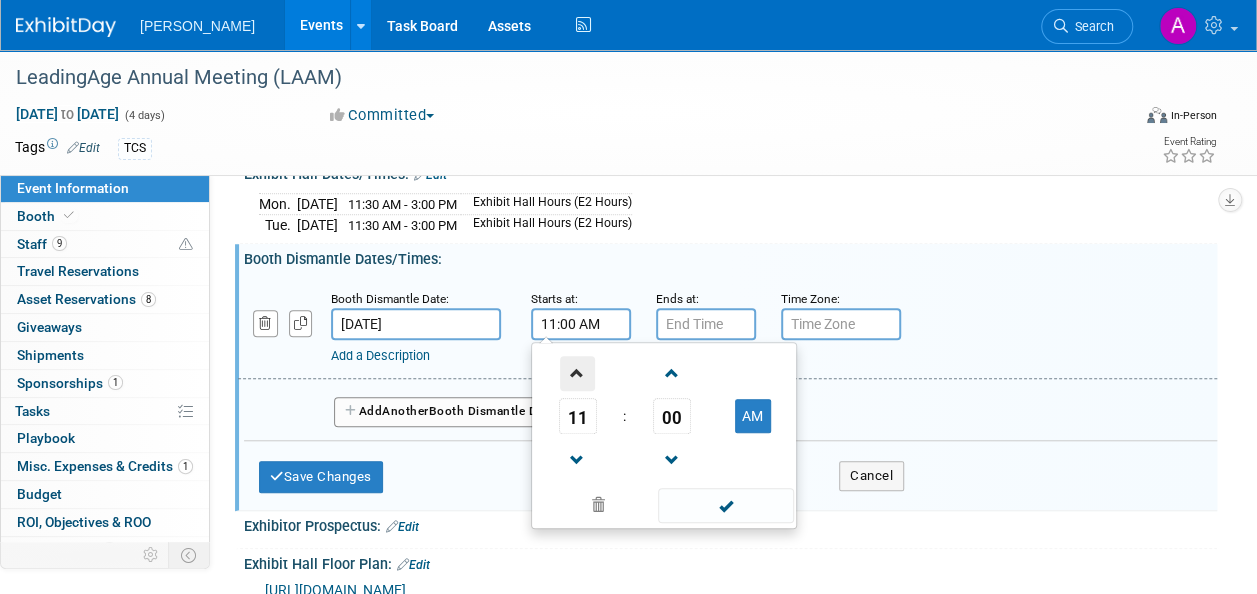 click at bounding box center [577, 373] 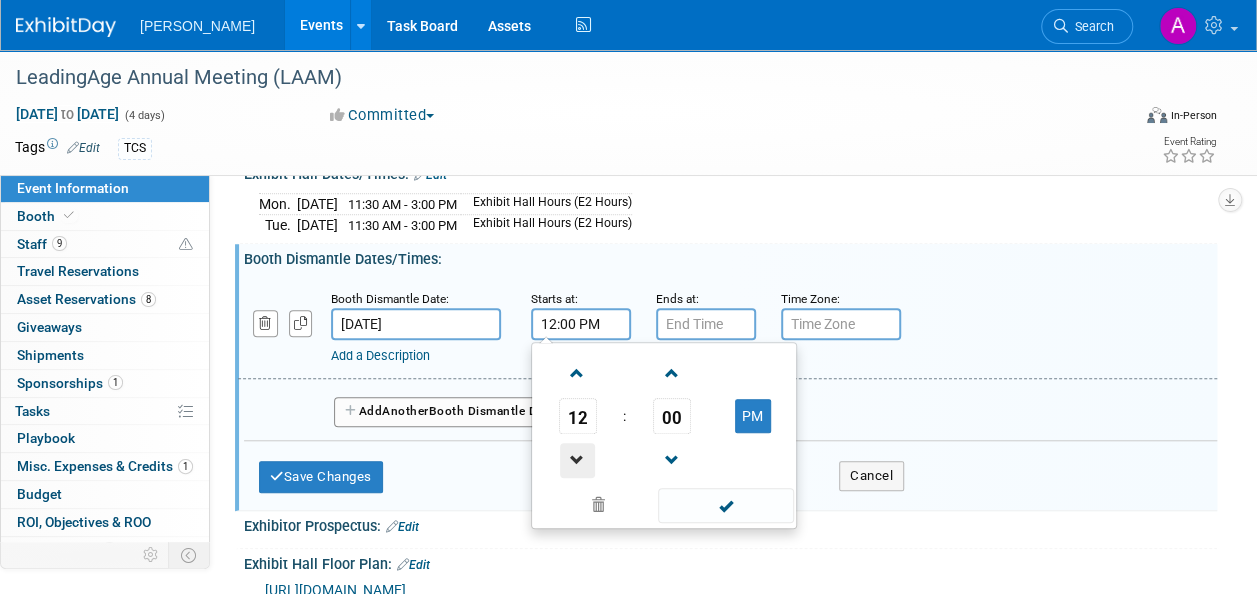 click at bounding box center (577, 460) 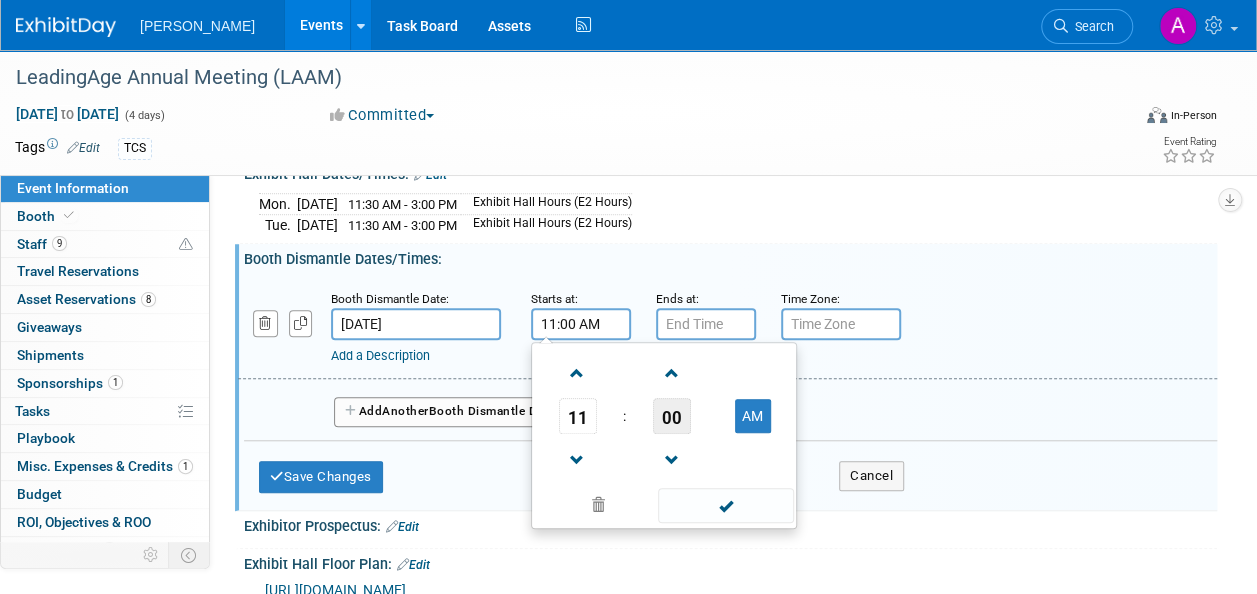 click on "00" at bounding box center (672, 416) 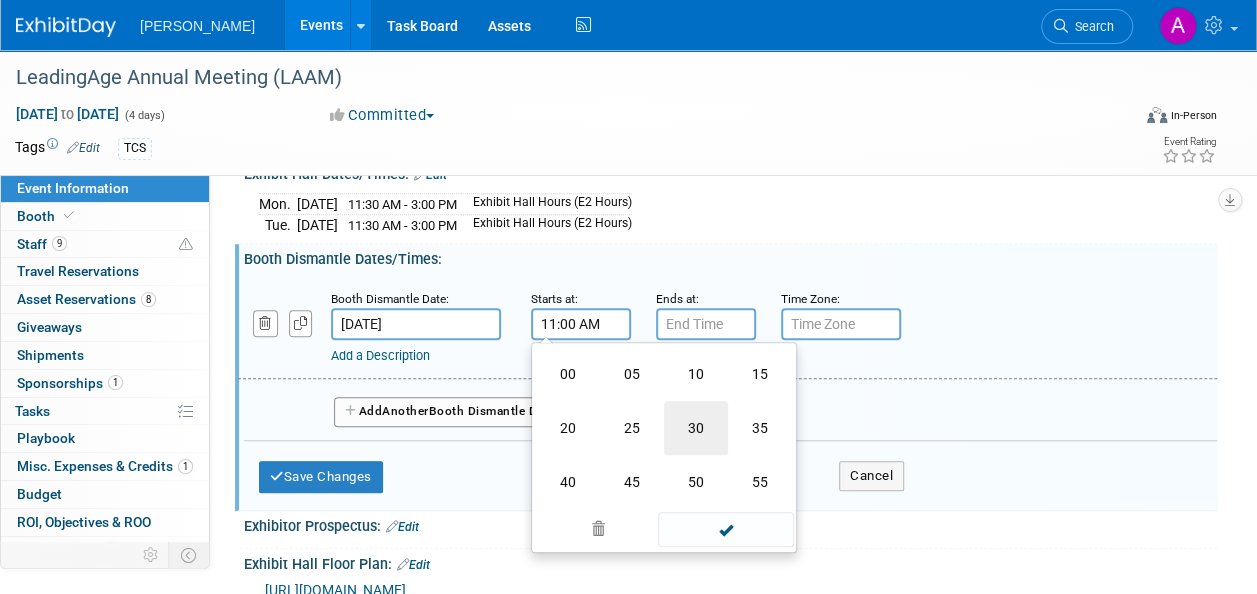 click on "30" at bounding box center (696, 428) 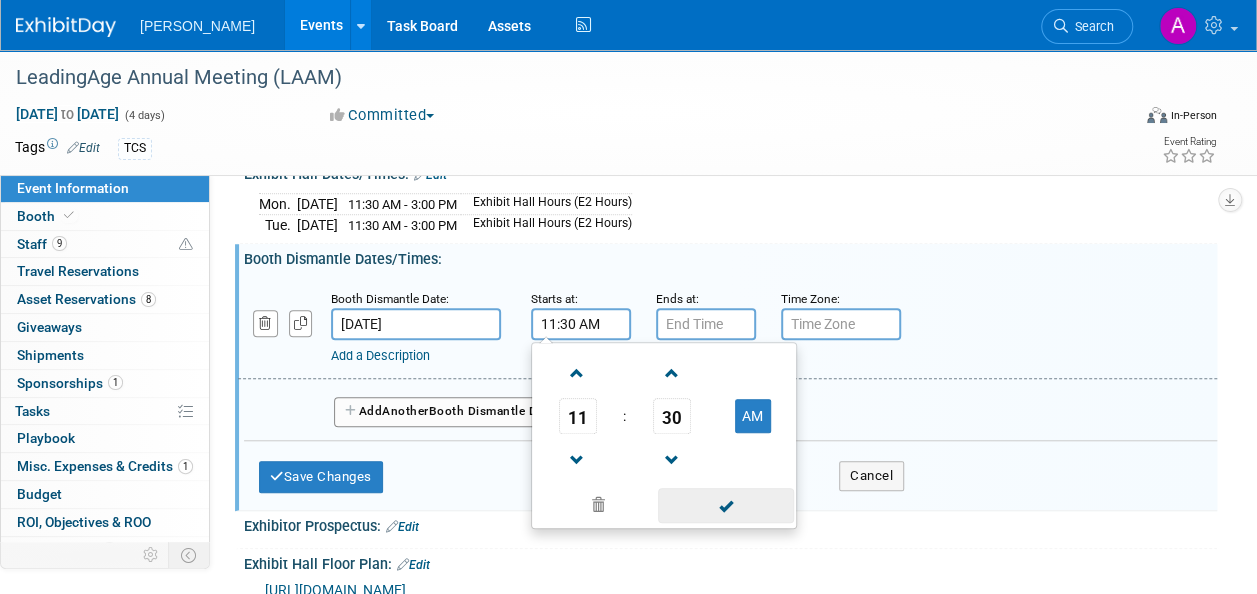 click at bounding box center [725, 505] 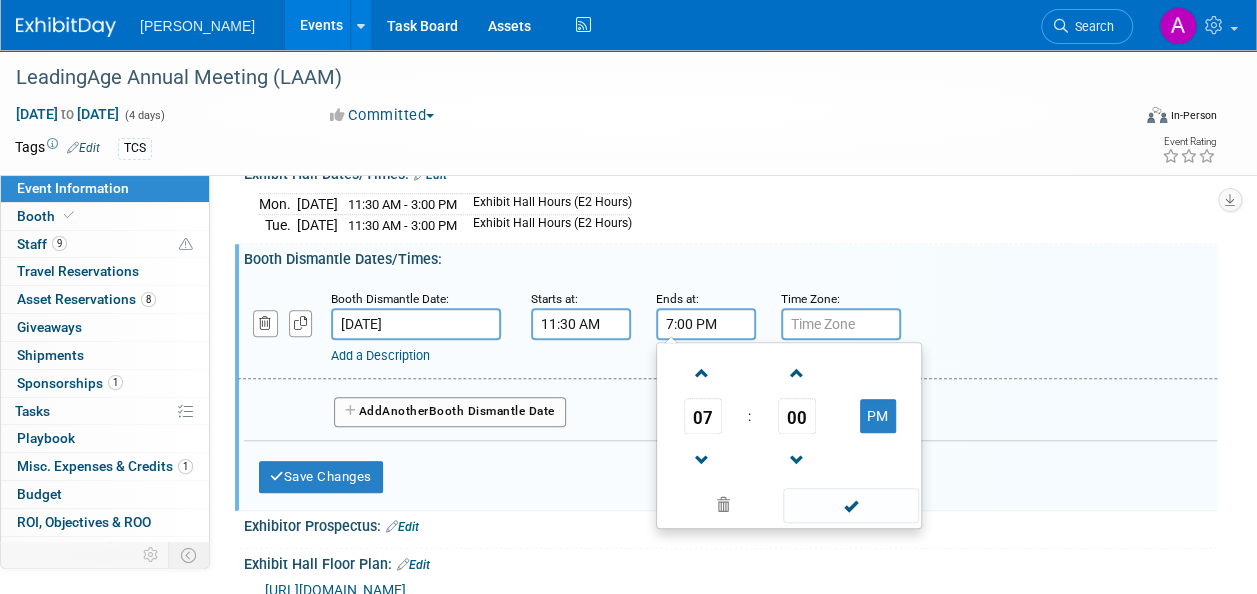 click on "7:00 PM" at bounding box center (706, 324) 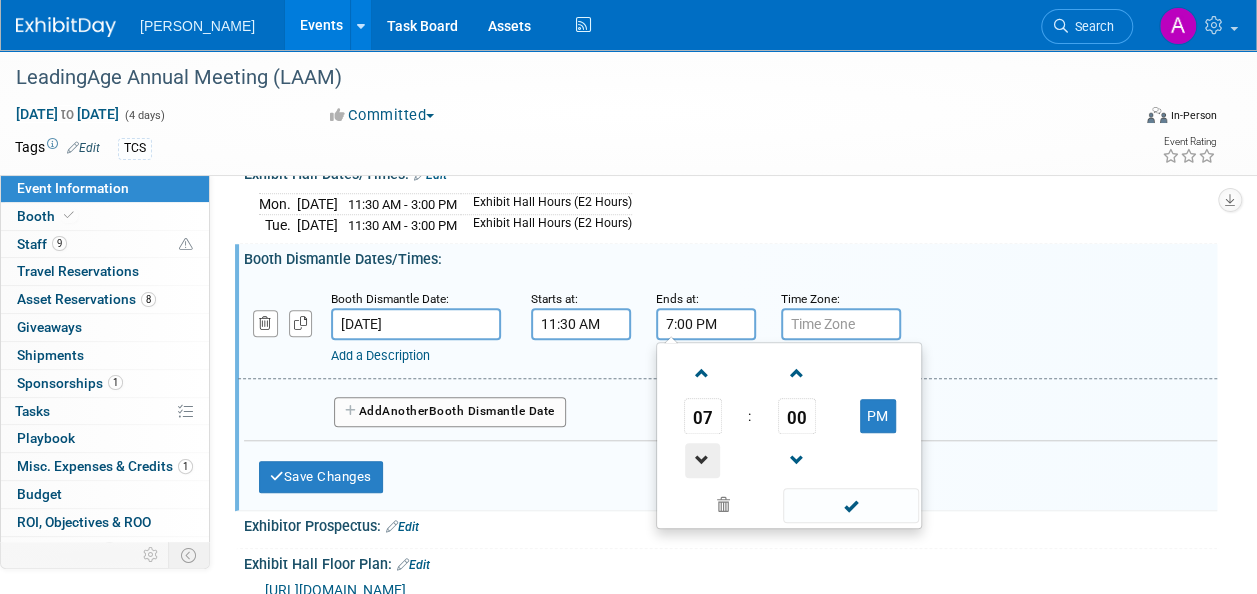 click at bounding box center (702, 460) 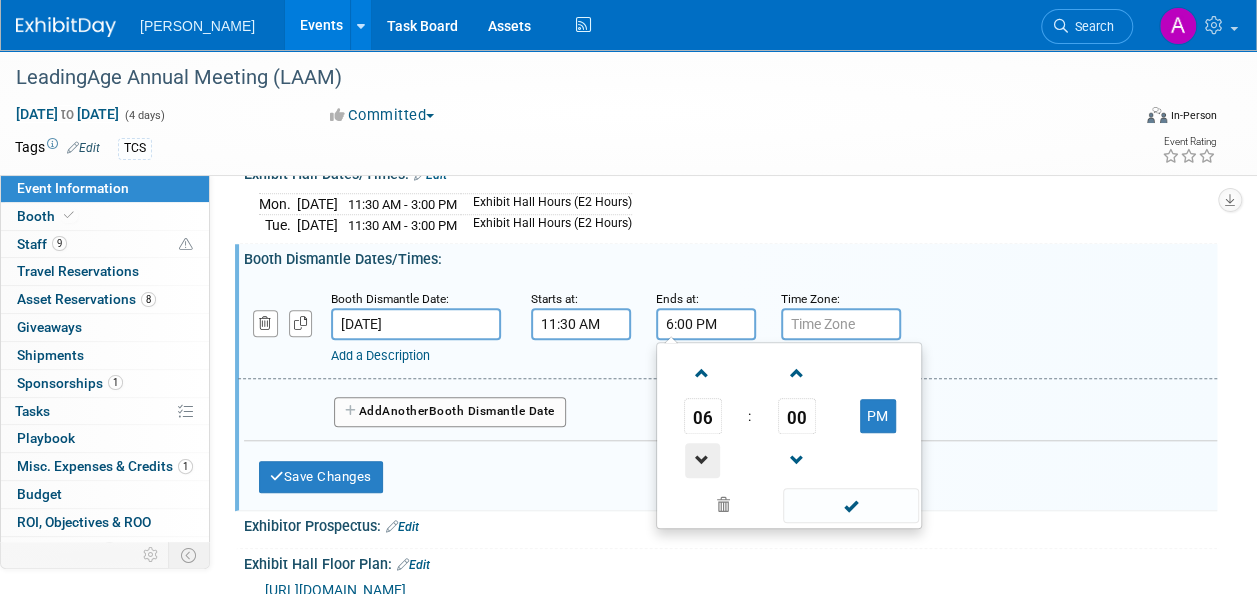click at bounding box center [702, 460] 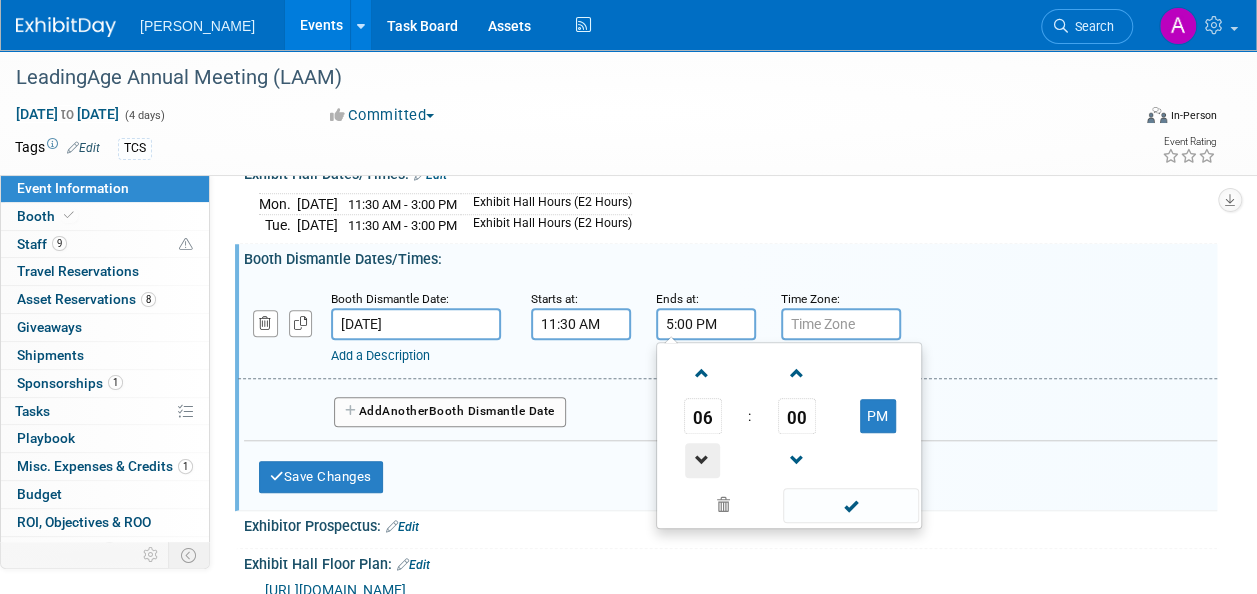 click at bounding box center [702, 460] 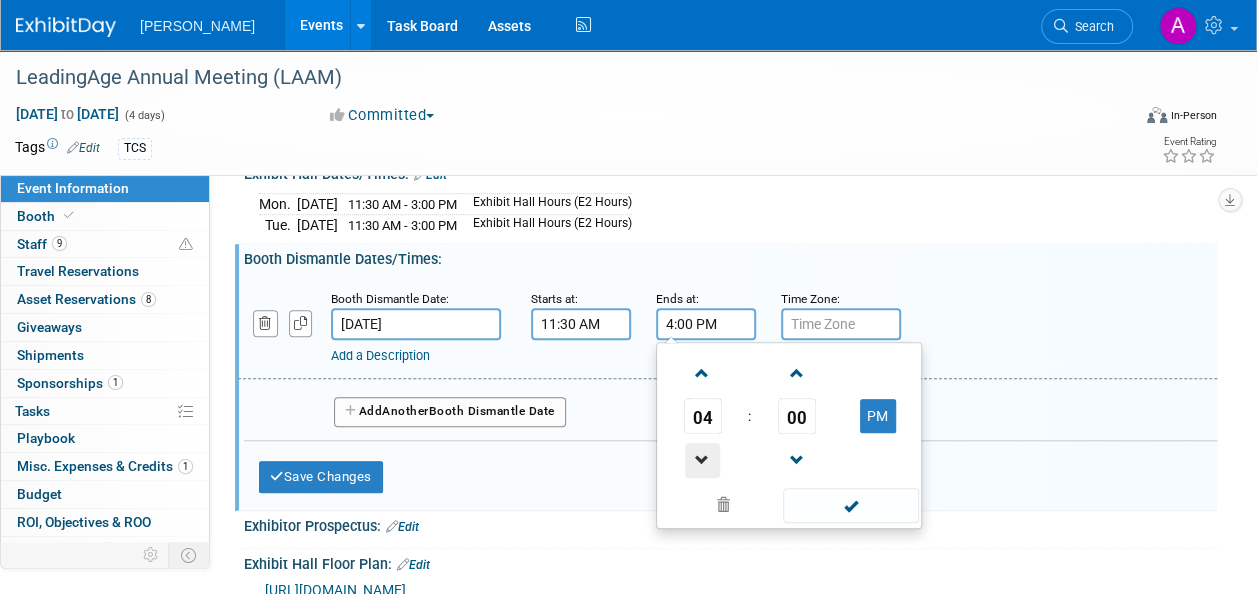 click at bounding box center [702, 460] 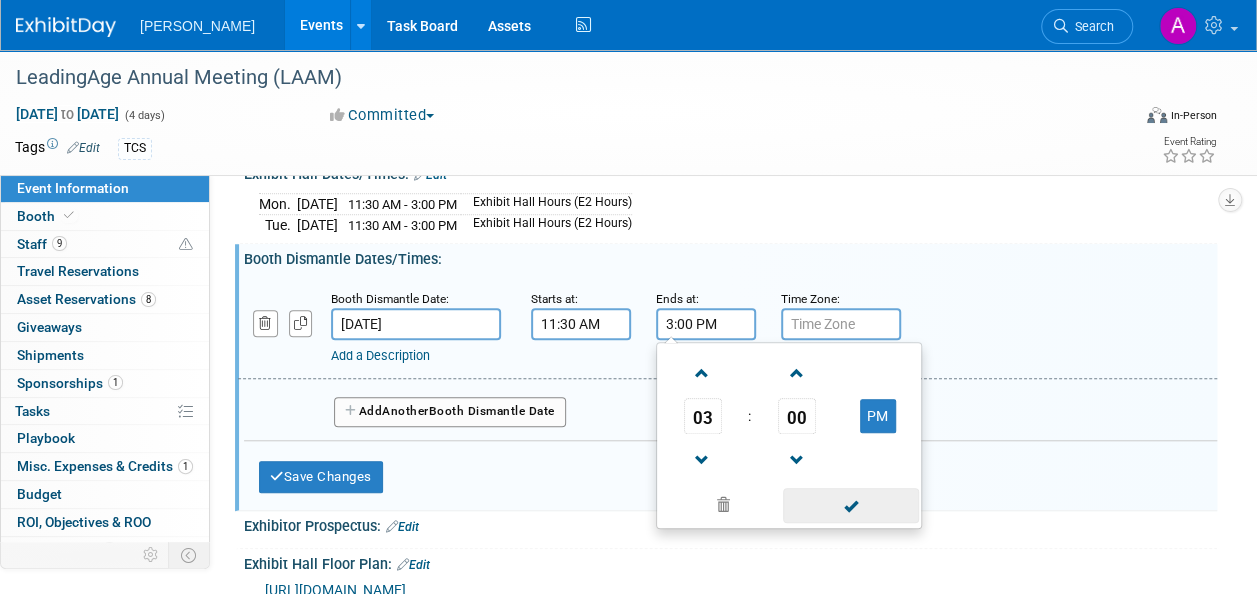 click at bounding box center [850, 505] 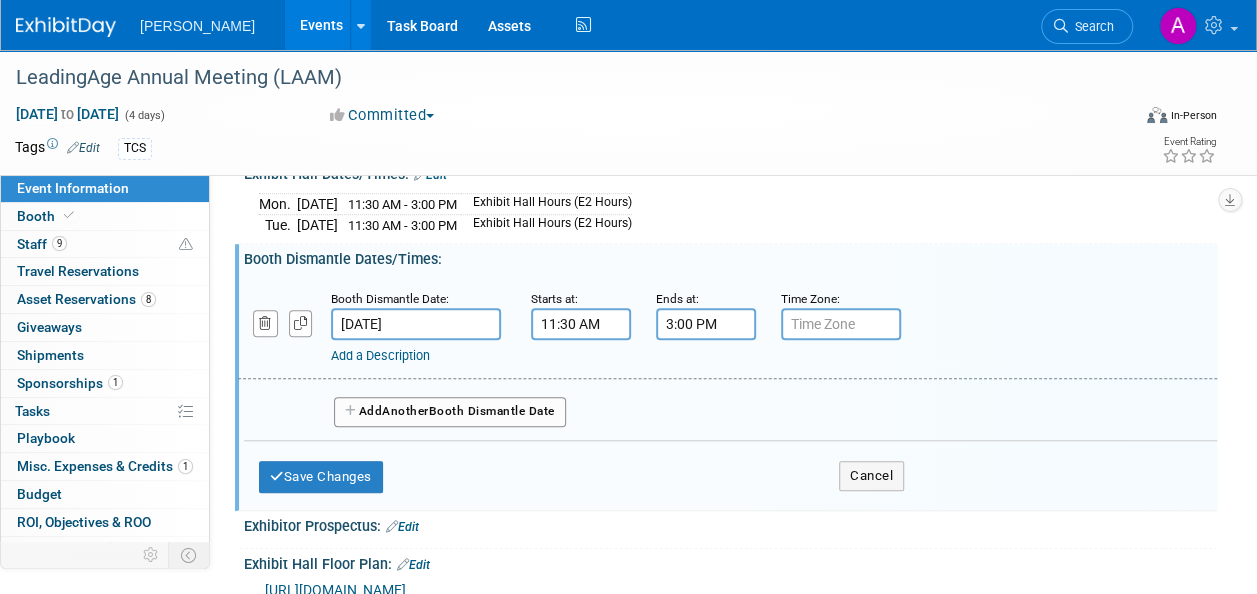 click on "Add a Description" at bounding box center (380, 355) 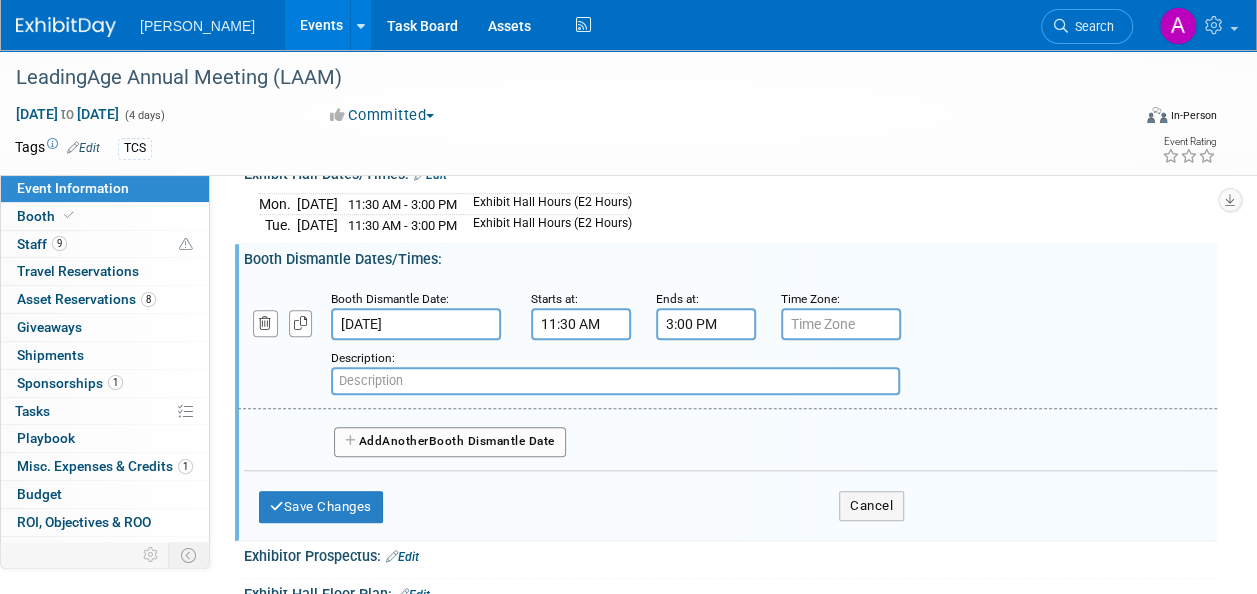 click at bounding box center [615, 381] 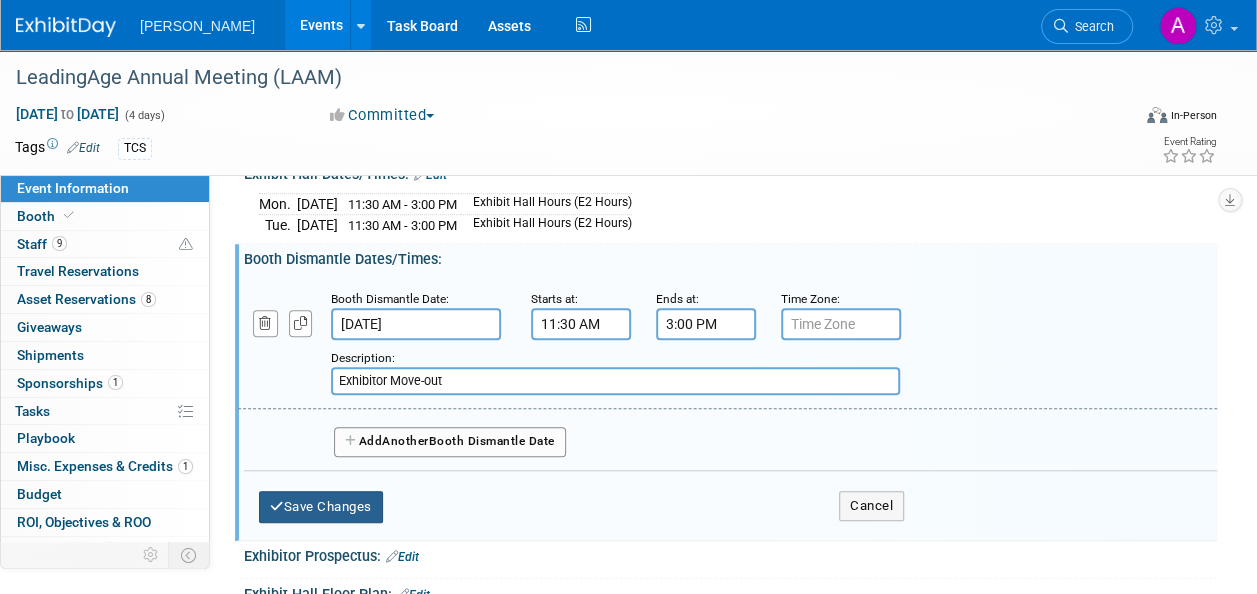 type on "Exhibitor Move-out" 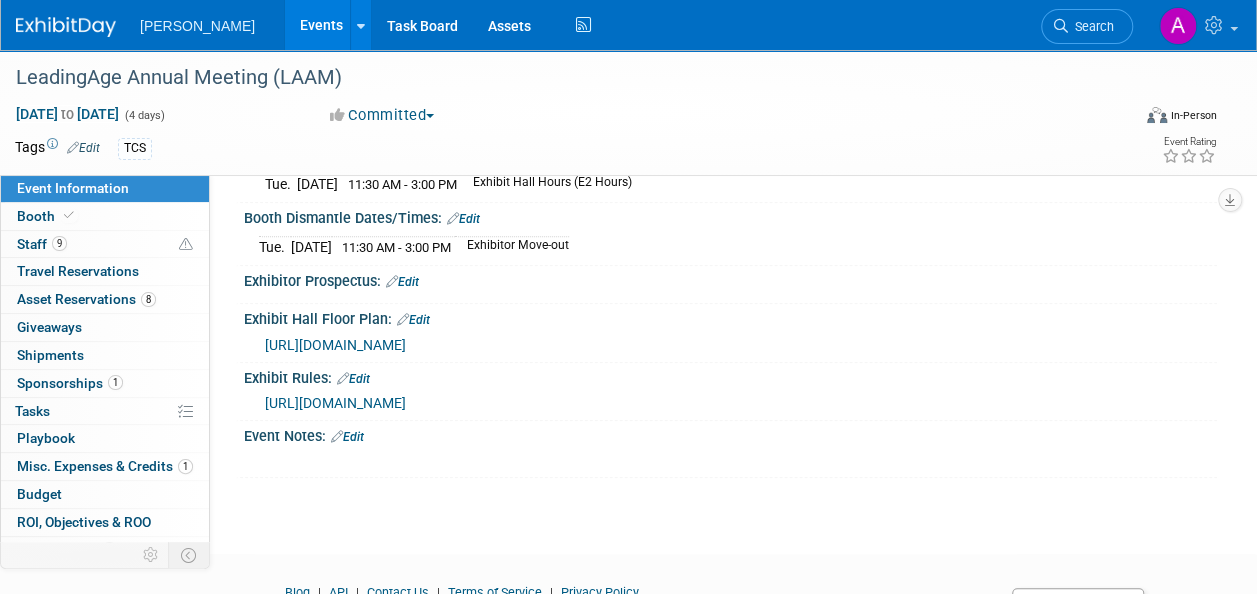 scroll, scrollTop: 654, scrollLeft: 0, axis: vertical 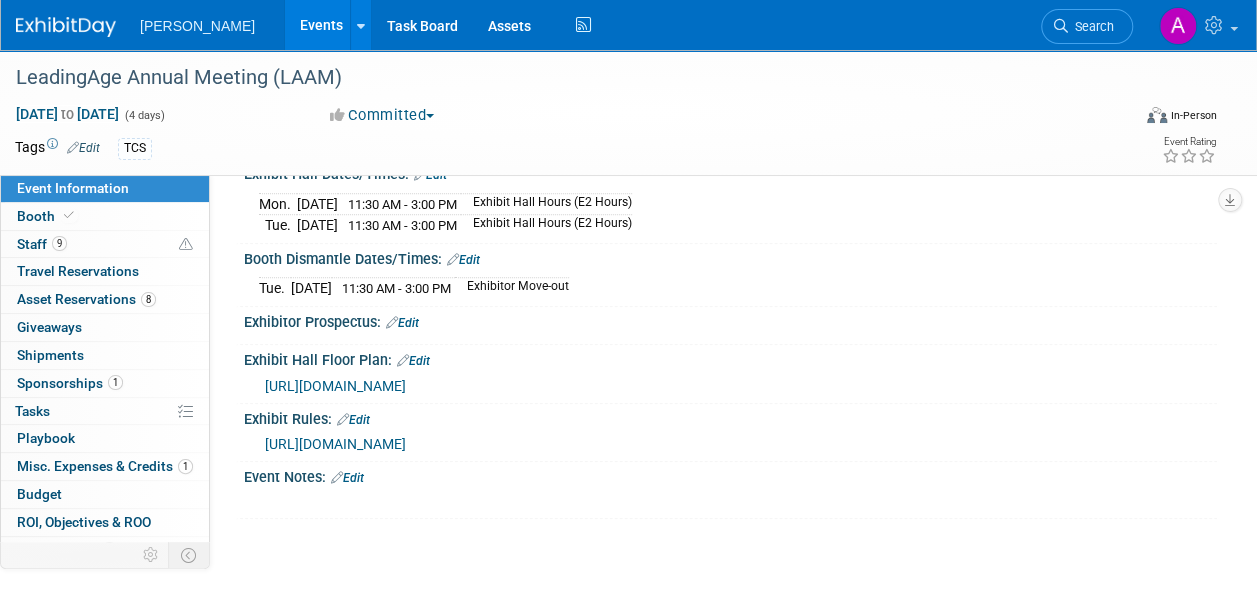 click on "Edit" at bounding box center [347, 478] 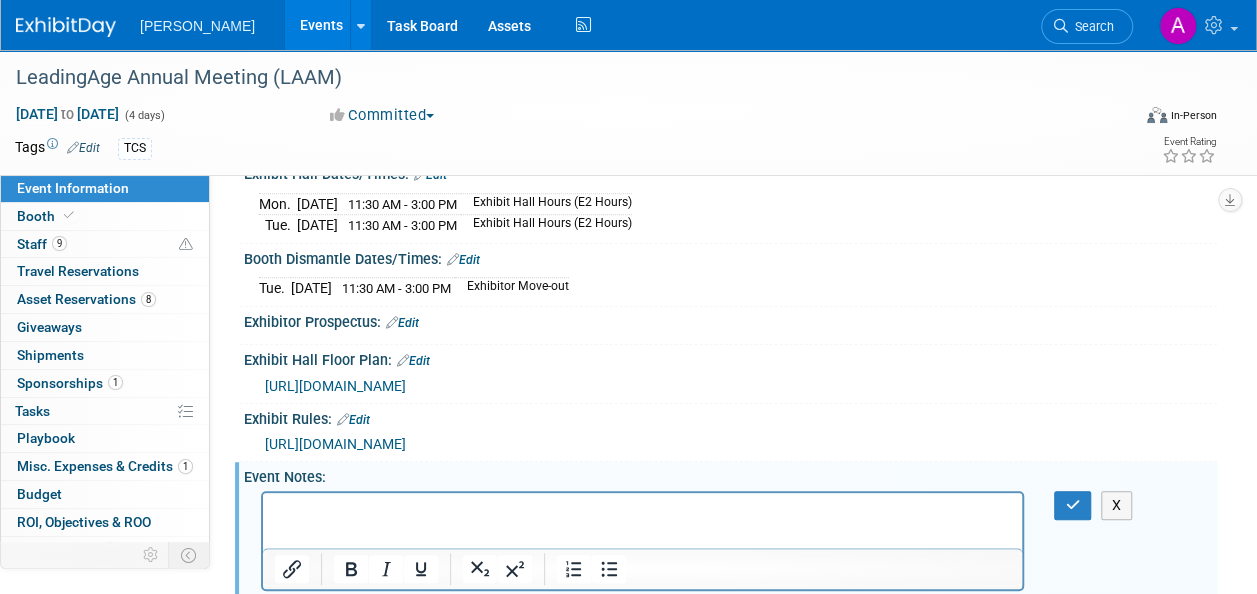 scroll, scrollTop: 0, scrollLeft: 0, axis: both 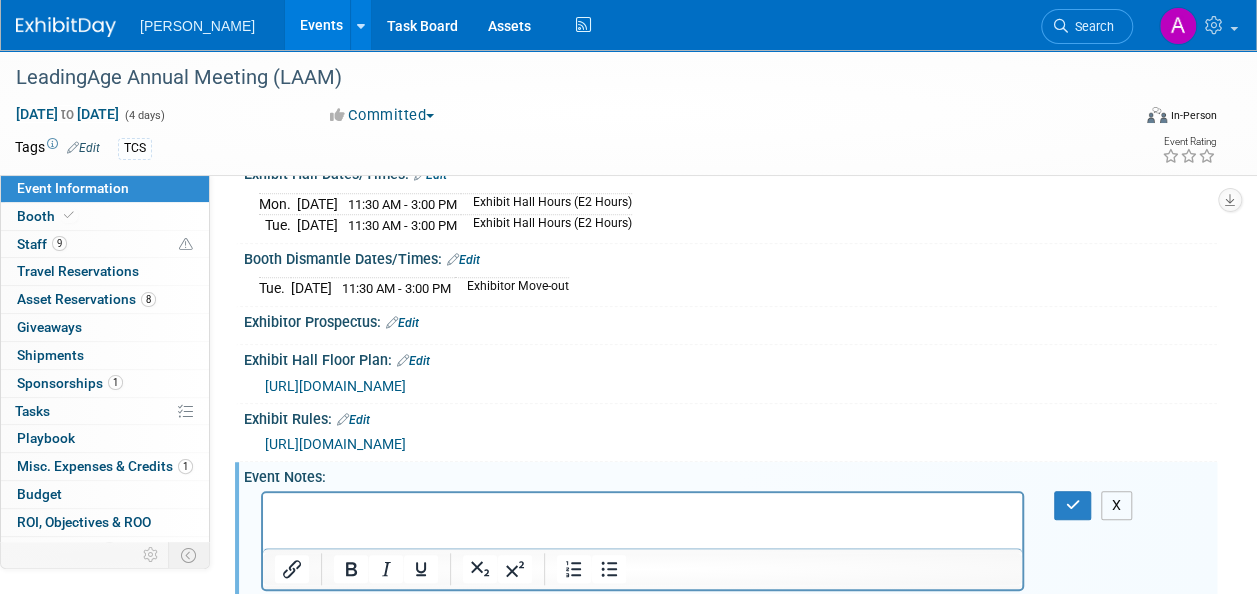 drag, startPoint x: 1117, startPoint y: 486, endPoint x: 1108, endPoint y: 479, distance: 11.401754 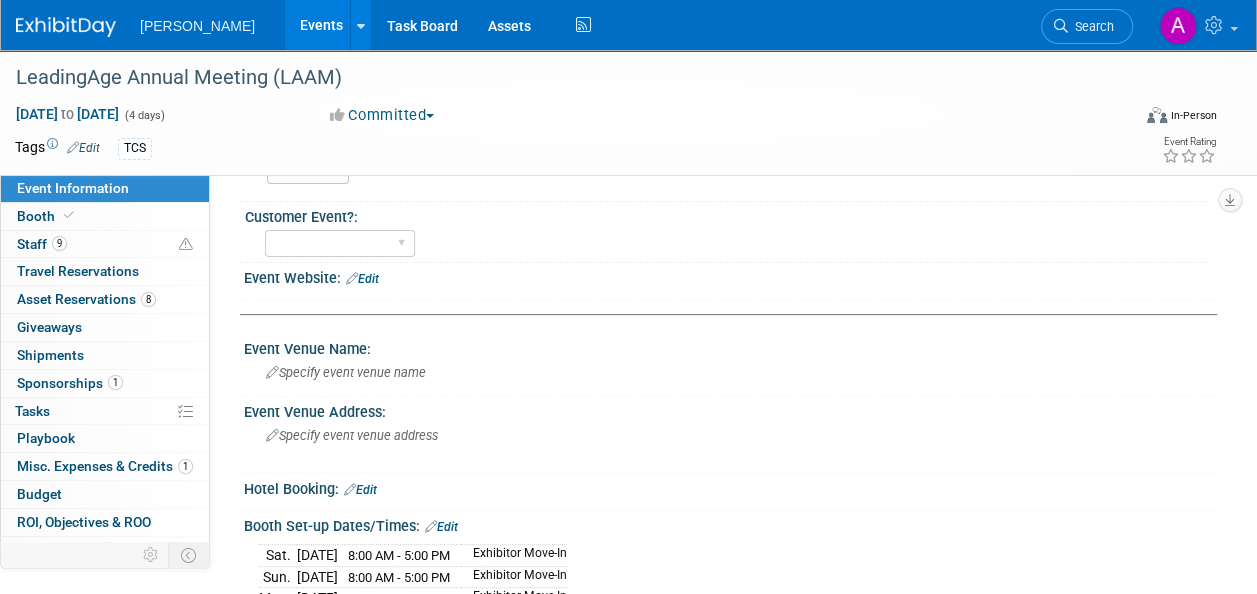scroll, scrollTop: 154, scrollLeft: 0, axis: vertical 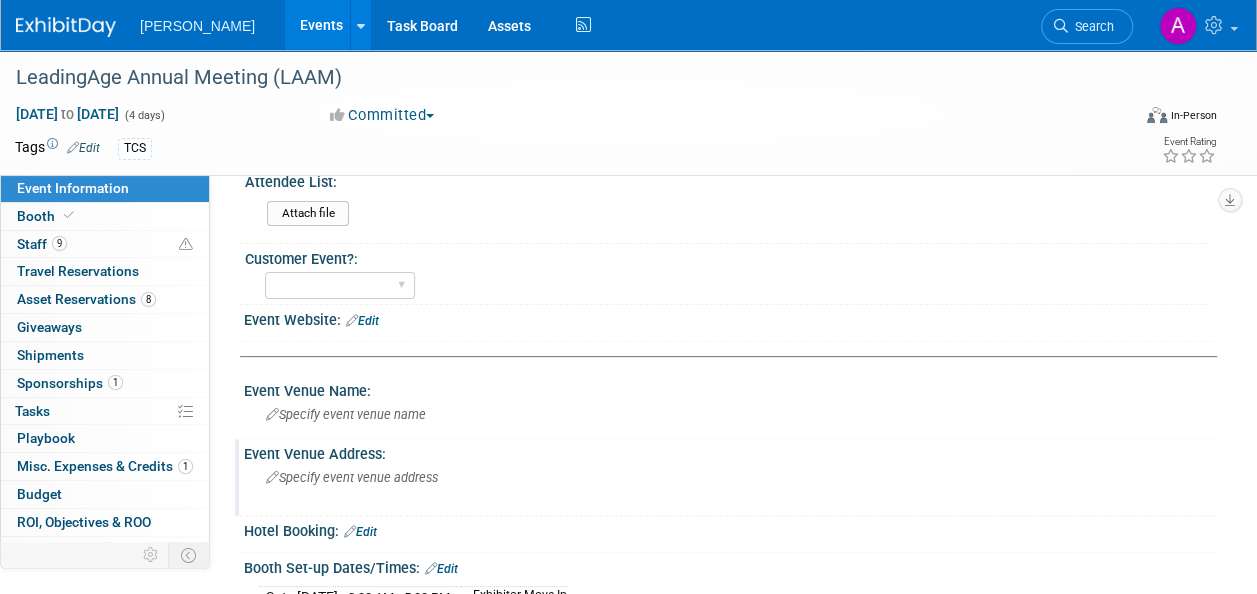 click on "Specify event venue address" at bounding box center (352, 477) 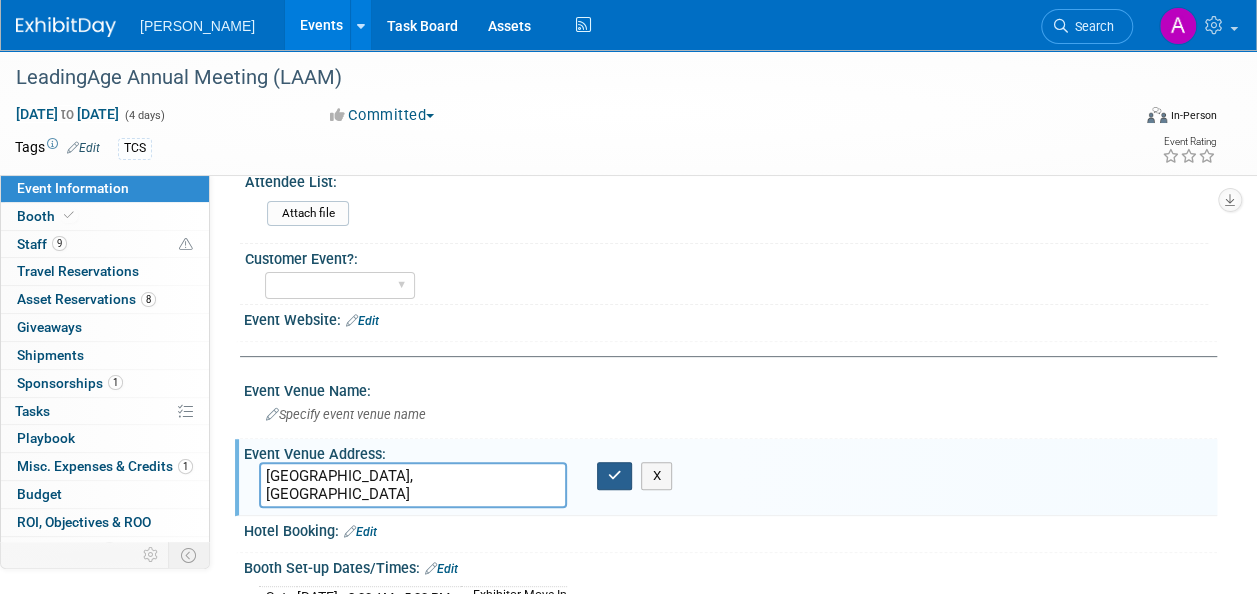 type on "[GEOGRAPHIC_DATA], [GEOGRAPHIC_DATA]" 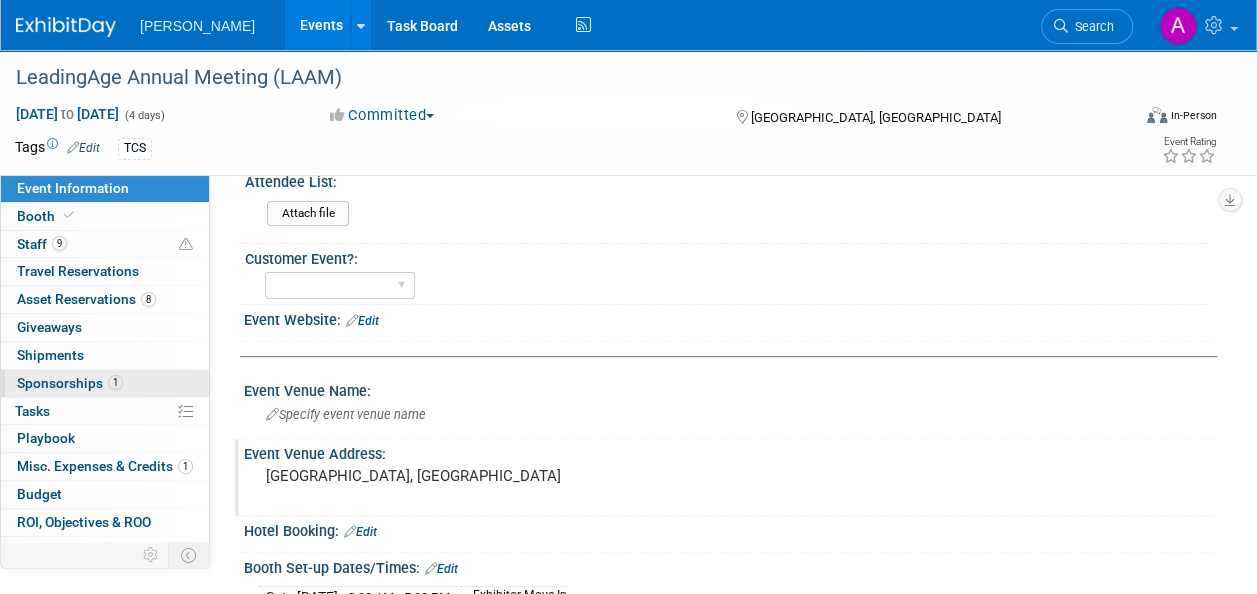 click on "1
Sponsorships 1" at bounding box center [105, 383] 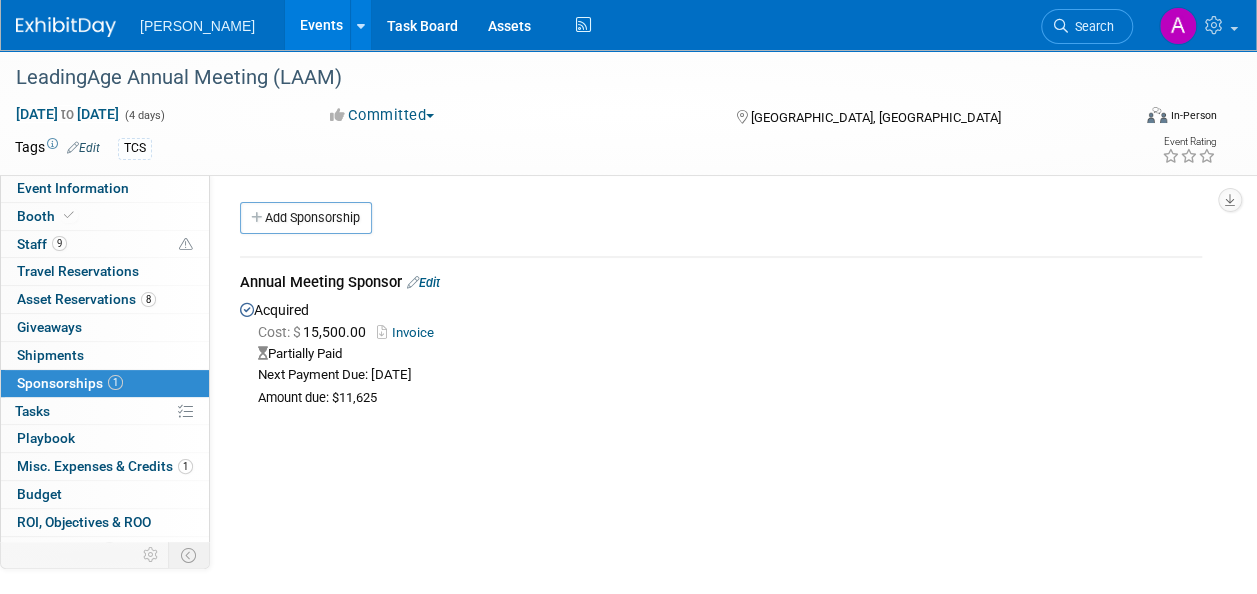 scroll, scrollTop: 100, scrollLeft: 0, axis: vertical 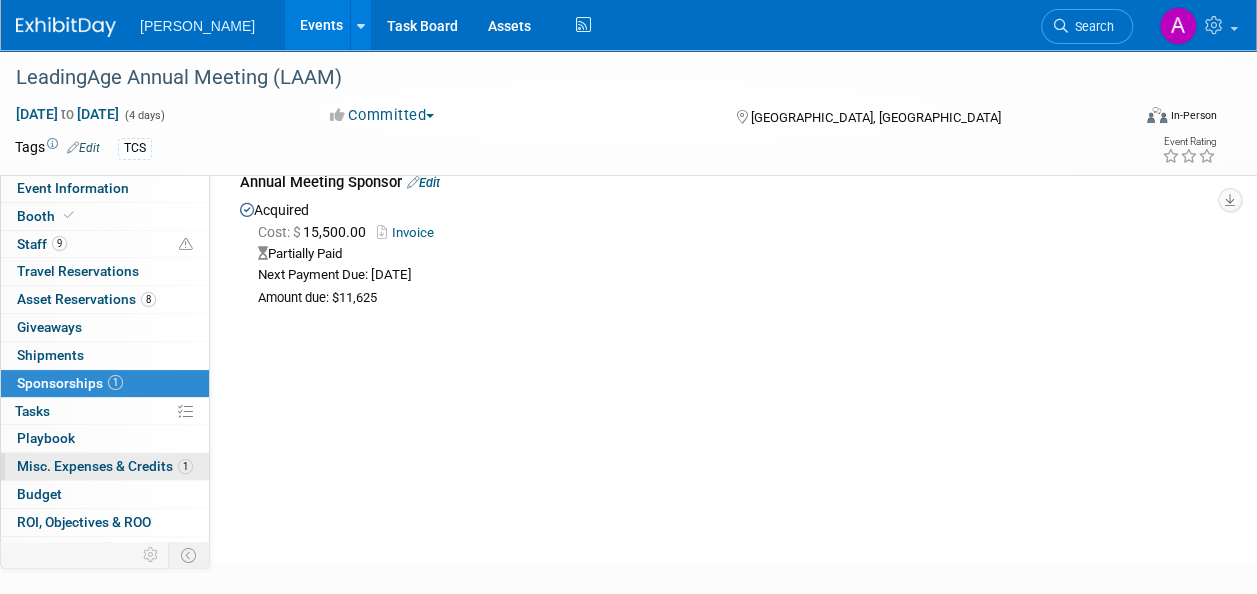 click on "1
Misc. Expenses & Credits 1" at bounding box center (105, 466) 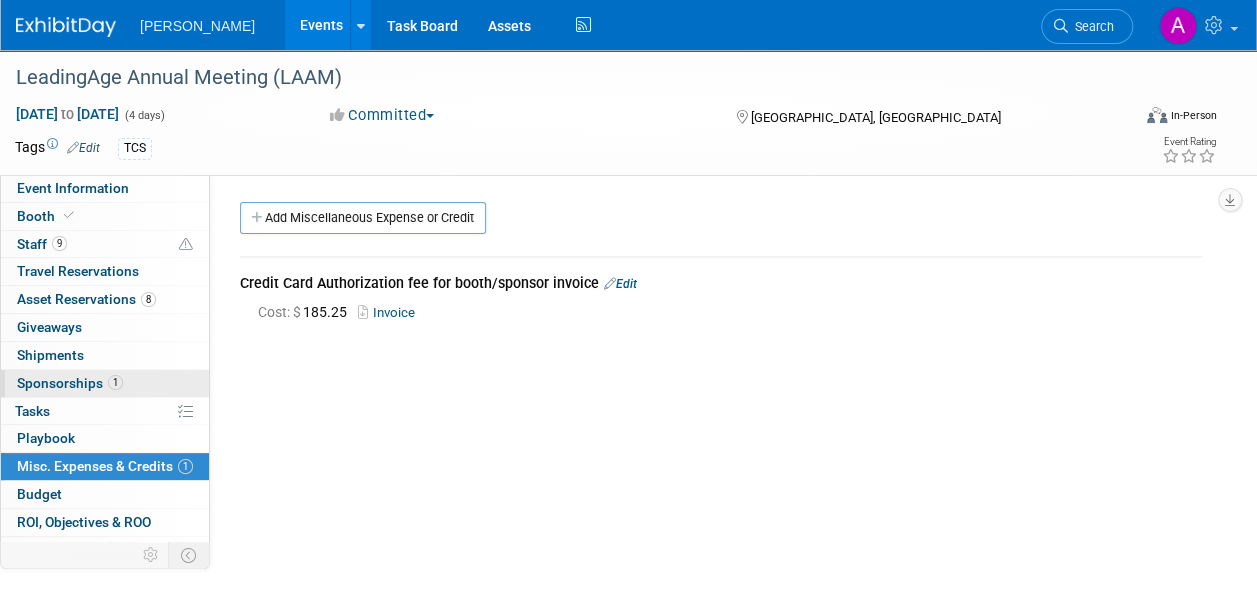 click on "Sponsorships 1" at bounding box center (70, 383) 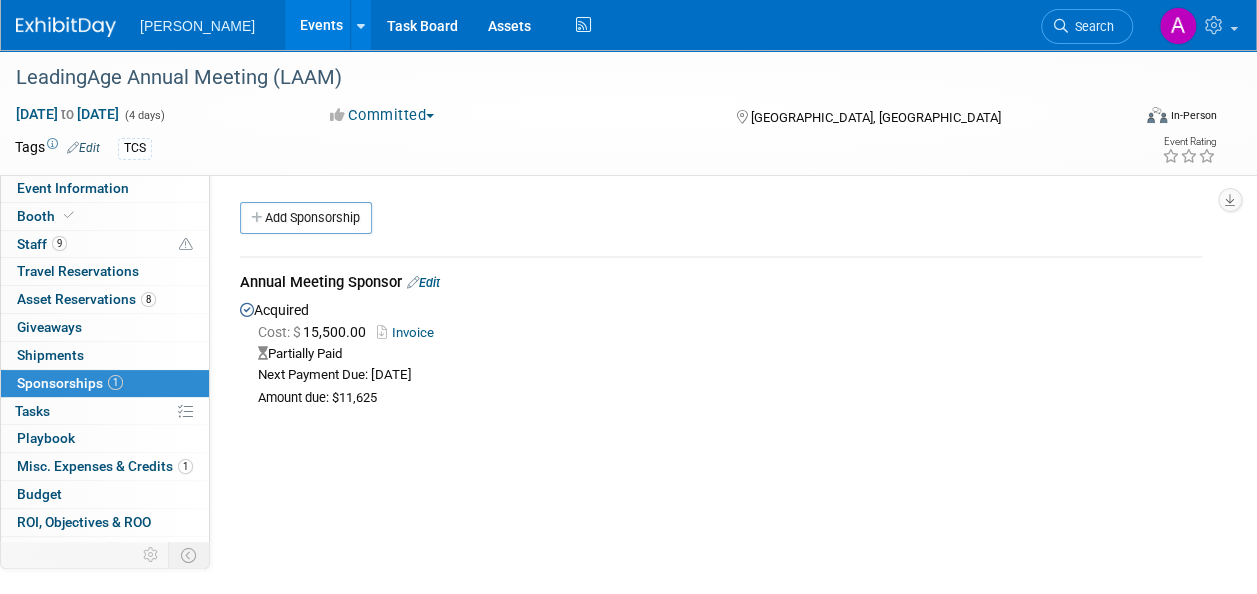click on "Edit" at bounding box center [423, 282] 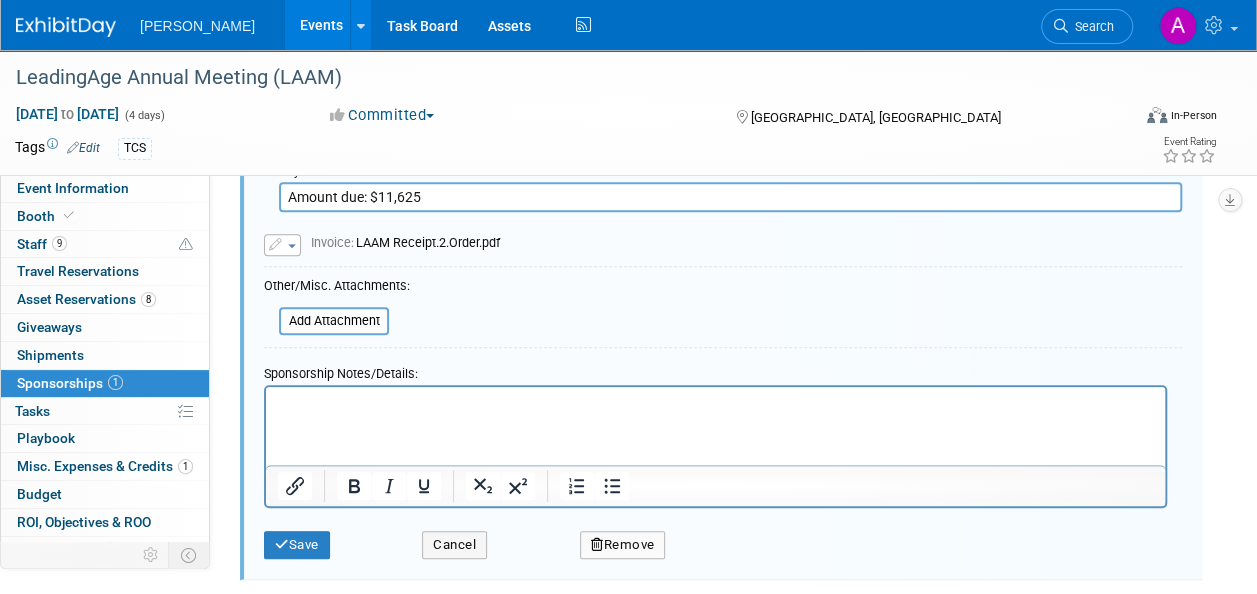 scroll, scrollTop: 429, scrollLeft: 0, axis: vertical 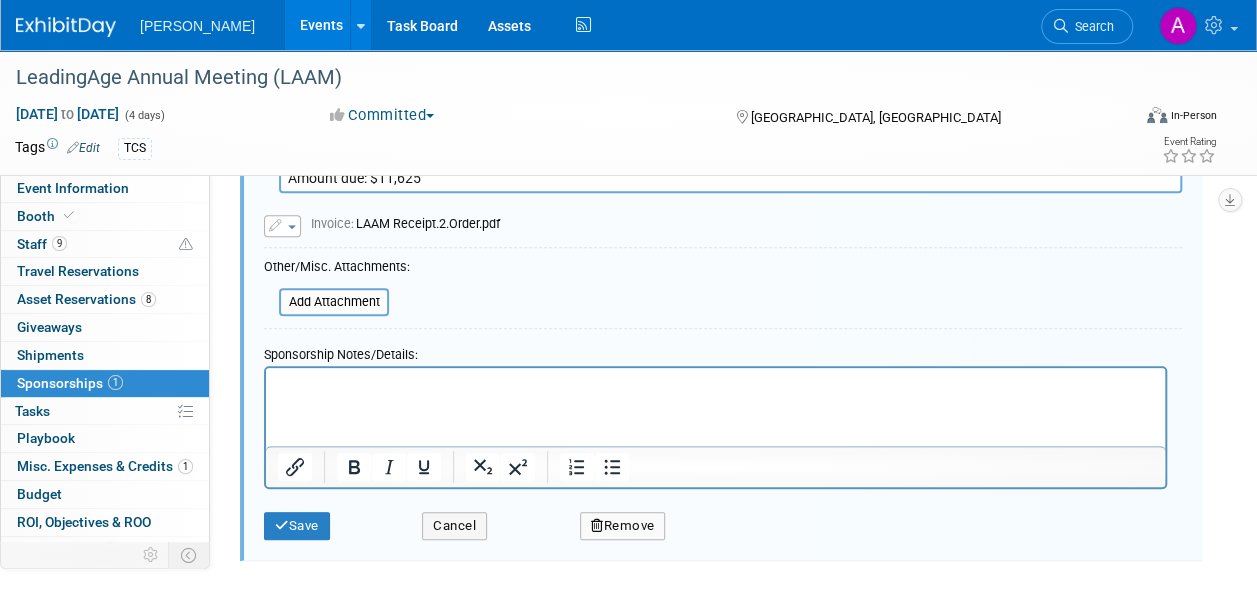 click at bounding box center (716, 386) 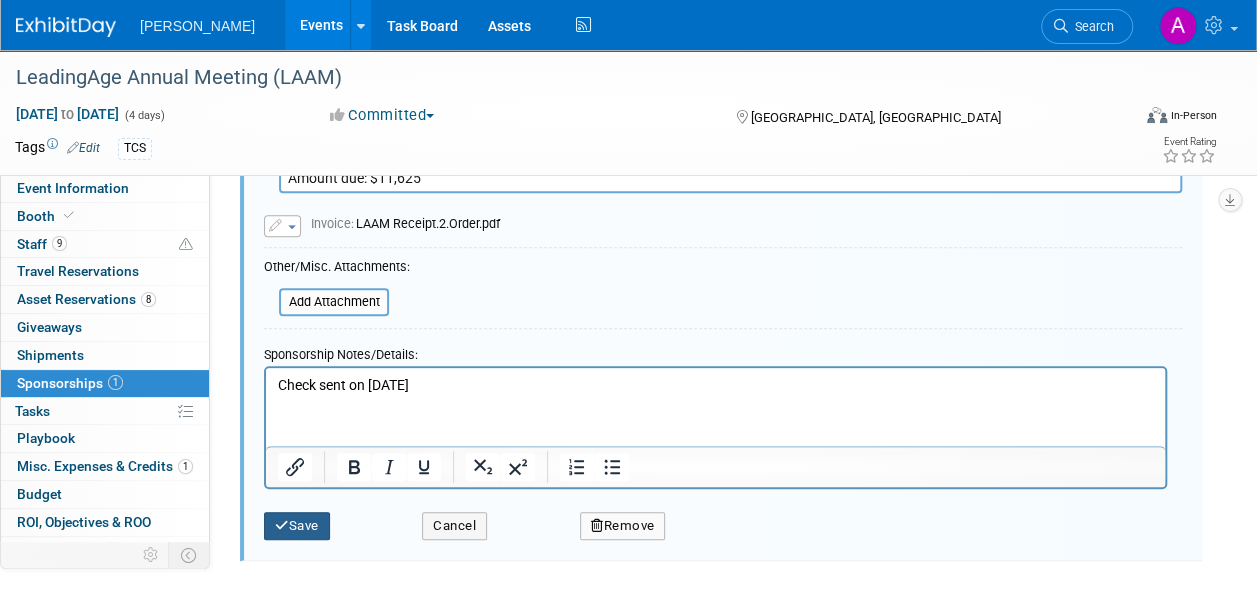 click on "Save" at bounding box center [297, 526] 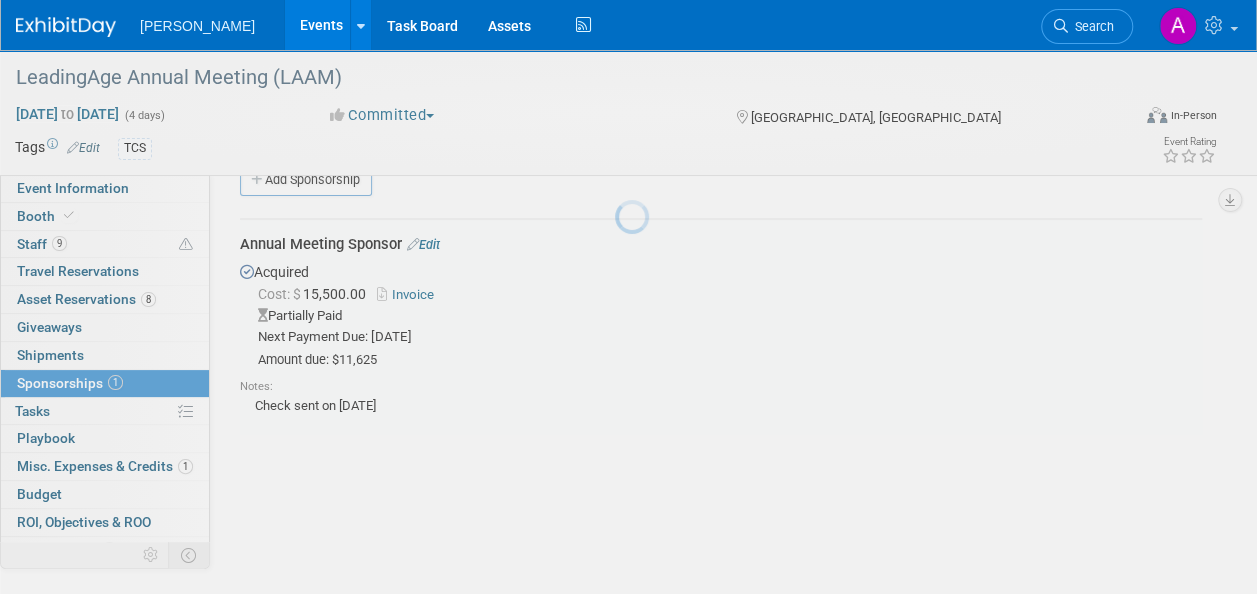 scroll, scrollTop: 29, scrollLeft: 0, axis: vertical 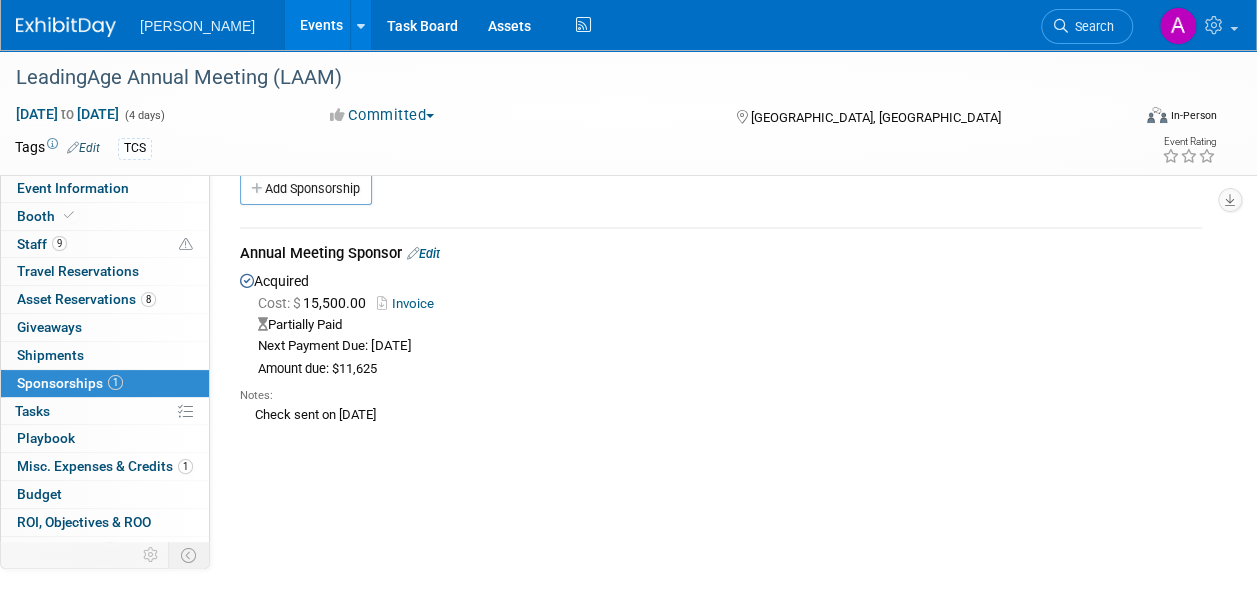 drag, startPoint x: 867, startPoint y: 444, endPoint x: 852, endPoint y: 441, distance: 15.297058 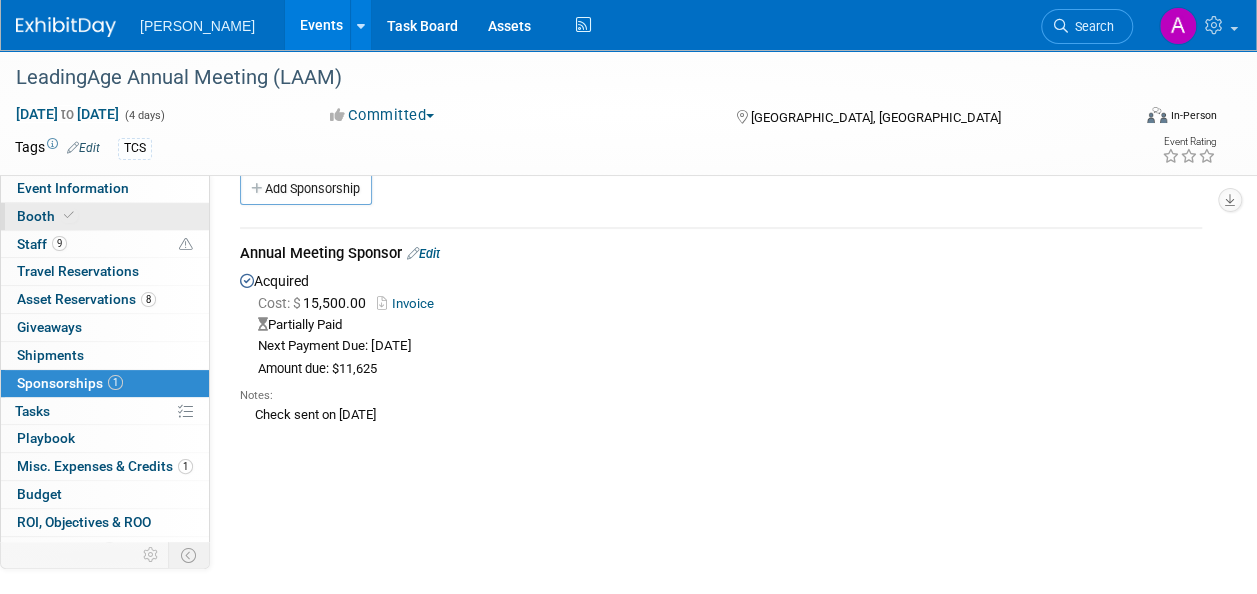 click on "Booth" at bounding box center (47, 216) 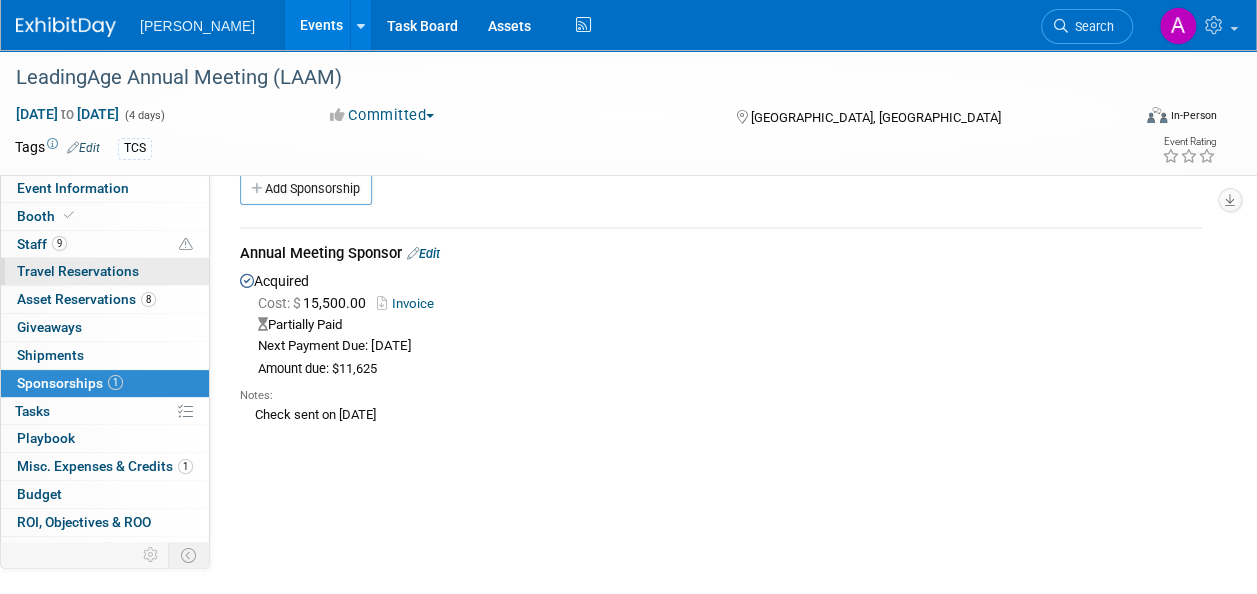 scroll, scrollTop: 0, scrollLeft: 0, axis: both 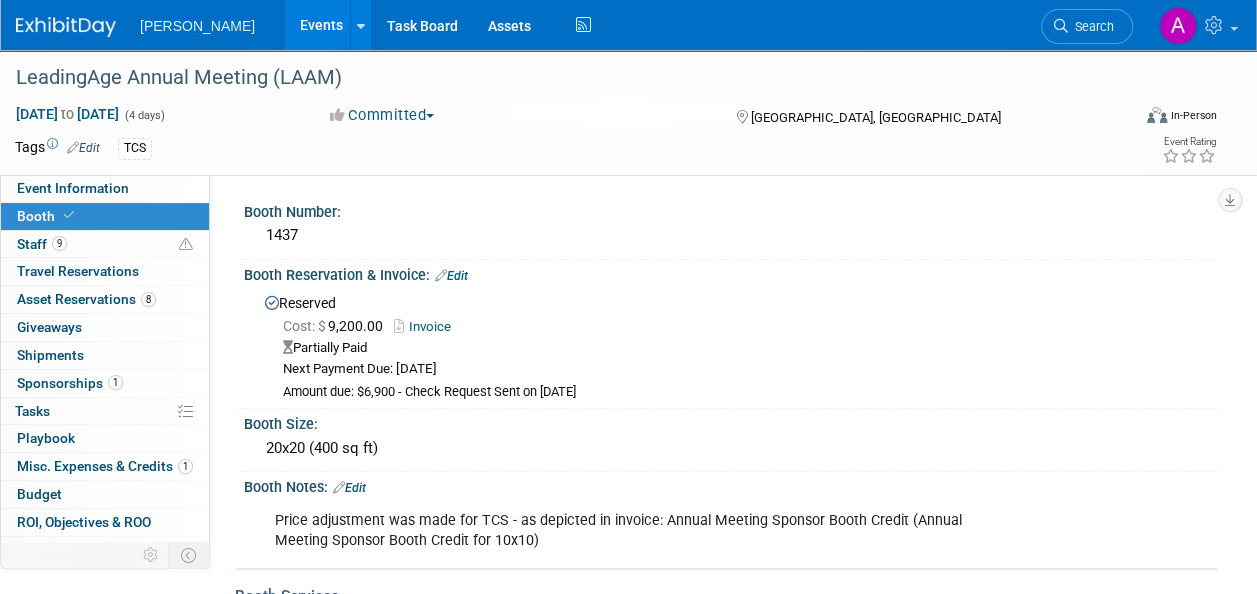 click on "Sponsorships 1" at bounding box center [70, 383] 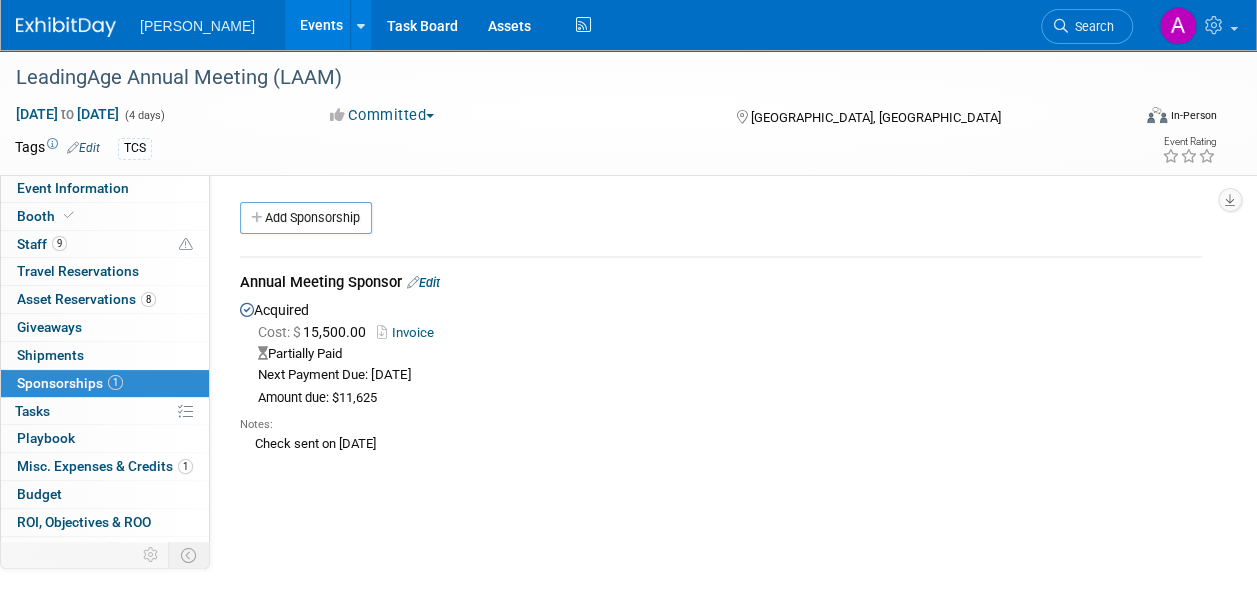 click on "Edit" at bounding box center [423, 282] 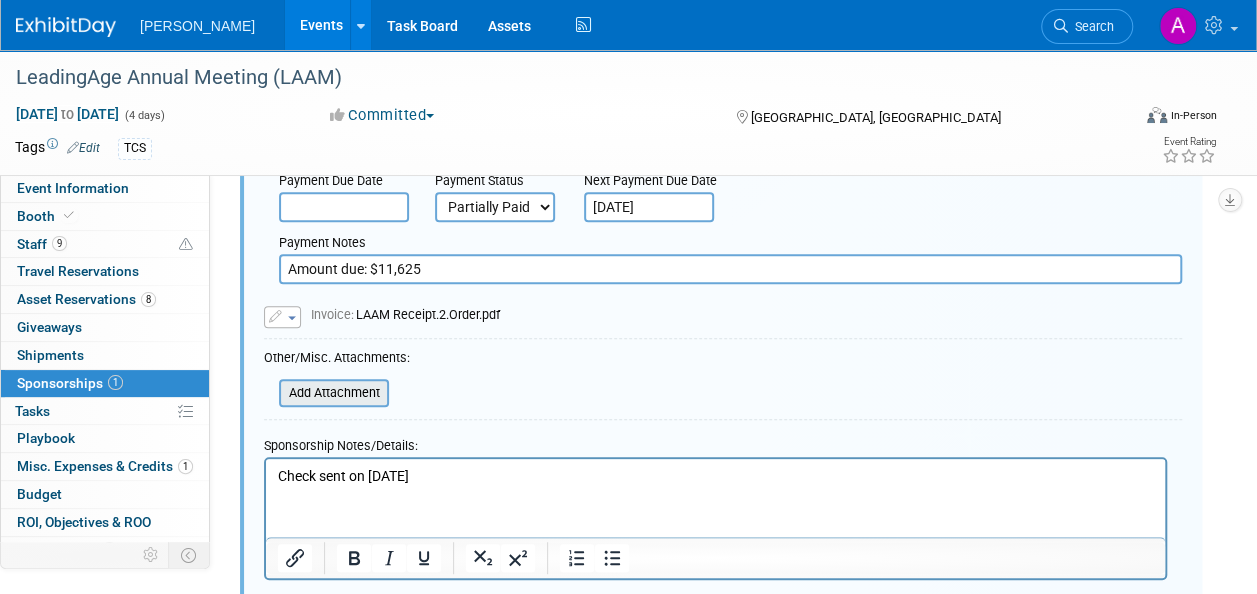 scroll, scrollTop: 429, scrollLeft: 0, axis: vertical 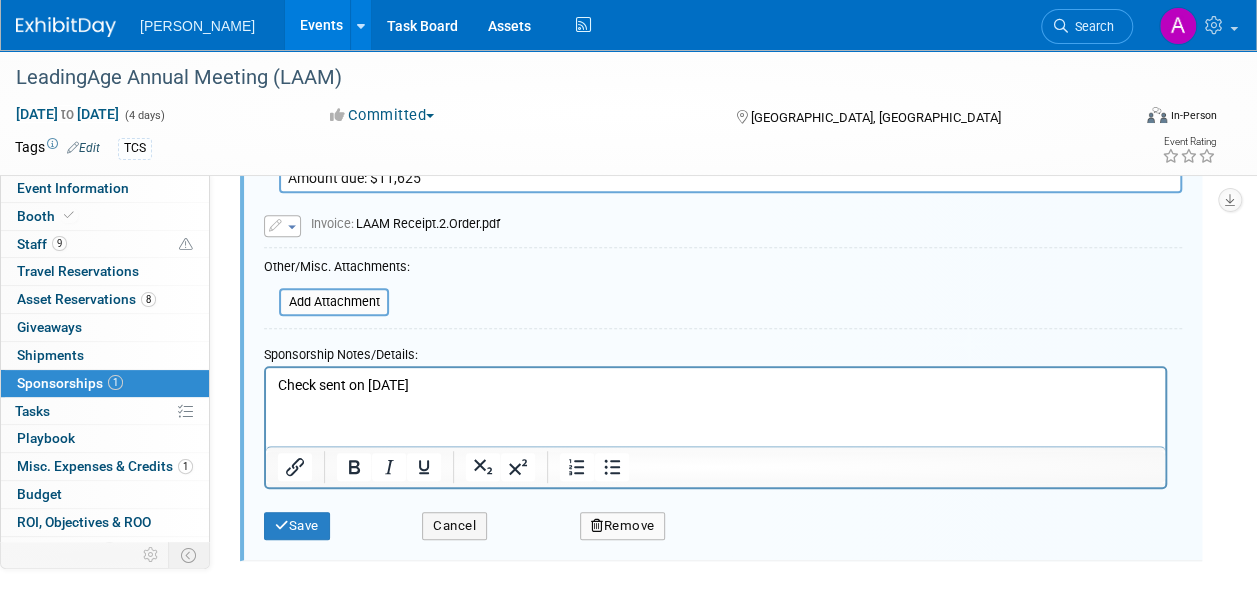 click on "Check sent on 7/14/25" at bounding box center [716, 386] 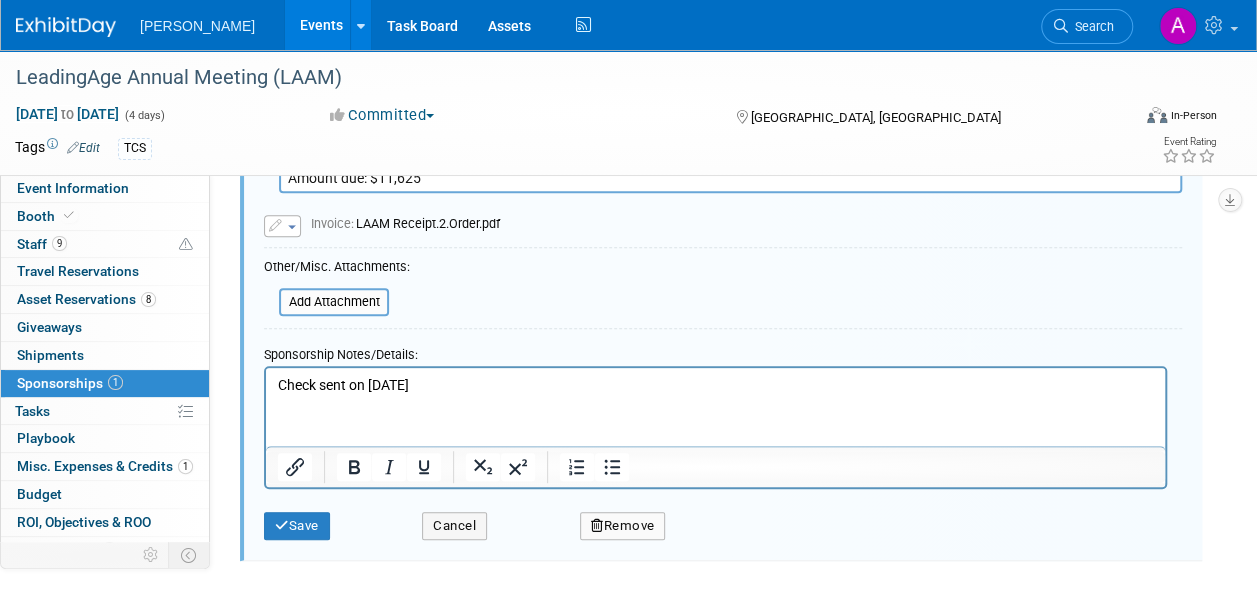 type 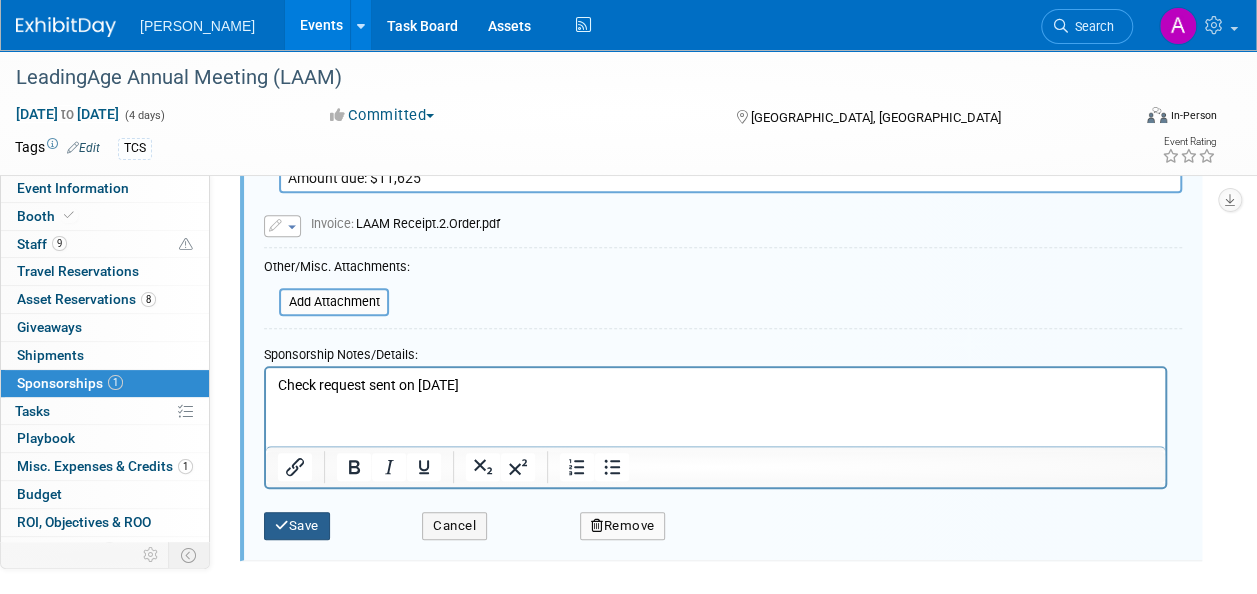 click at bounding box center (282, 525) 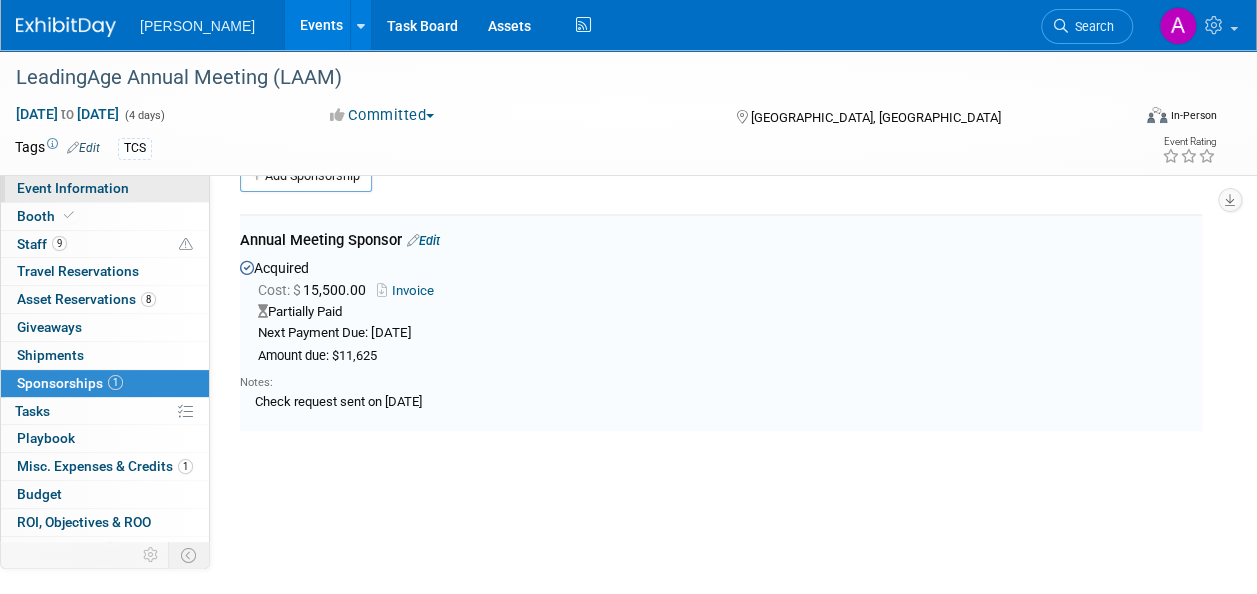scroll, scrollTop: 29, scrollLeft: 0, axis: vertical 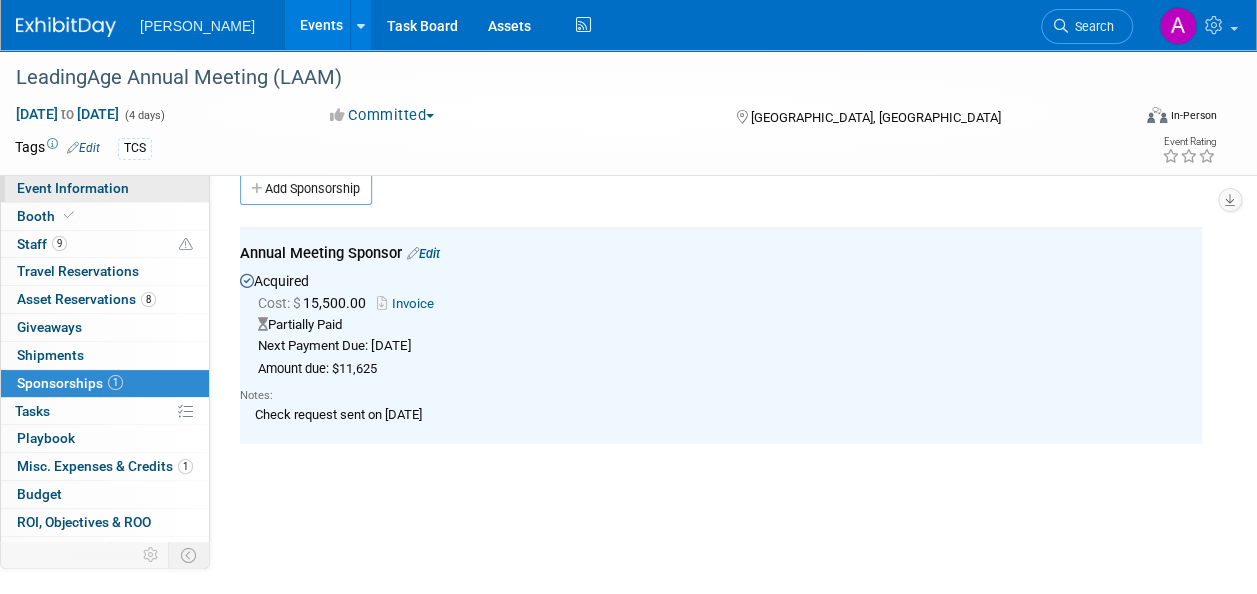 click on "Event Information" at bounding box center (73, 188) 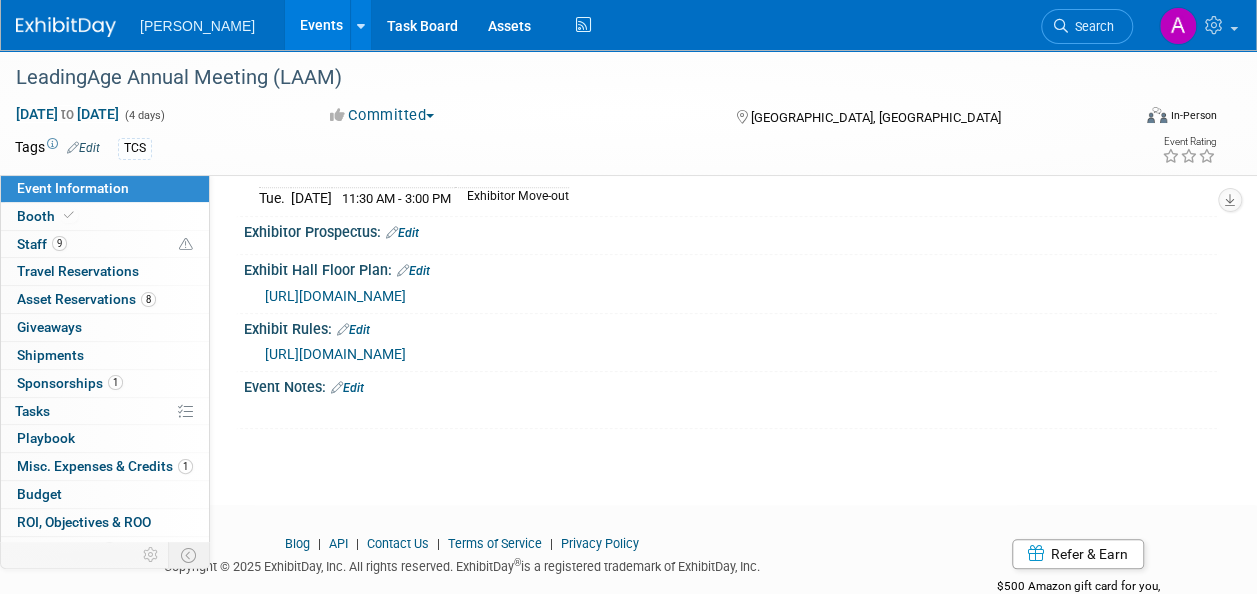 scroll, scrollTop: 784, scrollLeft: 0, axis: vertical 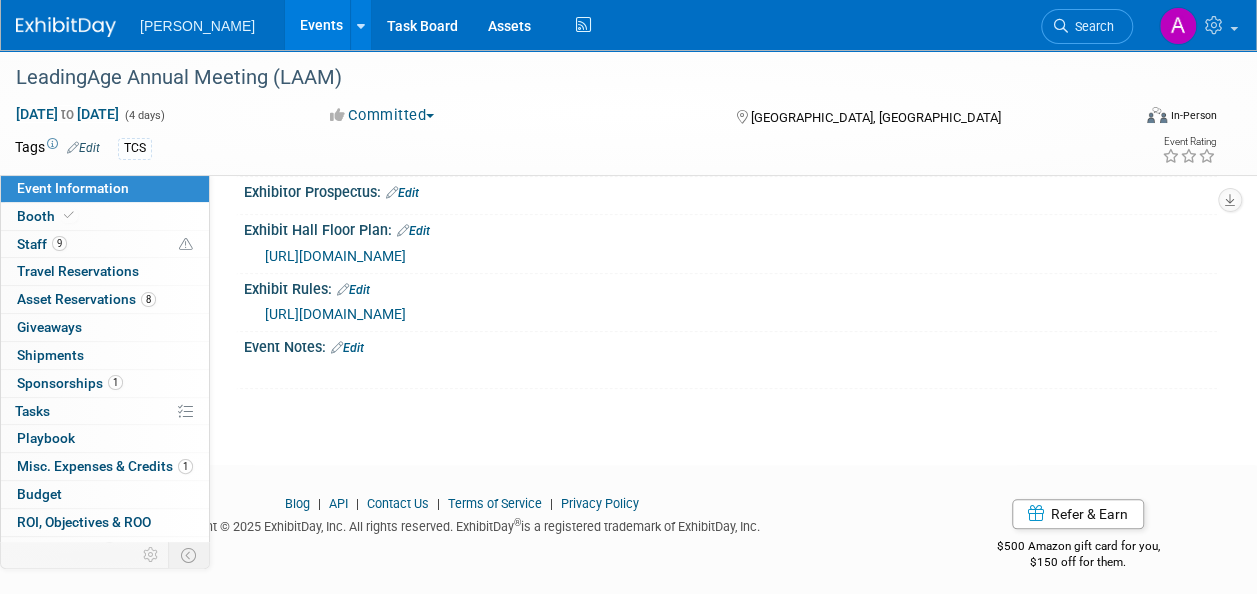 click on "Edit" at bounding box center [347, 348] 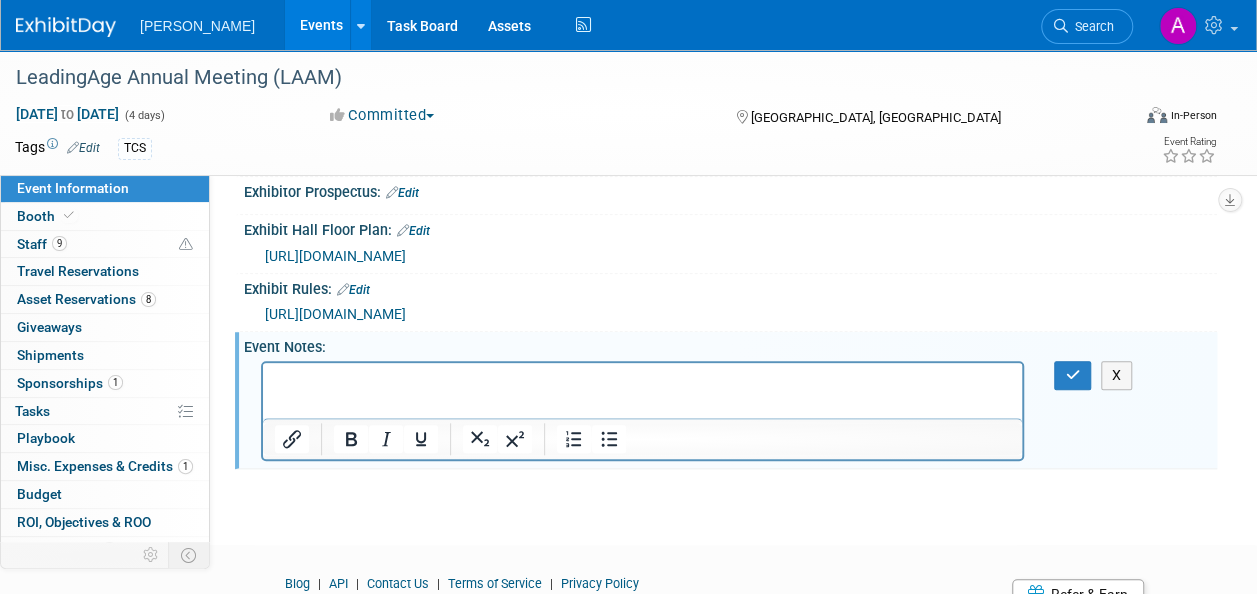 scroll, scrollTop: 0, scrollLeft: 0, axis: both 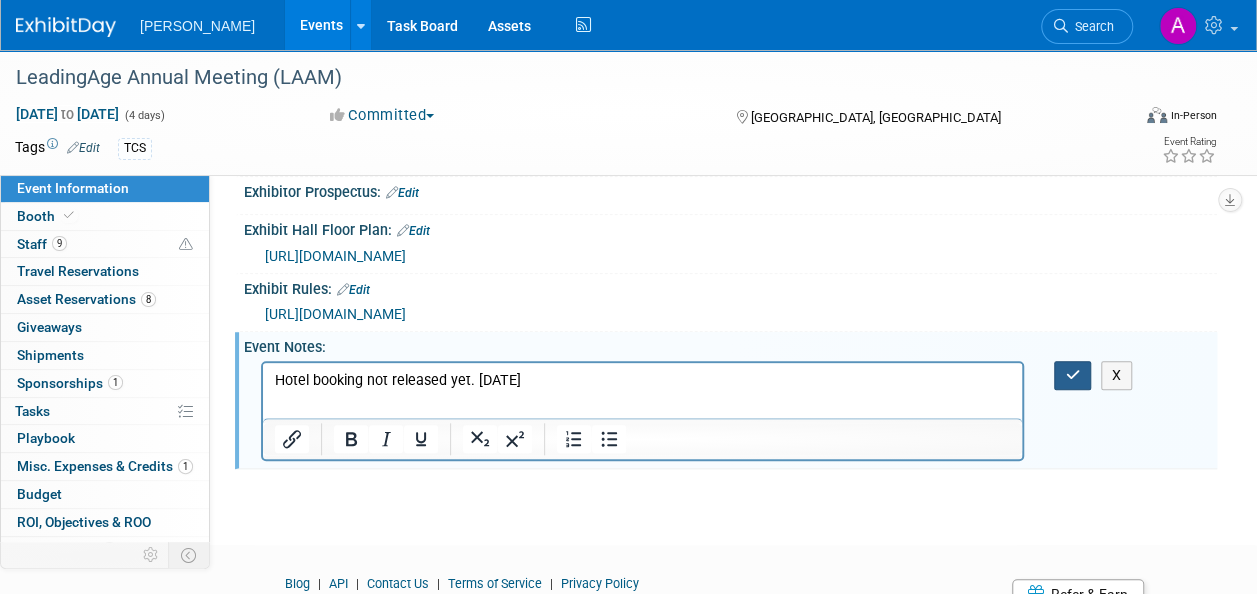 click at bounding box center [1072, 375] 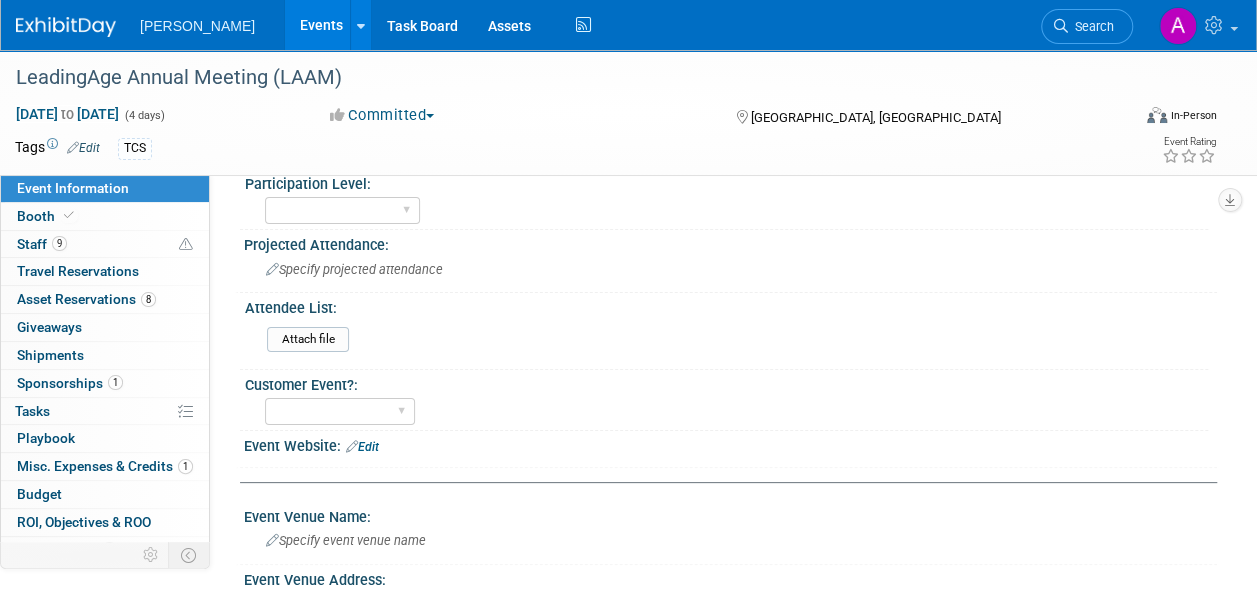 scroll, scrollTop: 0, scrollLeft: 0, axis: both 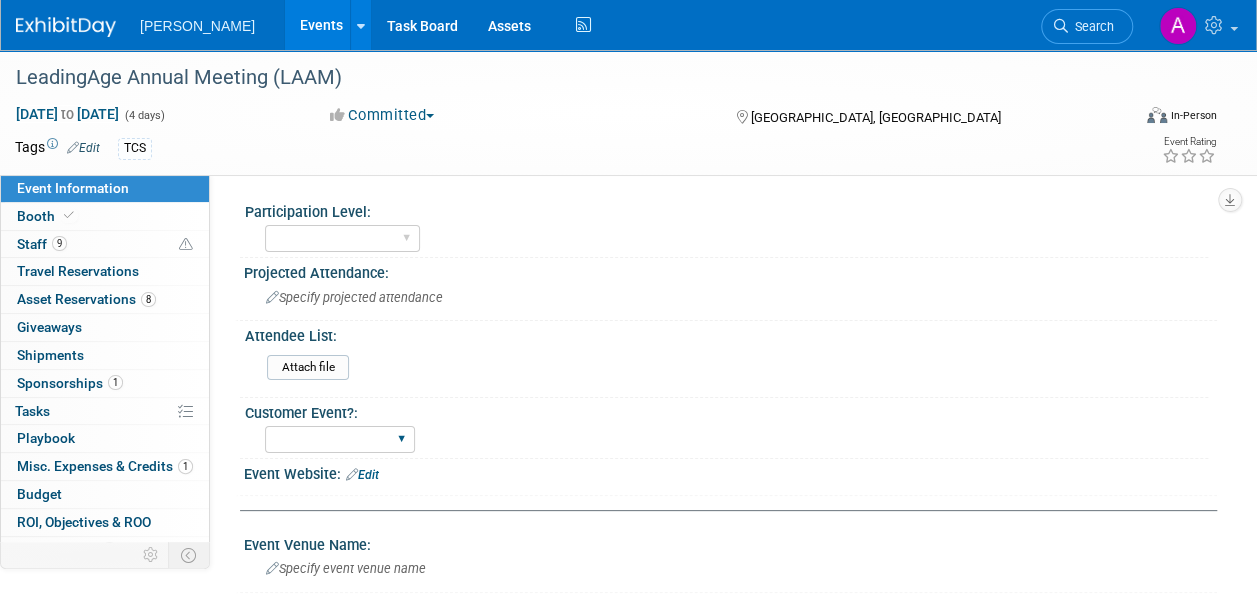 click on "Yes
No" at bounding box center (340, 439) 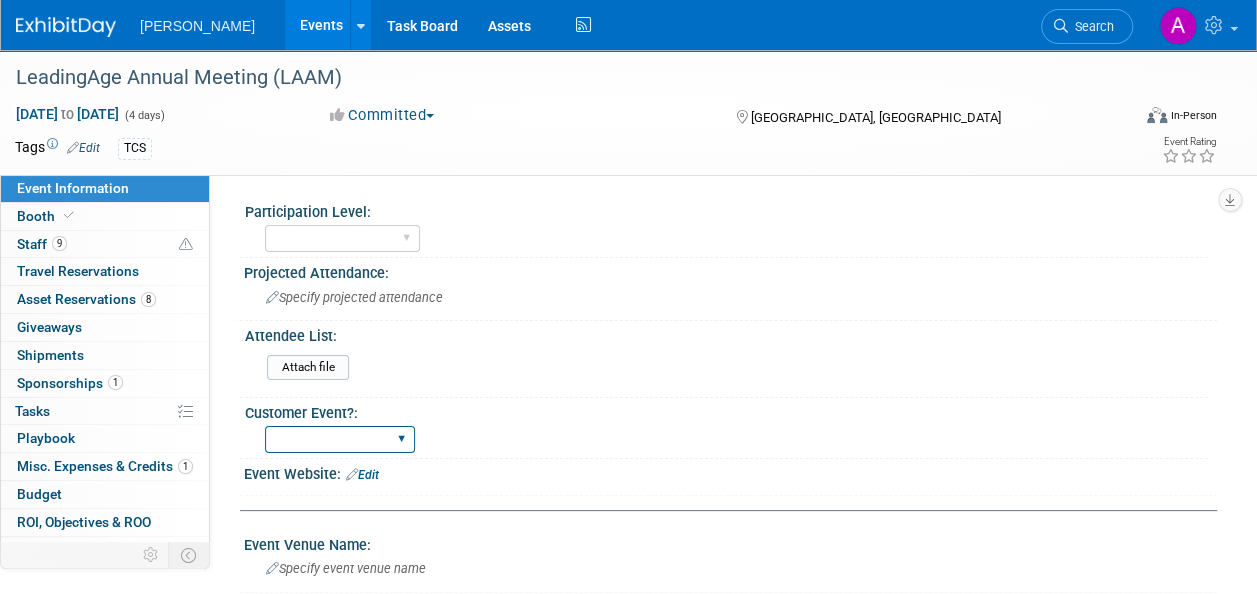 click on "Yes
No" at bounding box center [340, 439] 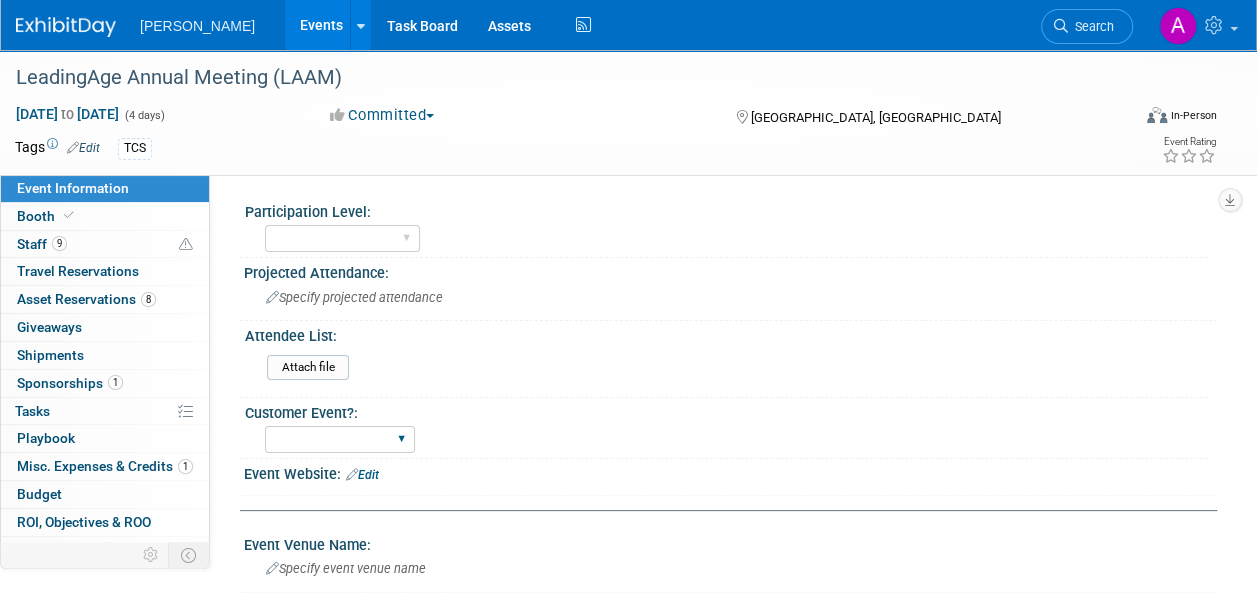 select on "No" 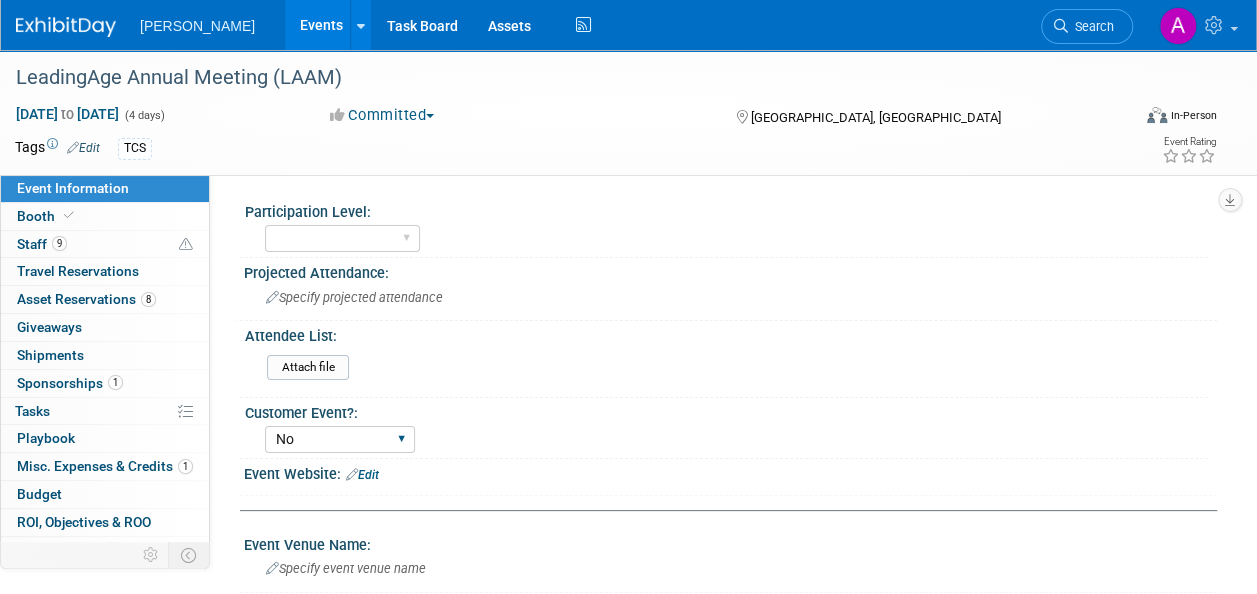click on "Yes
No" at bounding box center [340, 439] 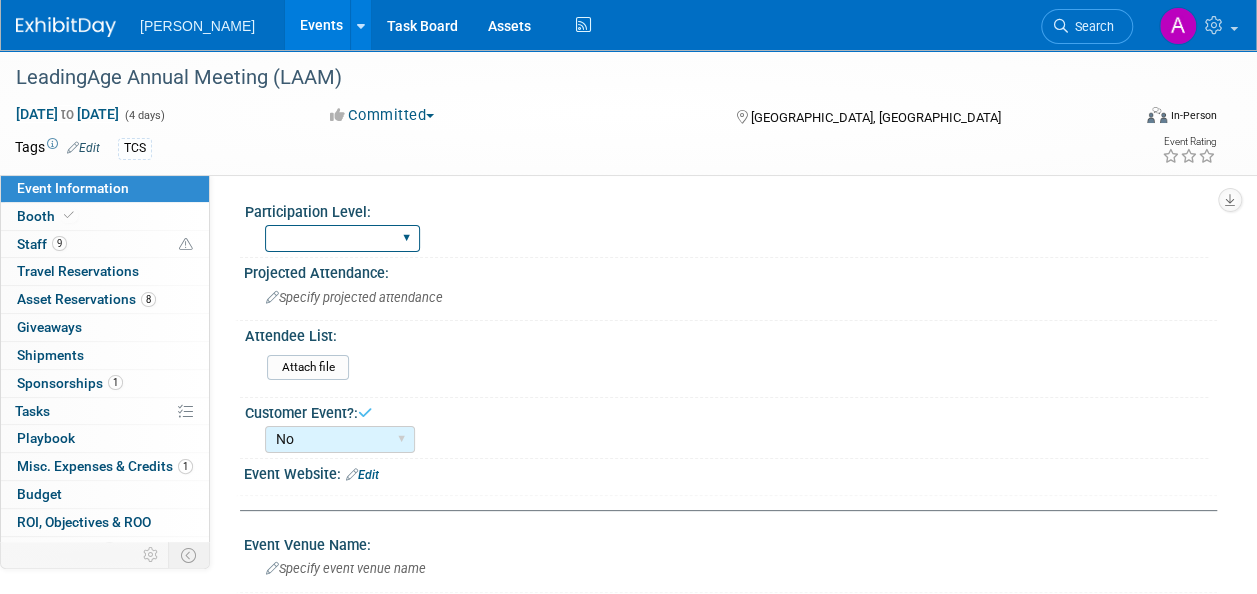 click on "Exhibitor
Exhibitor/Sponsor" at bounding box center (342, 238) 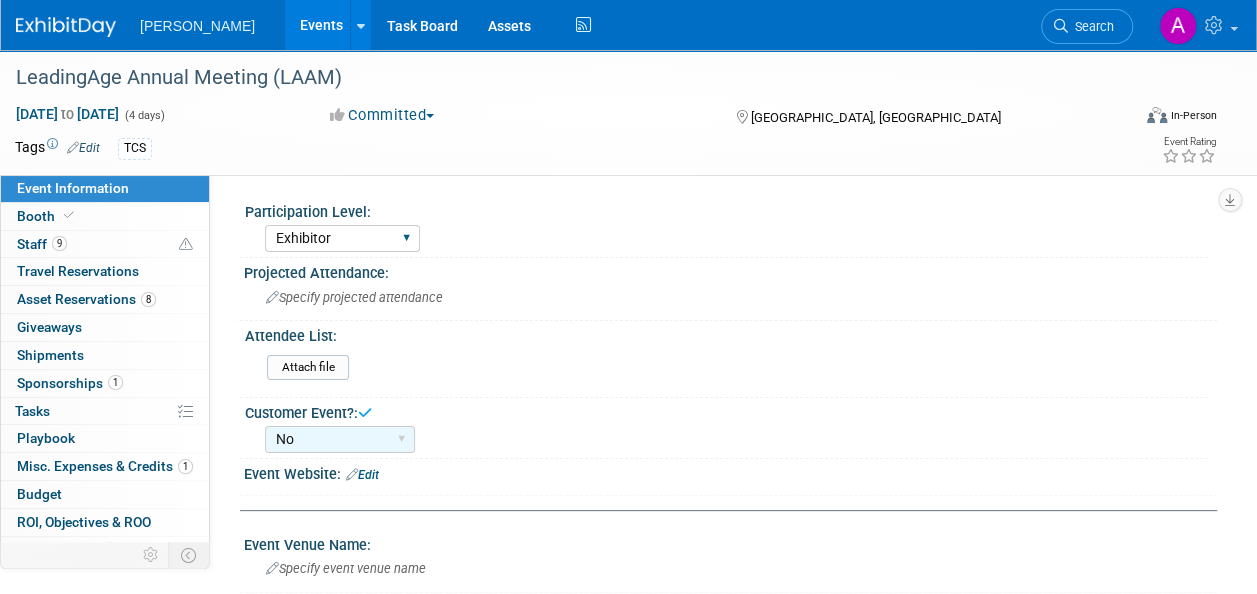 click on "Exhibitor
Exhibitor/Sponsor" at bounding box center [342, 238] 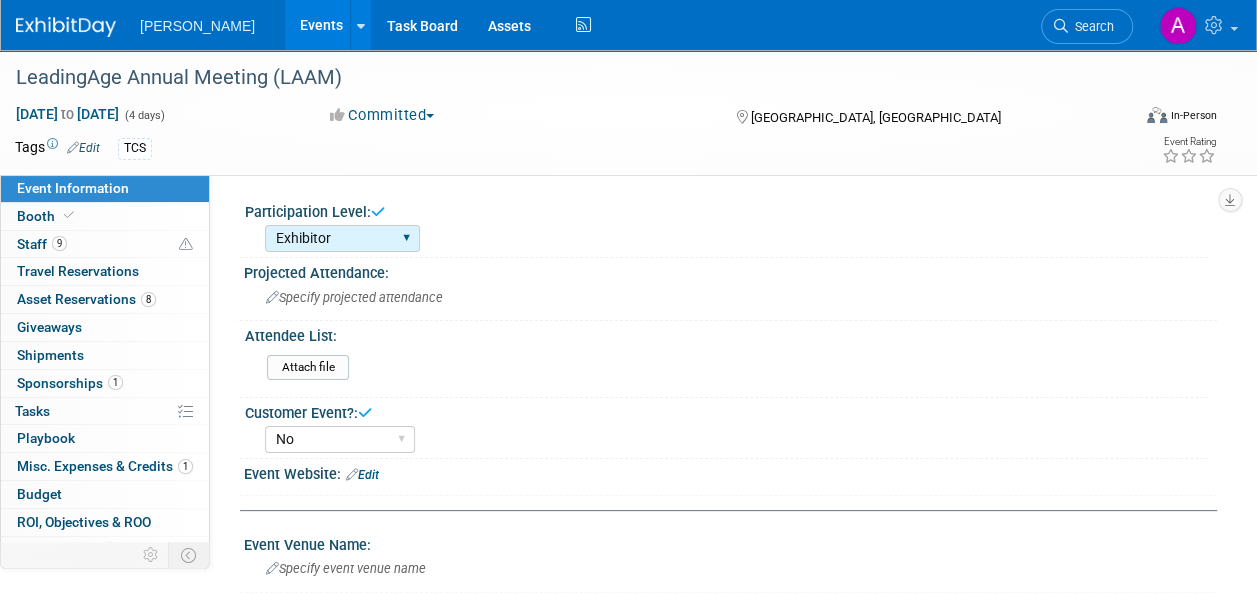 click on "Exhibitor
Exhibitor/Sponsor" at bounding box center [342, 238] 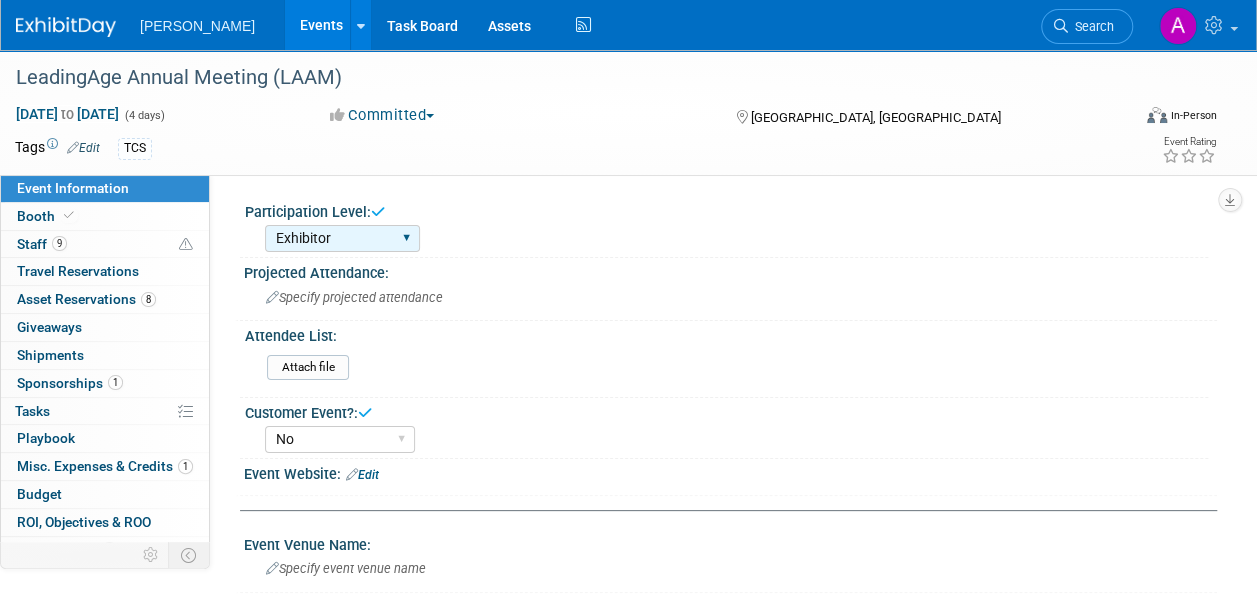 click on "Exhibitor
Exhibitor/Sponsor" at bounding box center (342, 238) 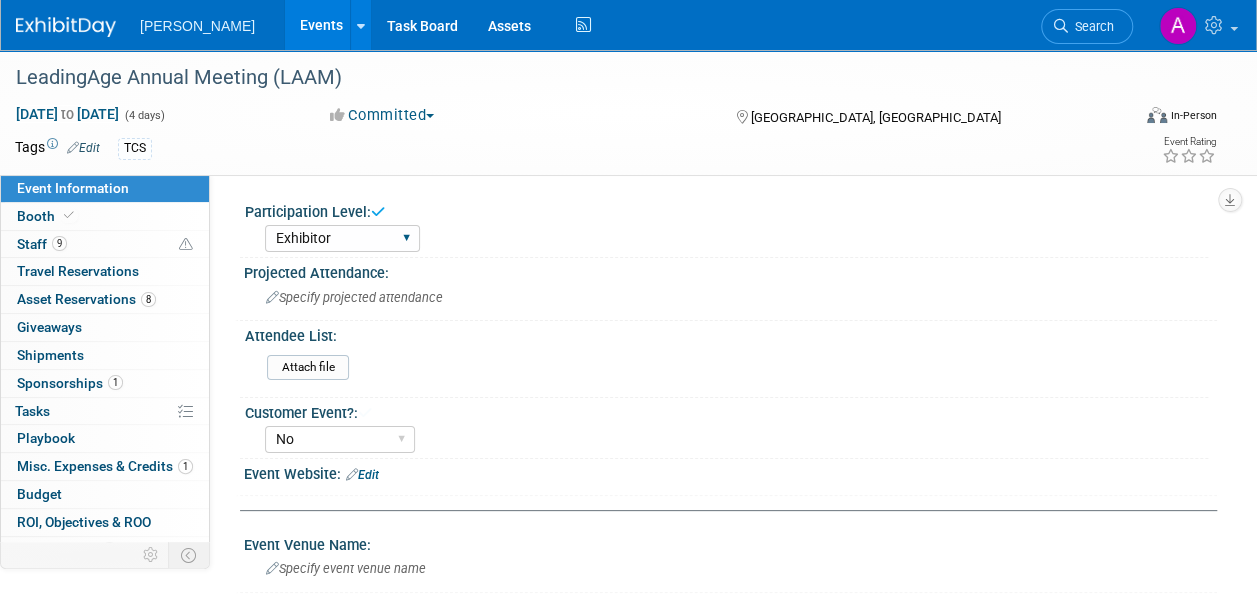 select on "Exhibitor/Sponsor" 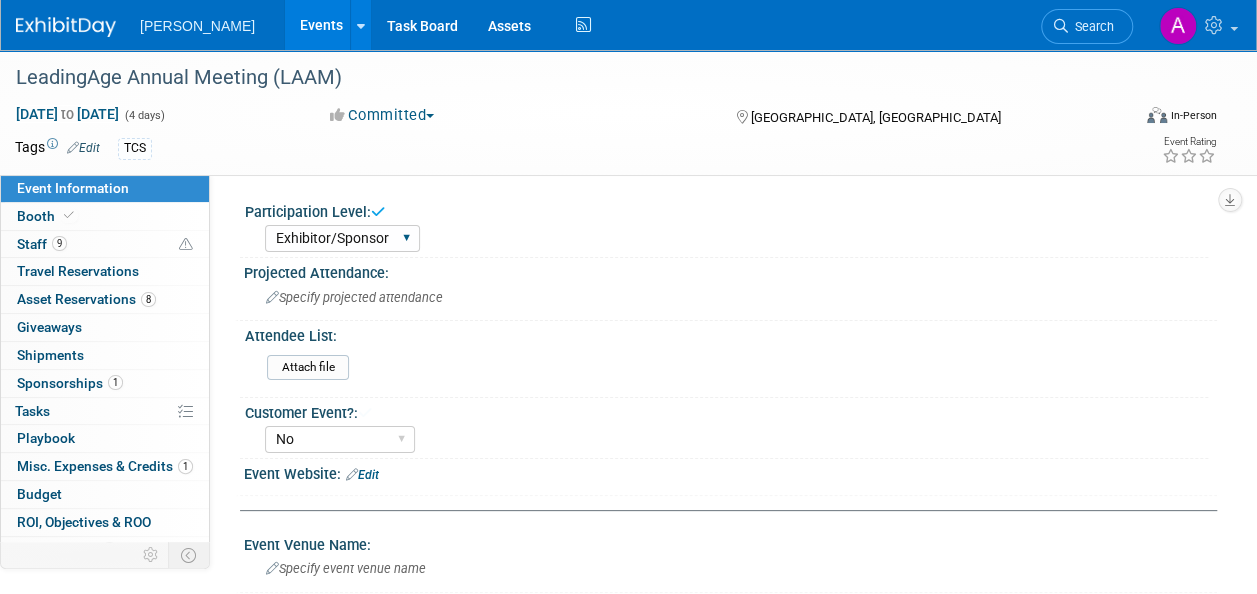 click on "Exhibitor
Exhibitor/Sponsor" at bounding box center [342, 238] 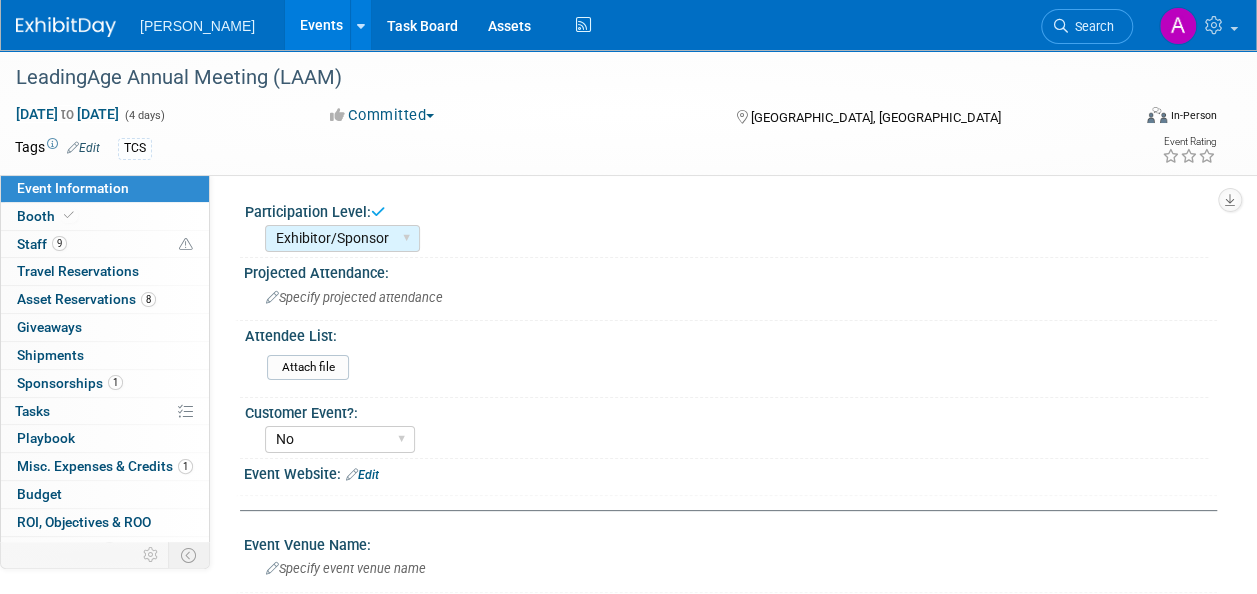 click on "Attendee List:" at bounding box center (726, 333) 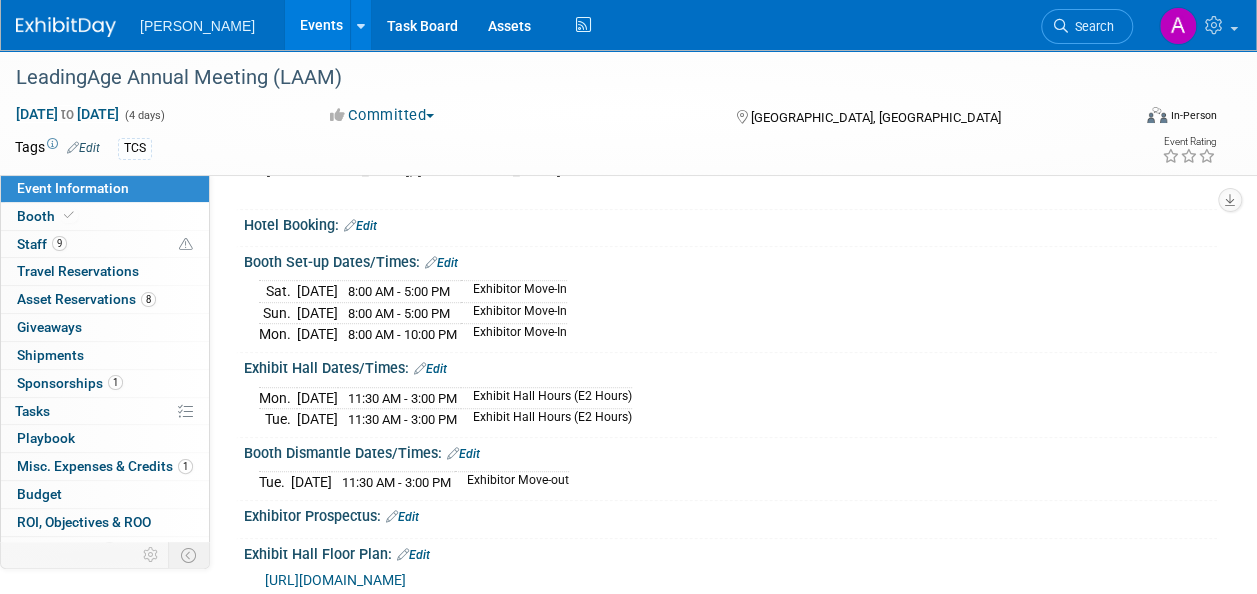 scroll, scrollTop: 500, scrollLeft: 0, axis: vertical 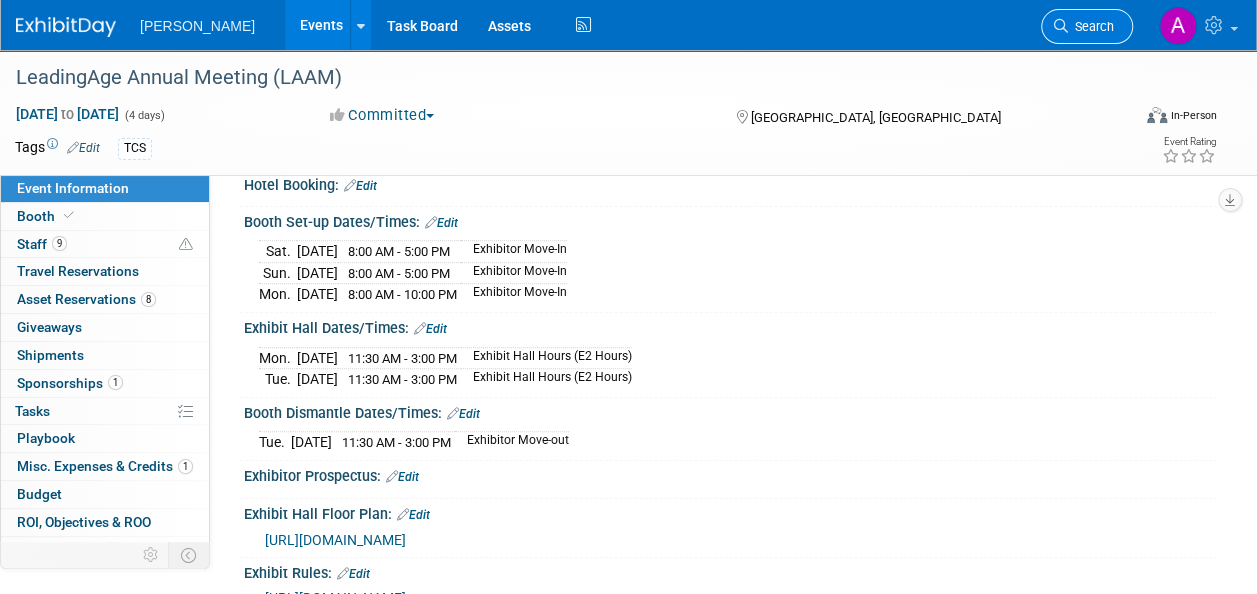 click on "Search" at bounding box center [1091, 26] 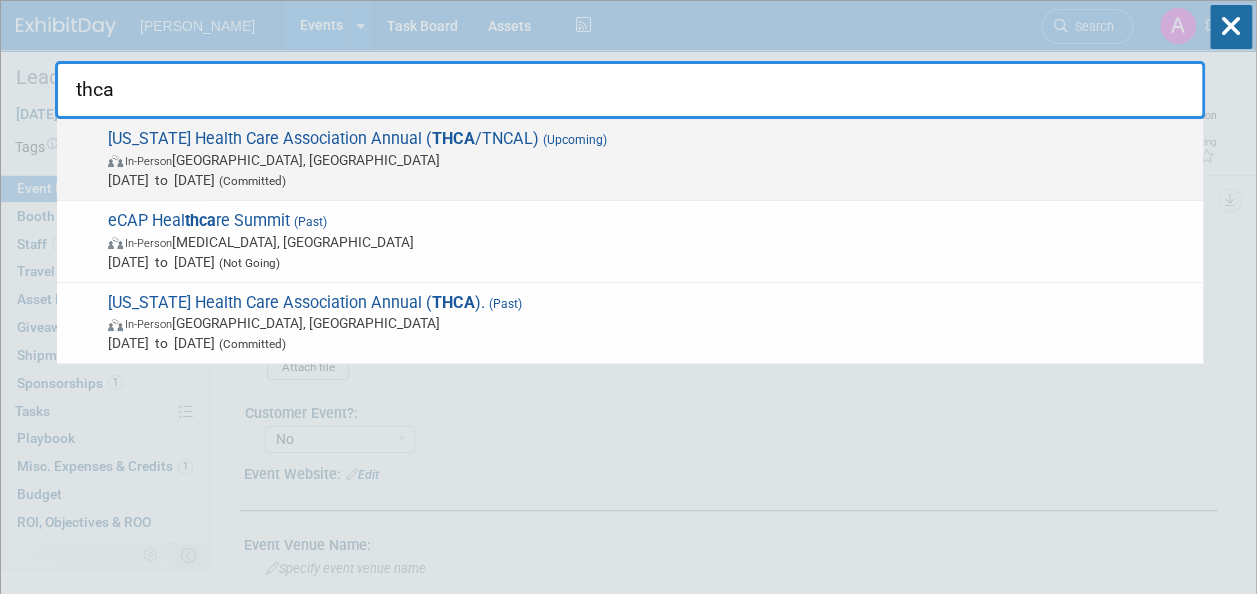 type on "thca" 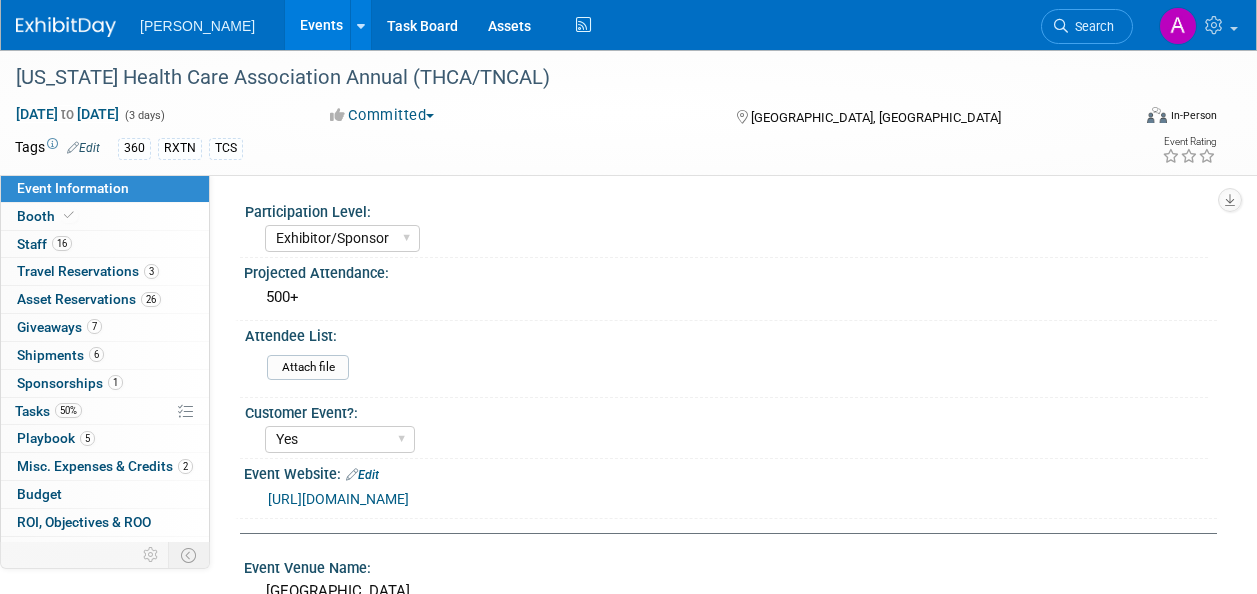 select on "Exhibitor/Sponsor" 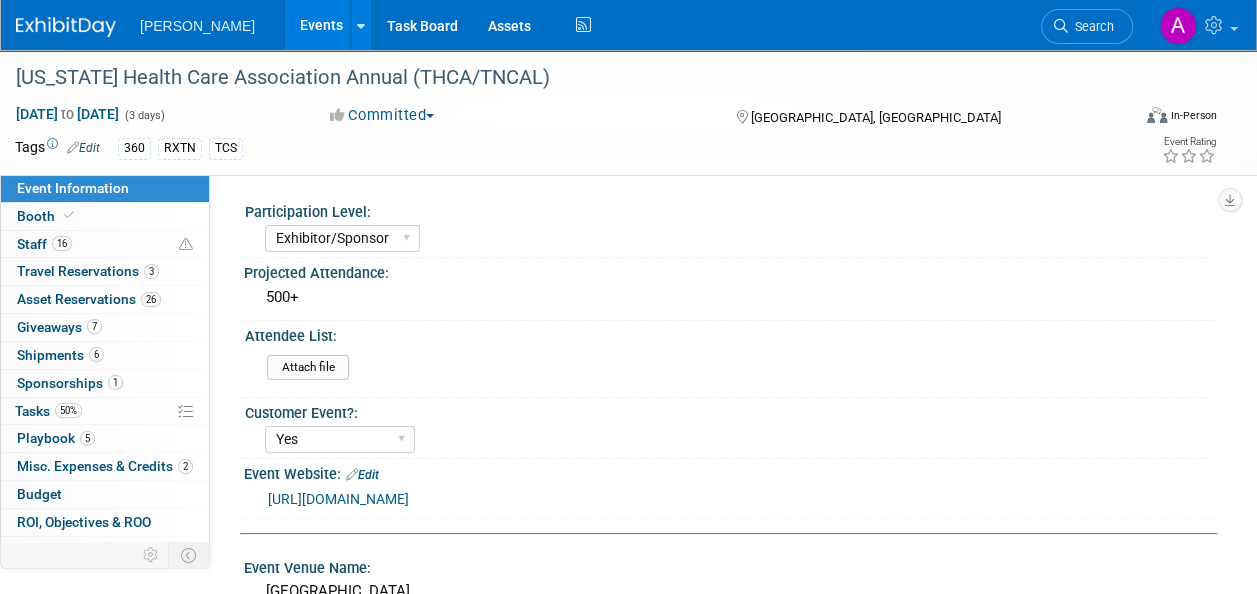 scroll, scrollTop: 0, scrollLeft: 0, axis: both 